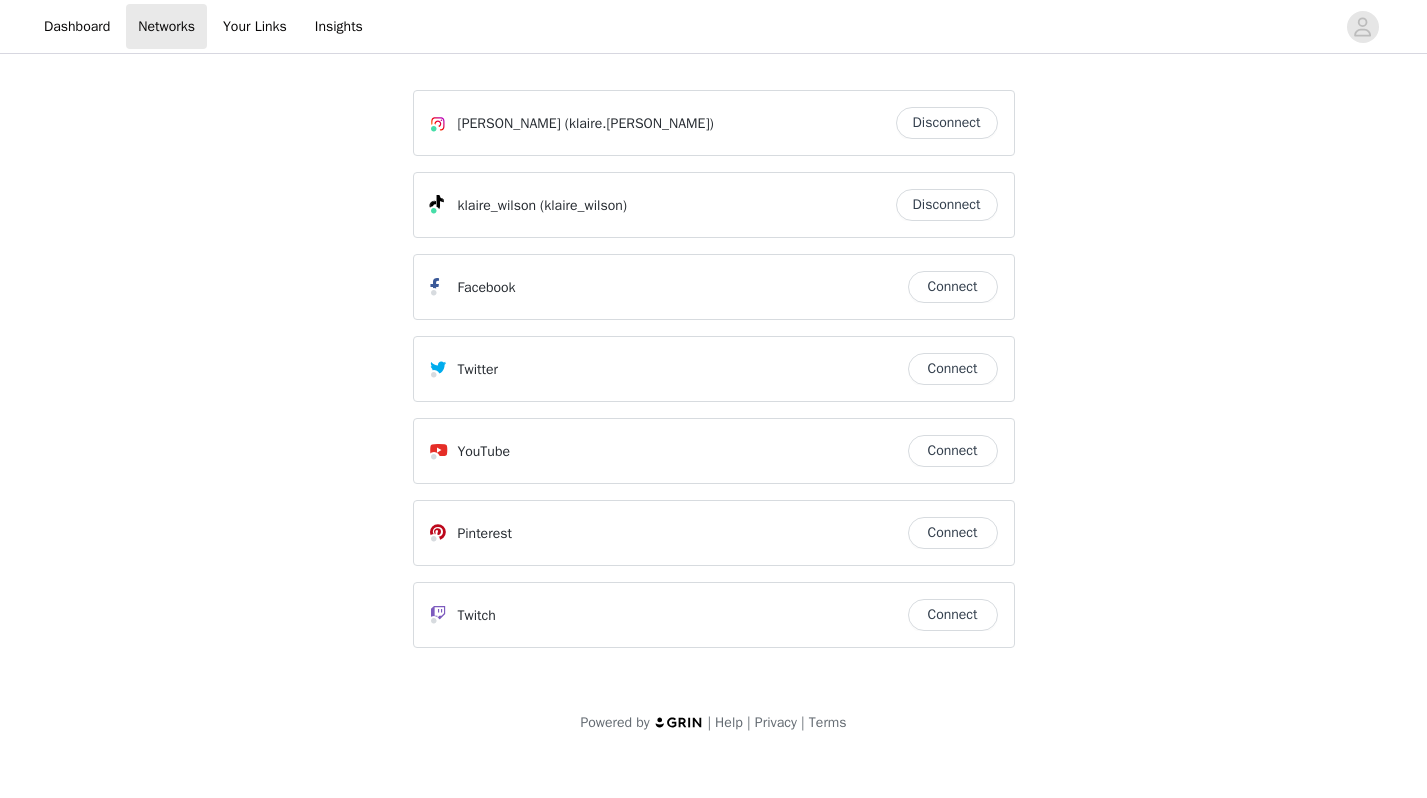 scroll, scrollTop: 0, scrollLeft: 0, axis: both 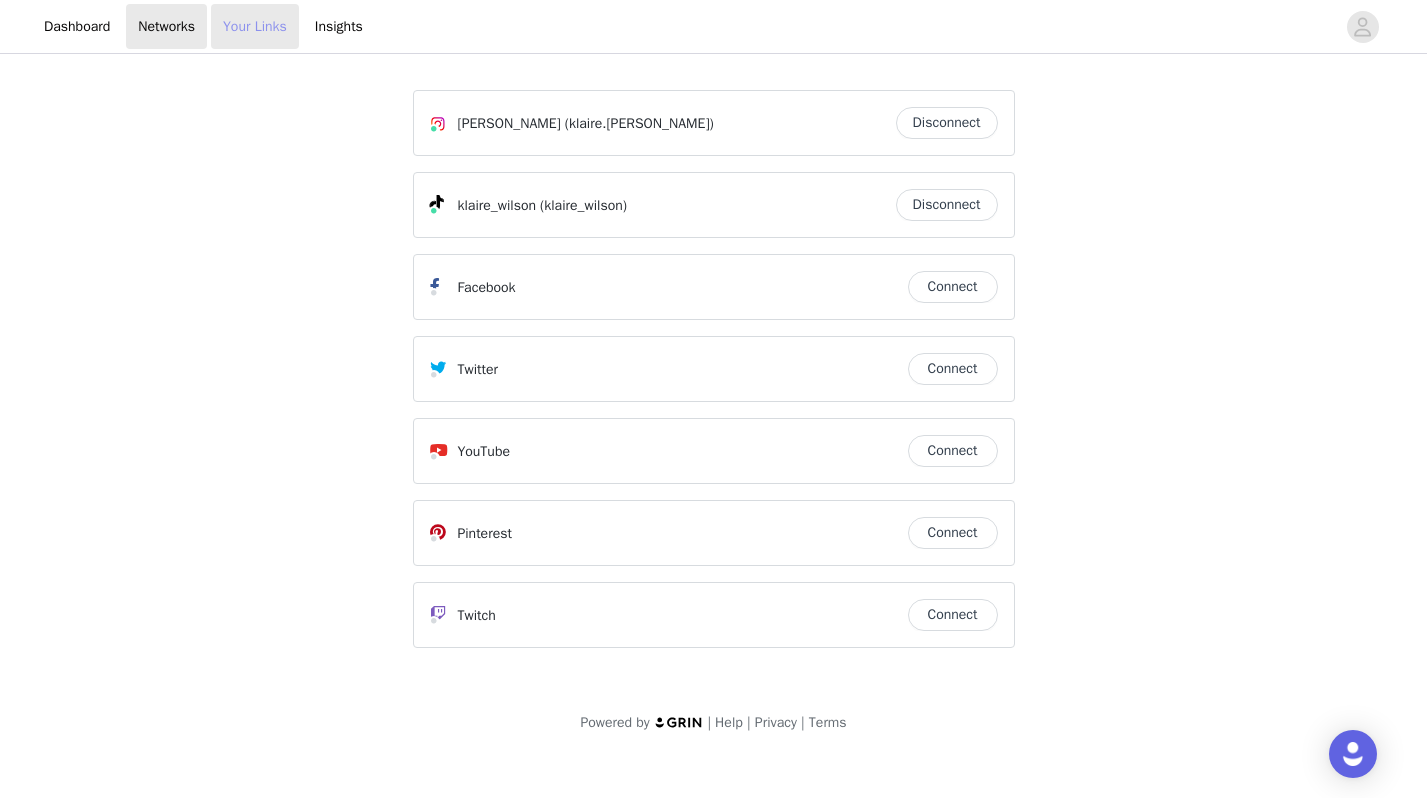 click on "Your Links" at bounding box center (255, 26) 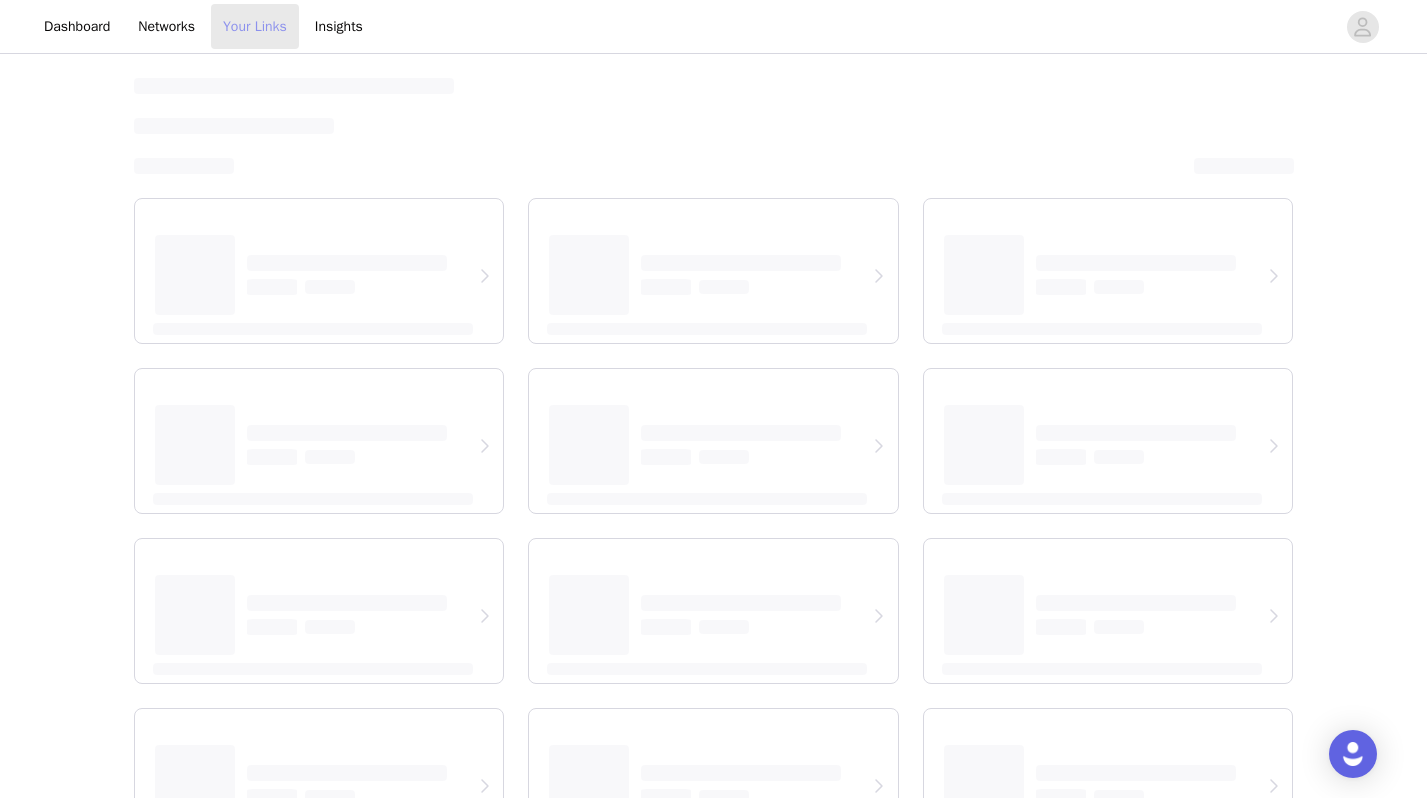 select on "12" 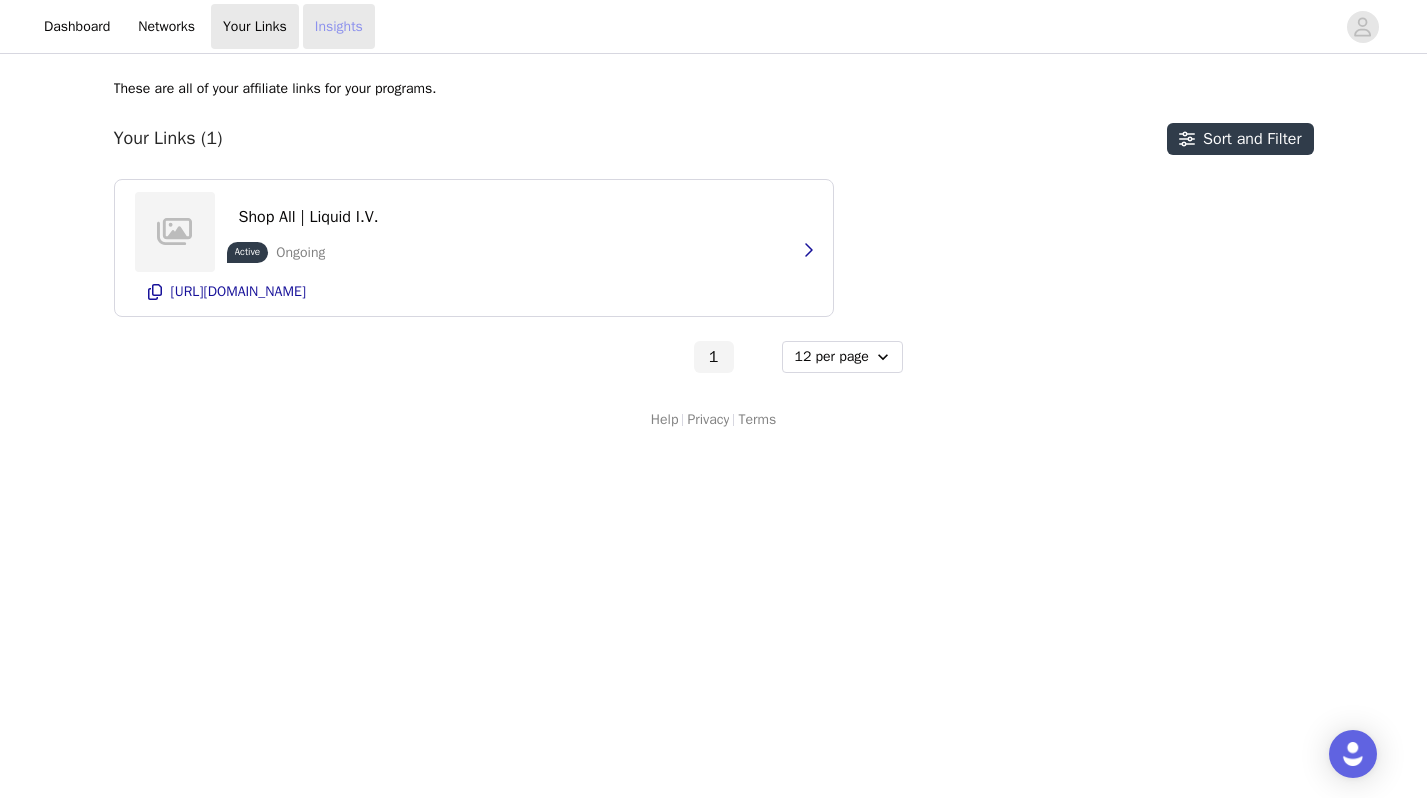 click on "Insights" at bounding box center (339, 26) 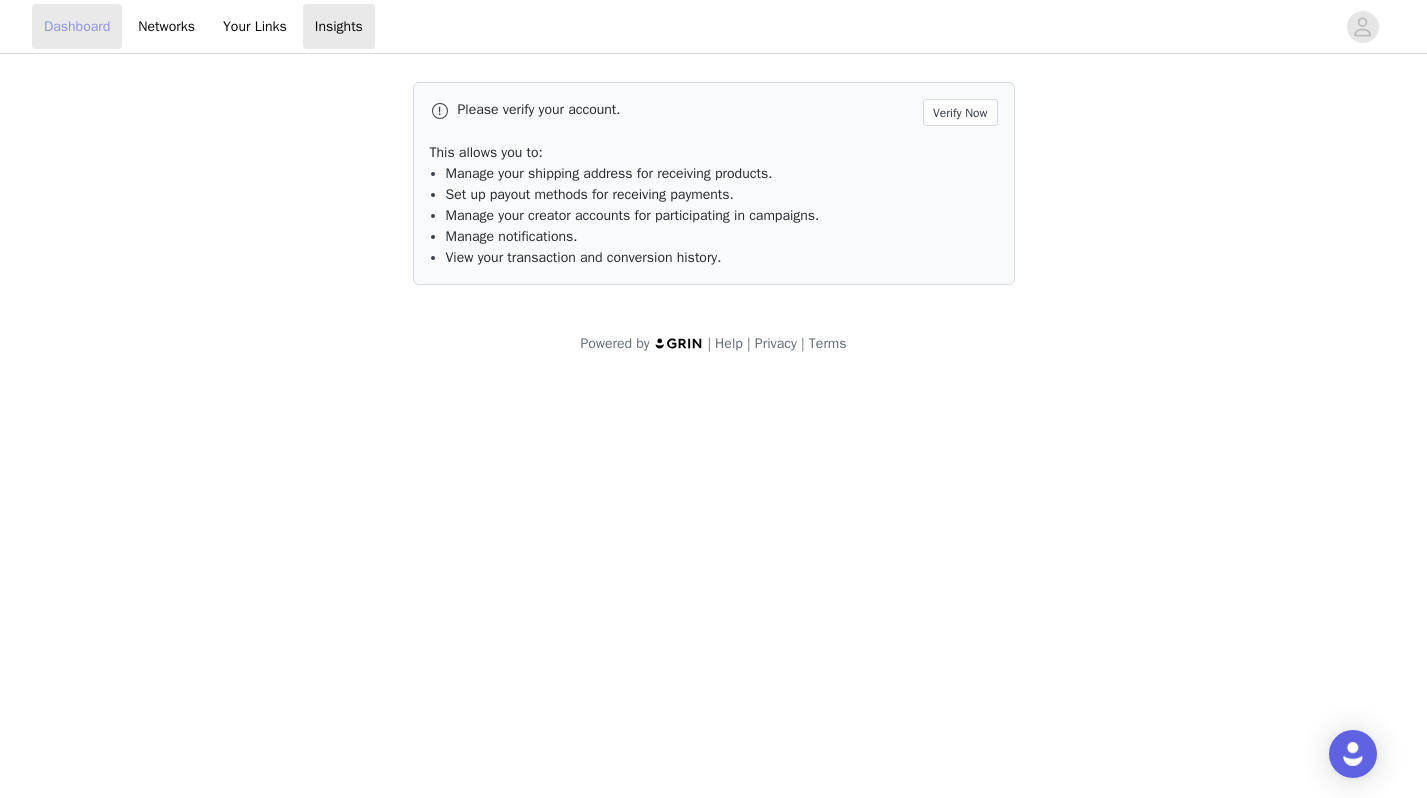 click on "Dashboard" at bounding box center (77, 26) 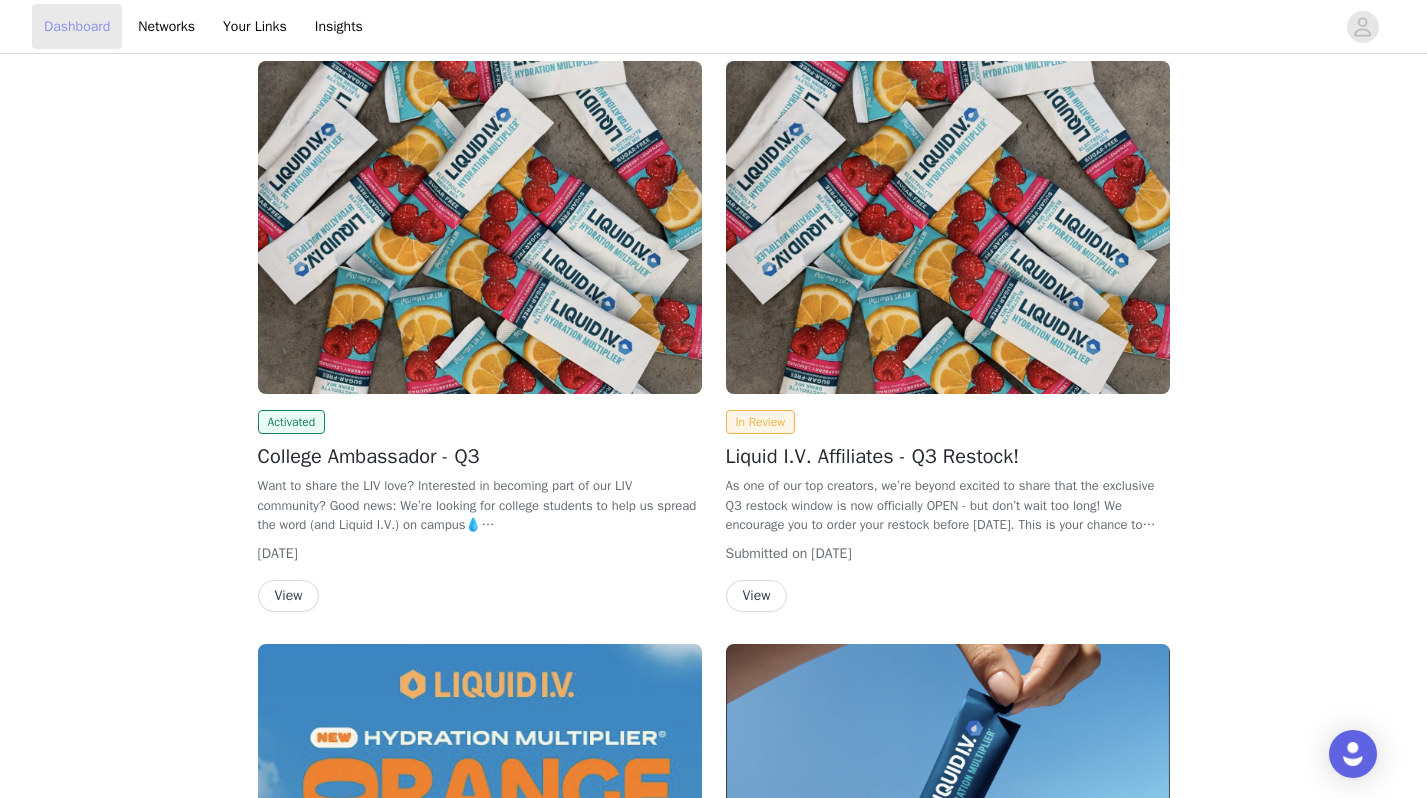 scroll, scrollTop: 215, scrollLeft: 0, axis: vertical 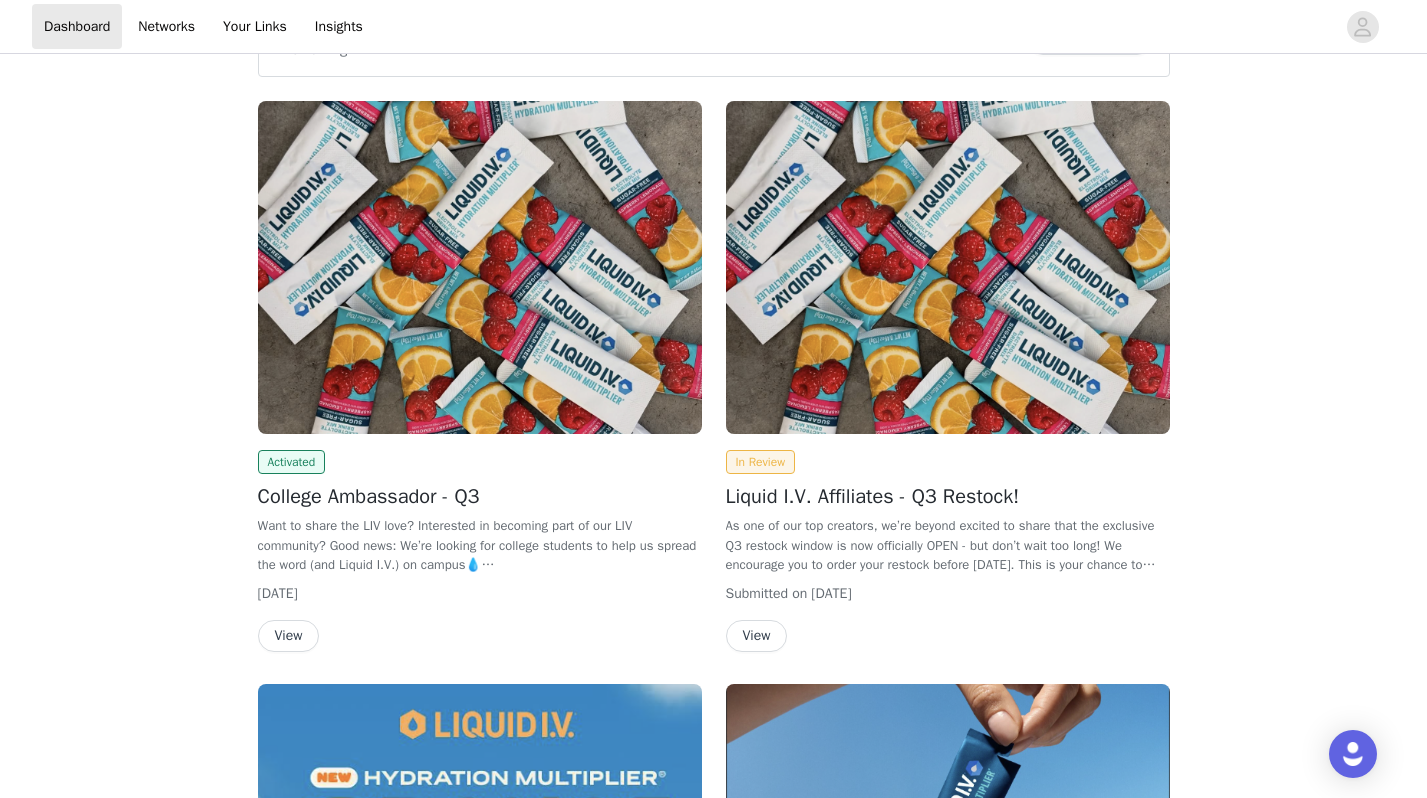click on "View" at bounding box center [289, 636] 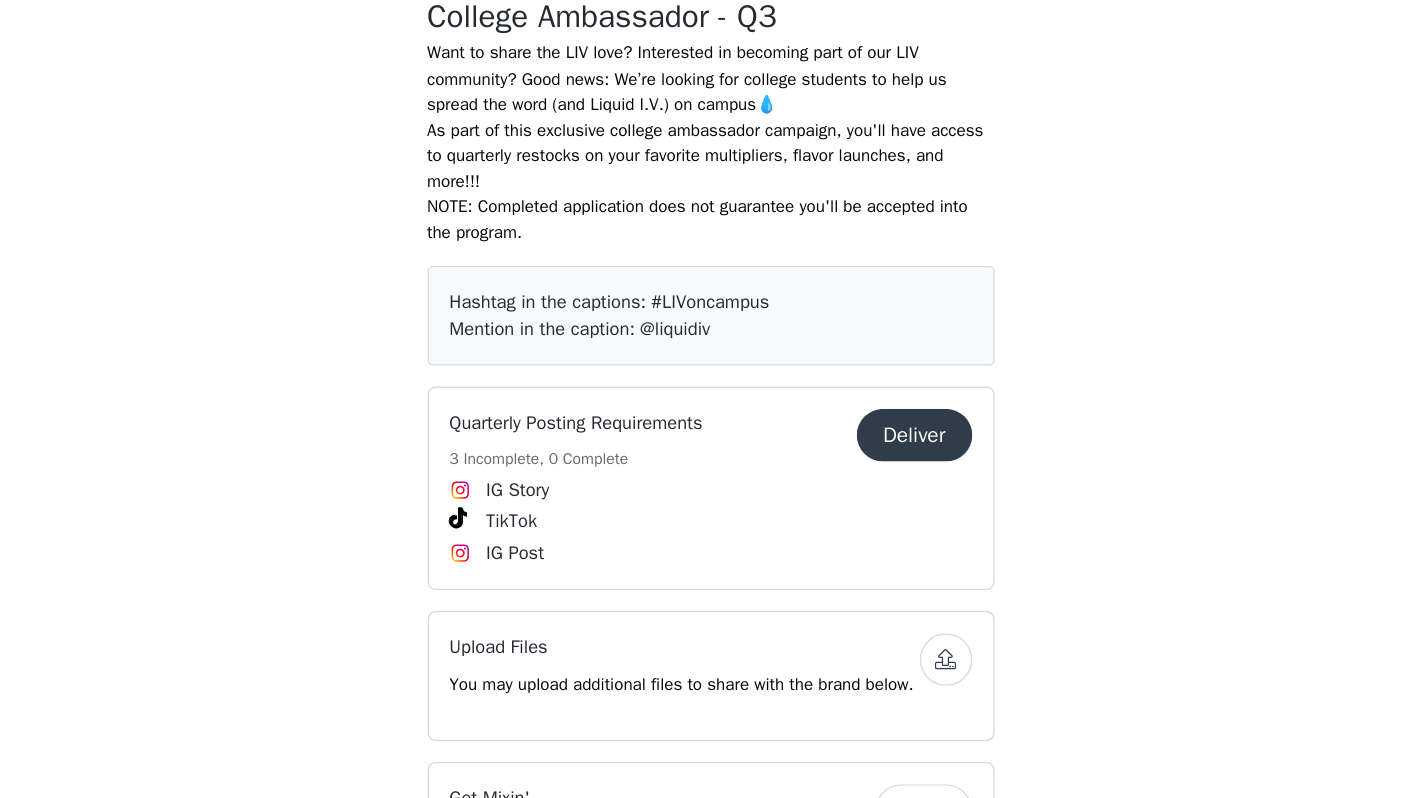 scroll, scrollTop: 481, scrollLeft: 0, axis: vertical 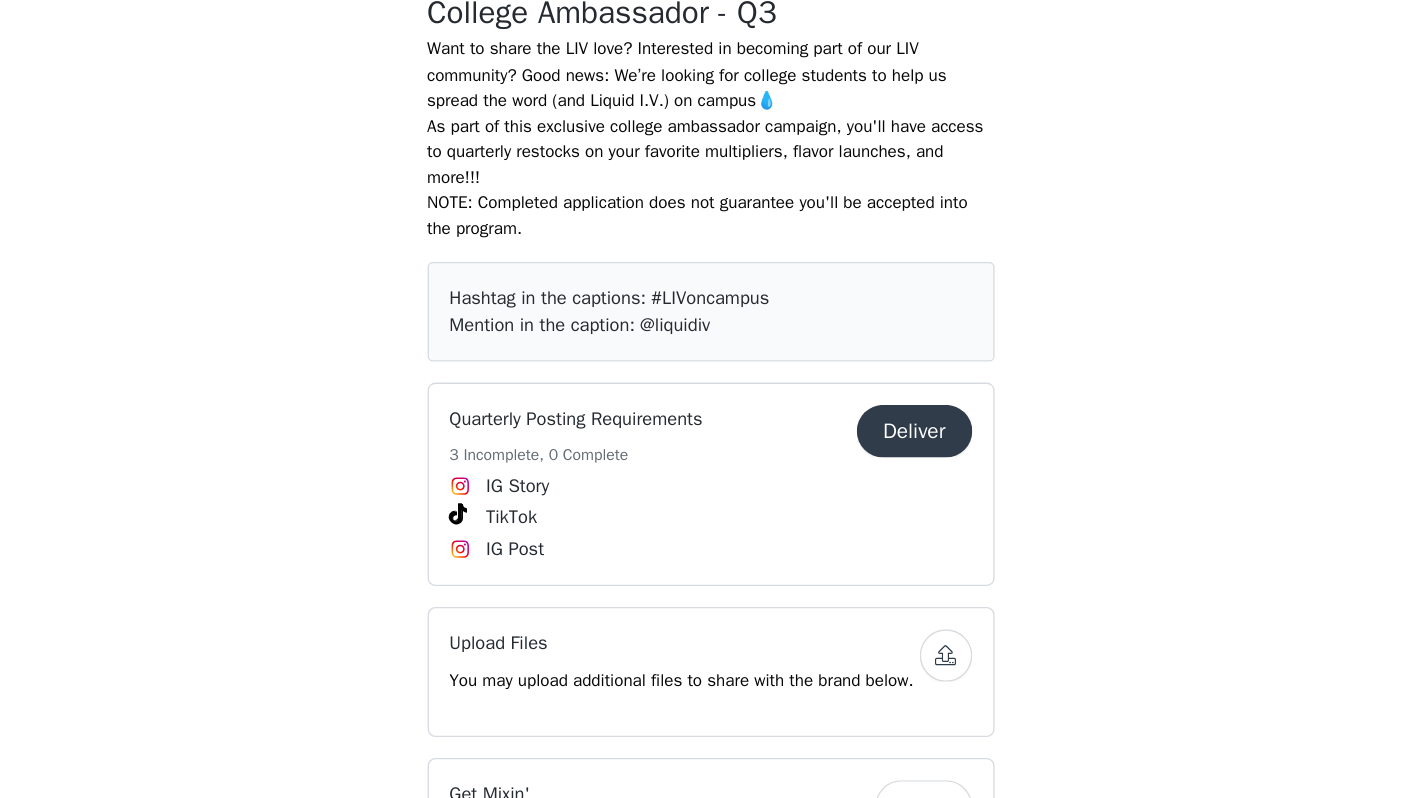 click on "Deliver" at bounding box center [869, 518] 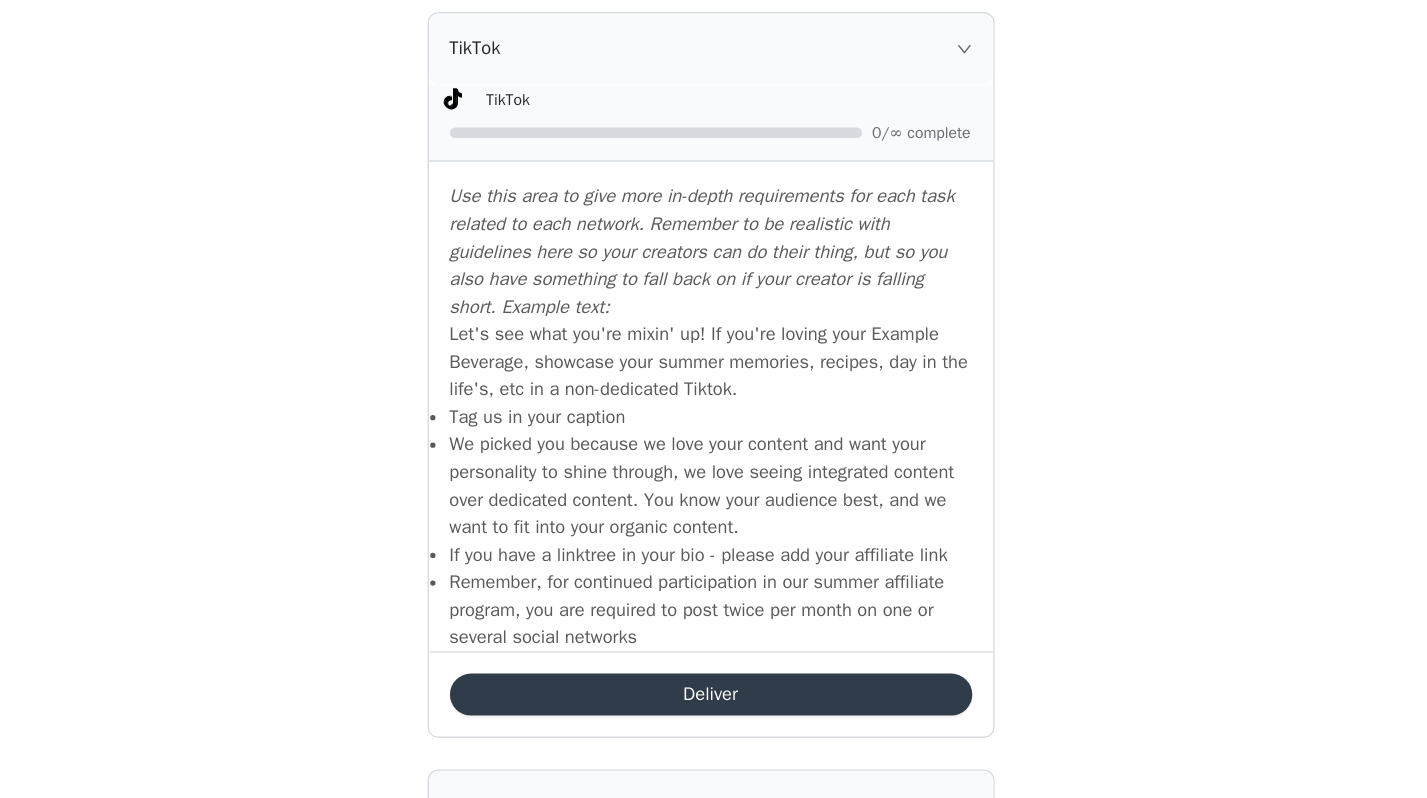 scroll, scrollTop: 1208, scrollLeft: 0, axis: vertical 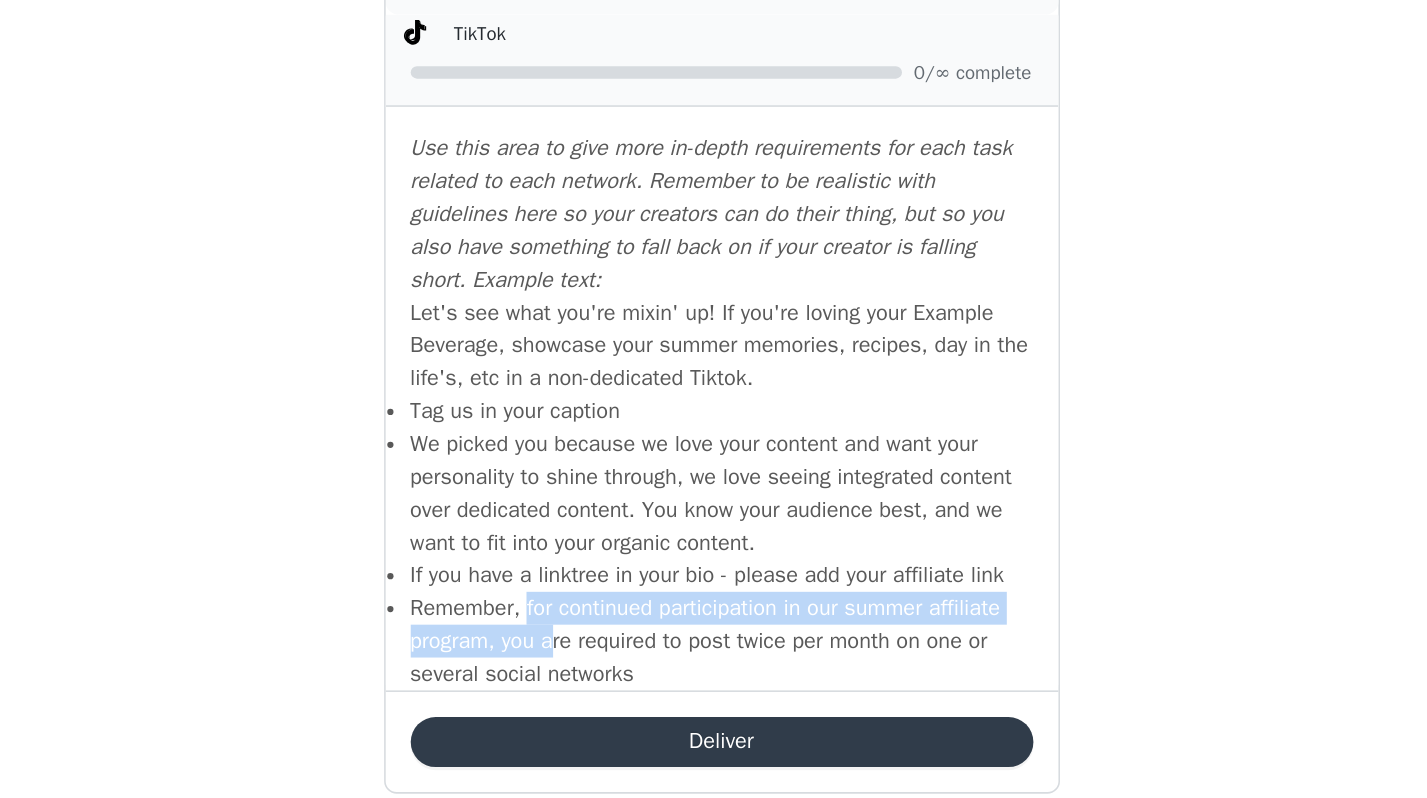 drag, startPoint x: 590, startPoint y: 647, endPoint x: 612, endPoint y: 668, distance: 30.413813 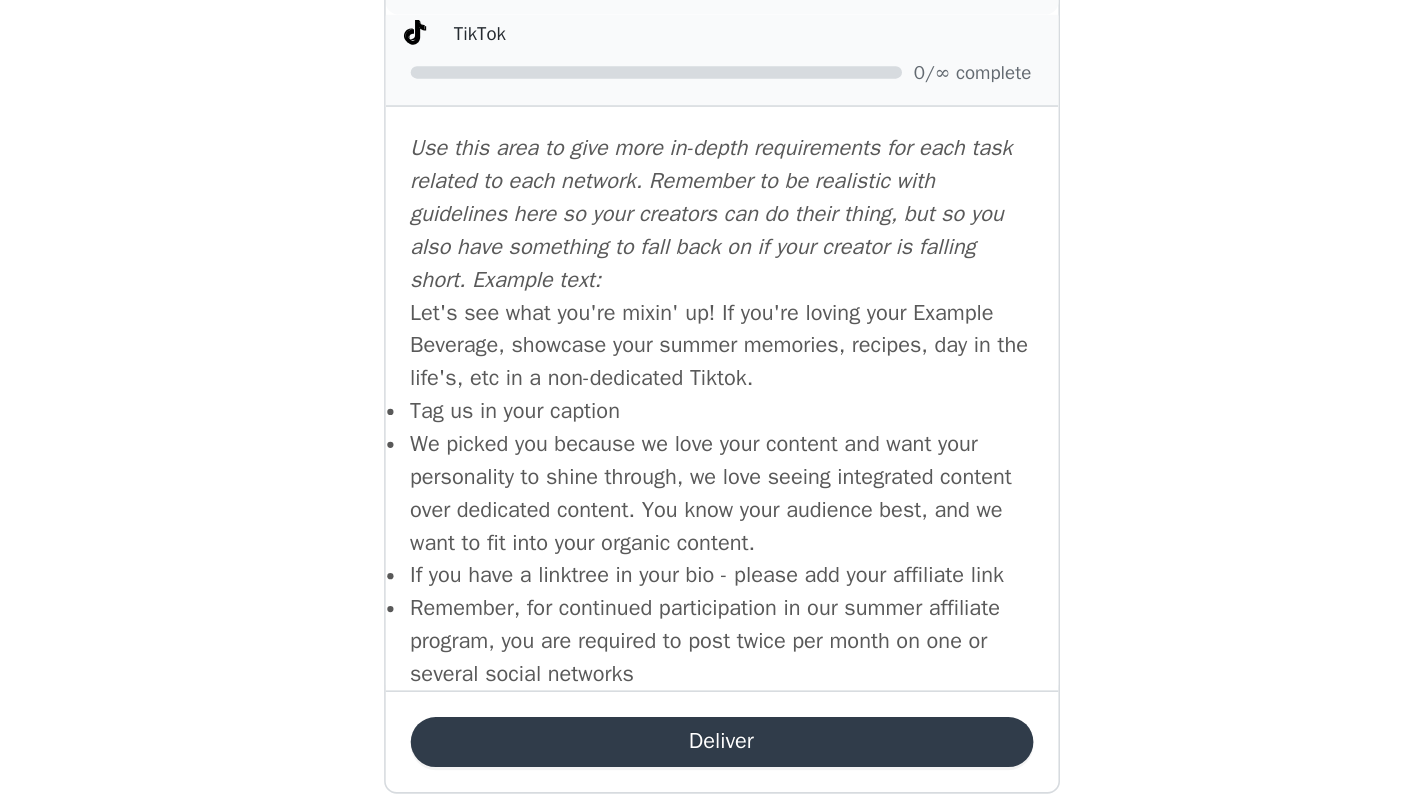 click on "Remember, for continued participation in our summer affiliate program, you are required to post twice per month on one or several social networks" at bounding box center [714, 649] 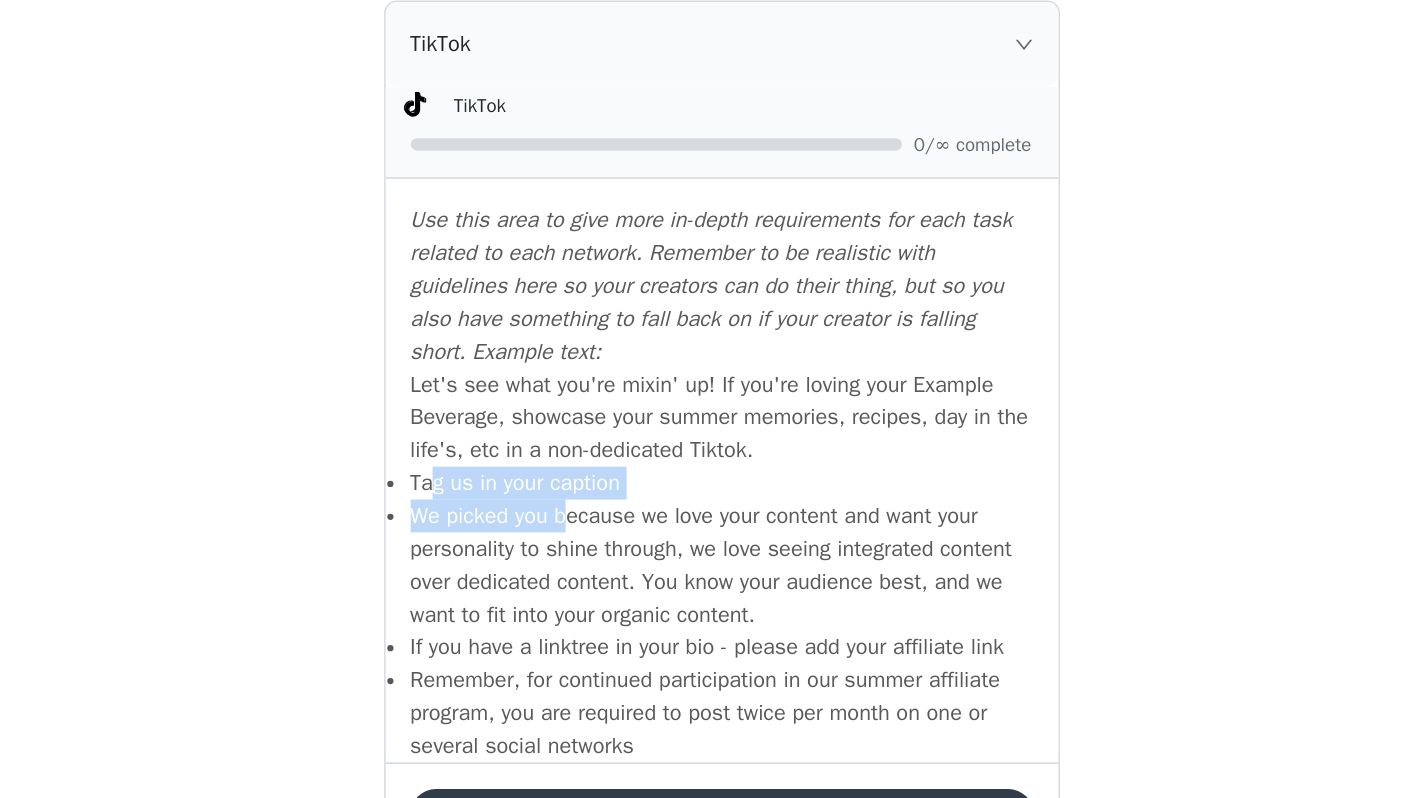 drag, startPoint x: 527, startPoint y: 505, endPoint x: 622, endPoint y: 514, distance: 95.42536 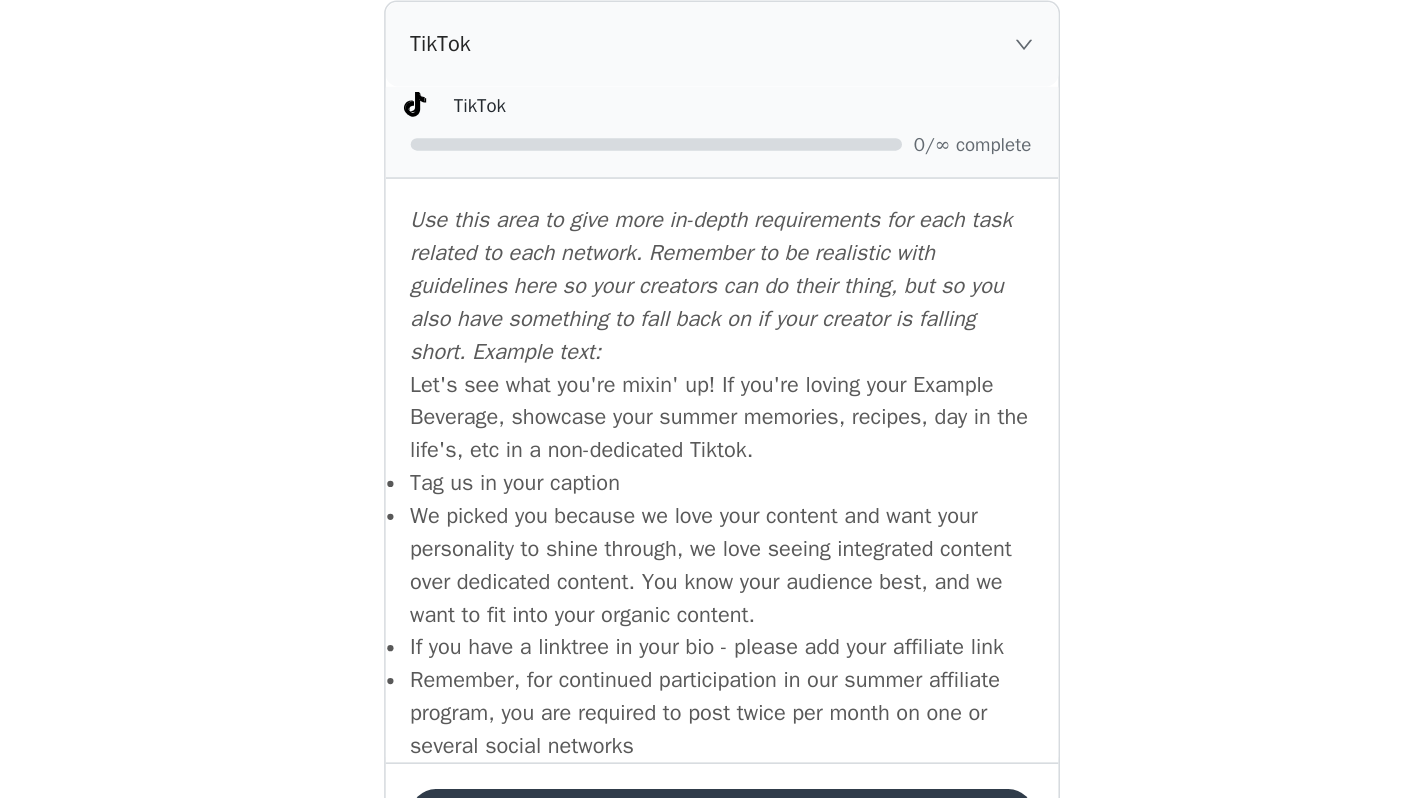 click on "We picked you because we love your content and want your personality to shine through, we love seeing integrated content over dedicated content. You know your audience best, and we want to fit into your organic content." at bounding box center [714, 555] 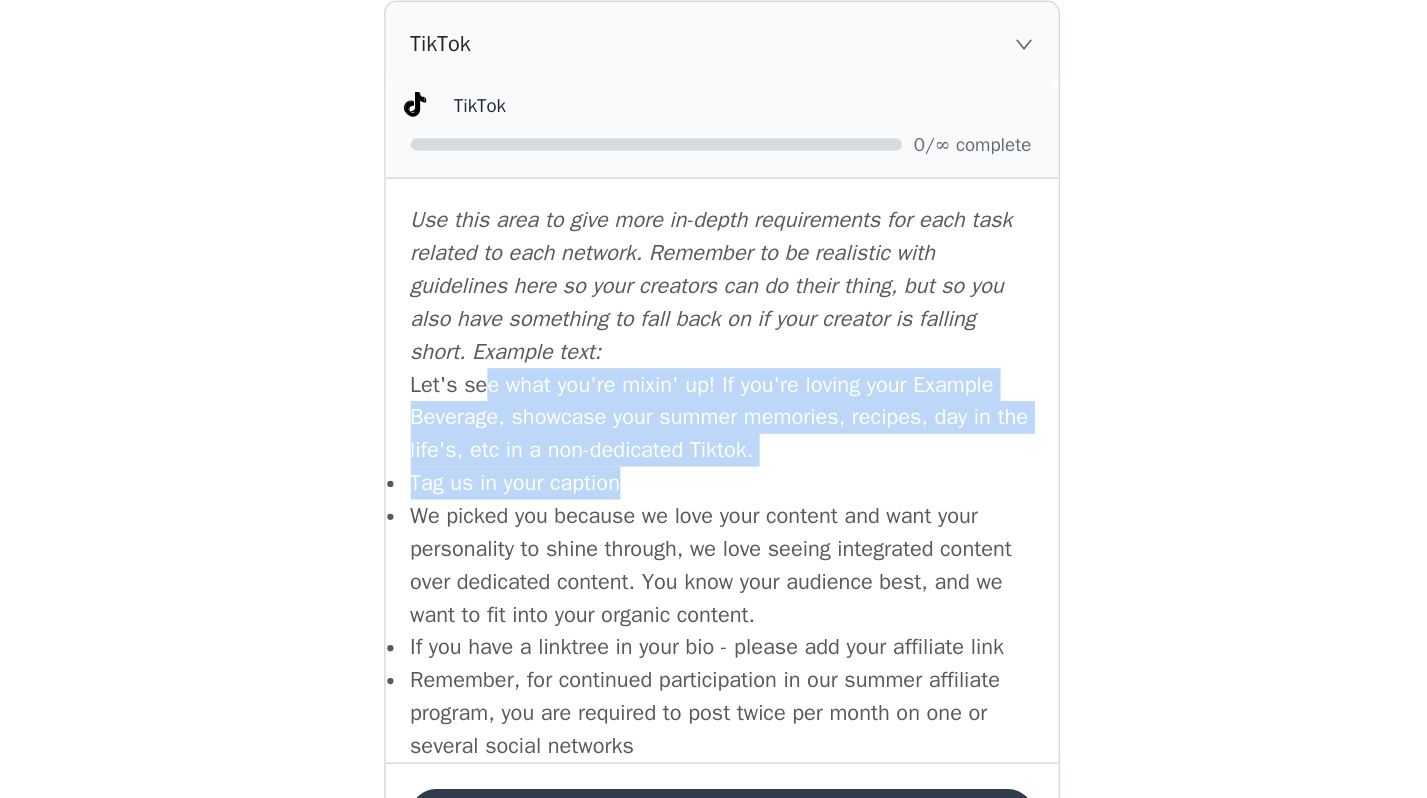 drag, startPoint x: 656, startPoint y: 509, endPoint x: 564, endPoint y: 444, distance: 112.64546 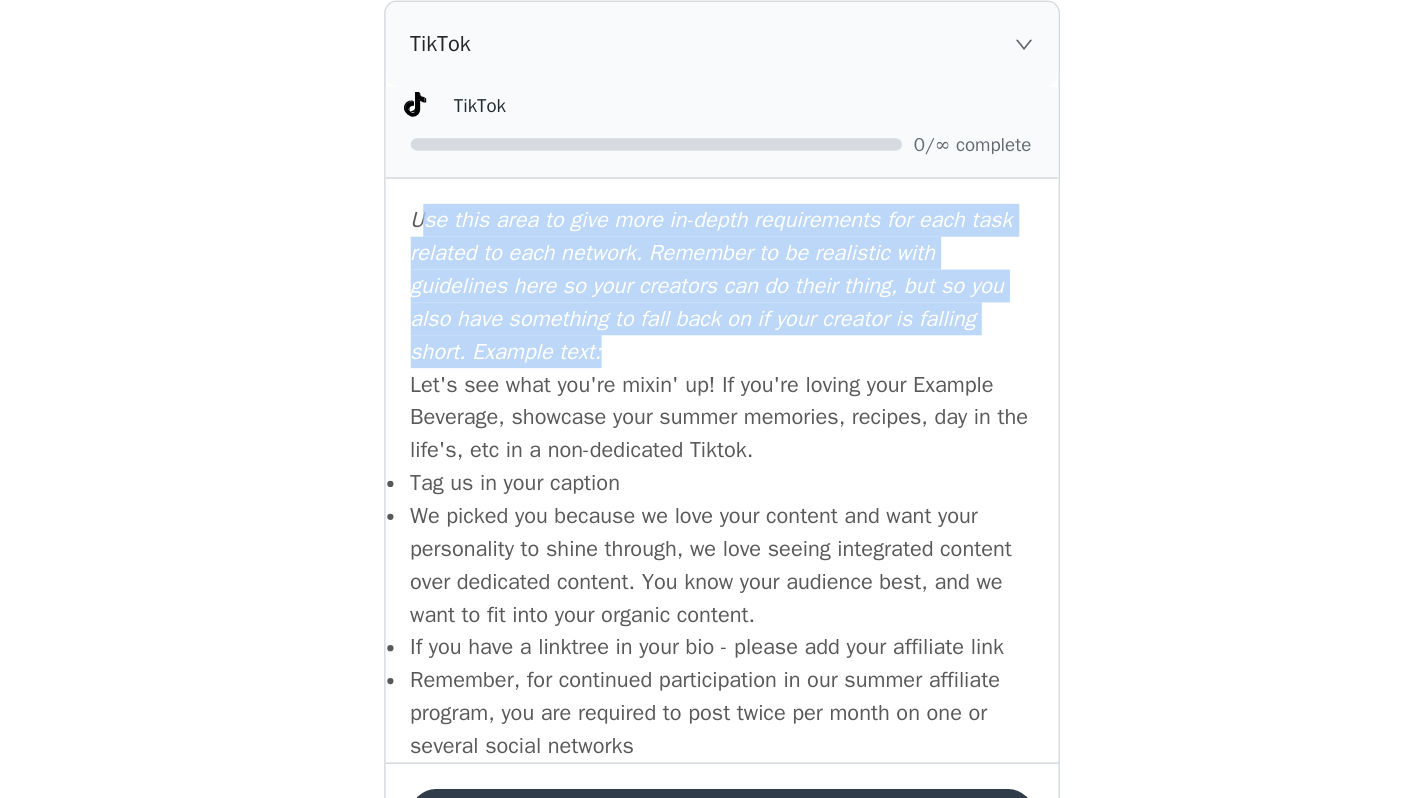 drag, startPoint x: 694, startPoint y: 411, endPoint x: 522, endPoint y: 342, distance: 185.32404 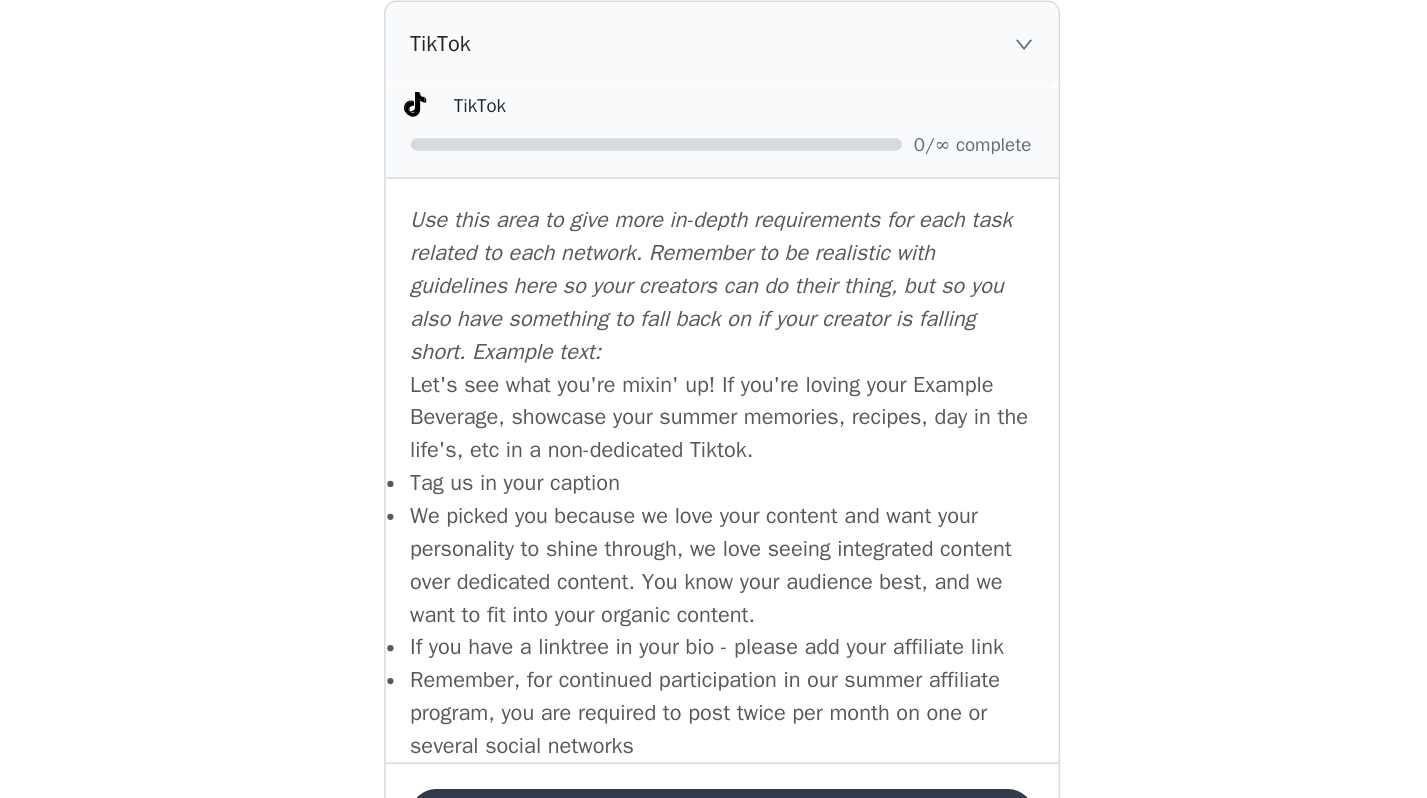 click on "Use this area to give more in-depth requirements for each task related to each network. Remember to be realistic with guidelines here so your creators can do their thing, but so you also have something to fall back on if your creator is falling short. Example text:" at bounding box center (707, 376) 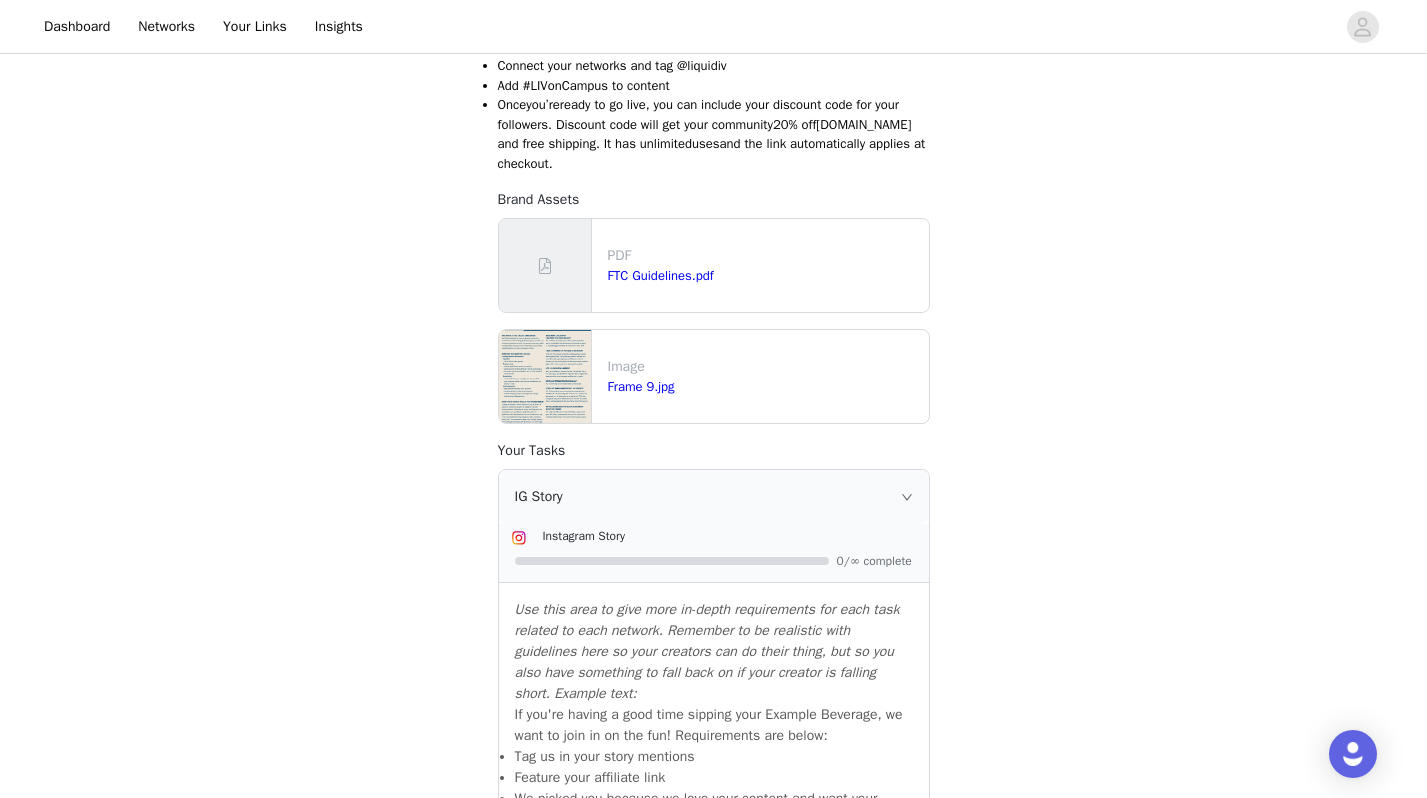 scroll, scrollTop: 0, scrollLeft: 0, axis: both 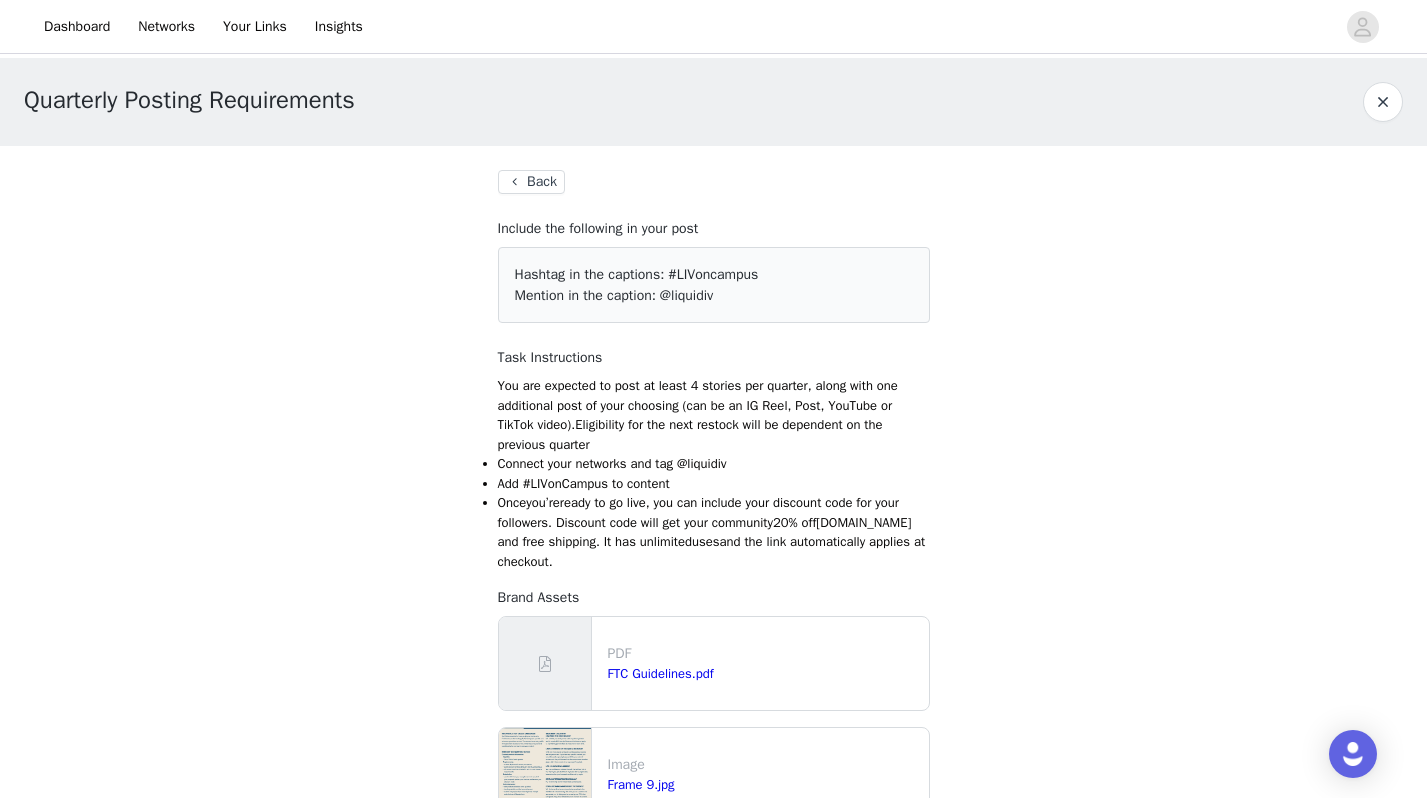 click on "Dashboard Networks Your Links Insights" at bounding box center (713, 27) 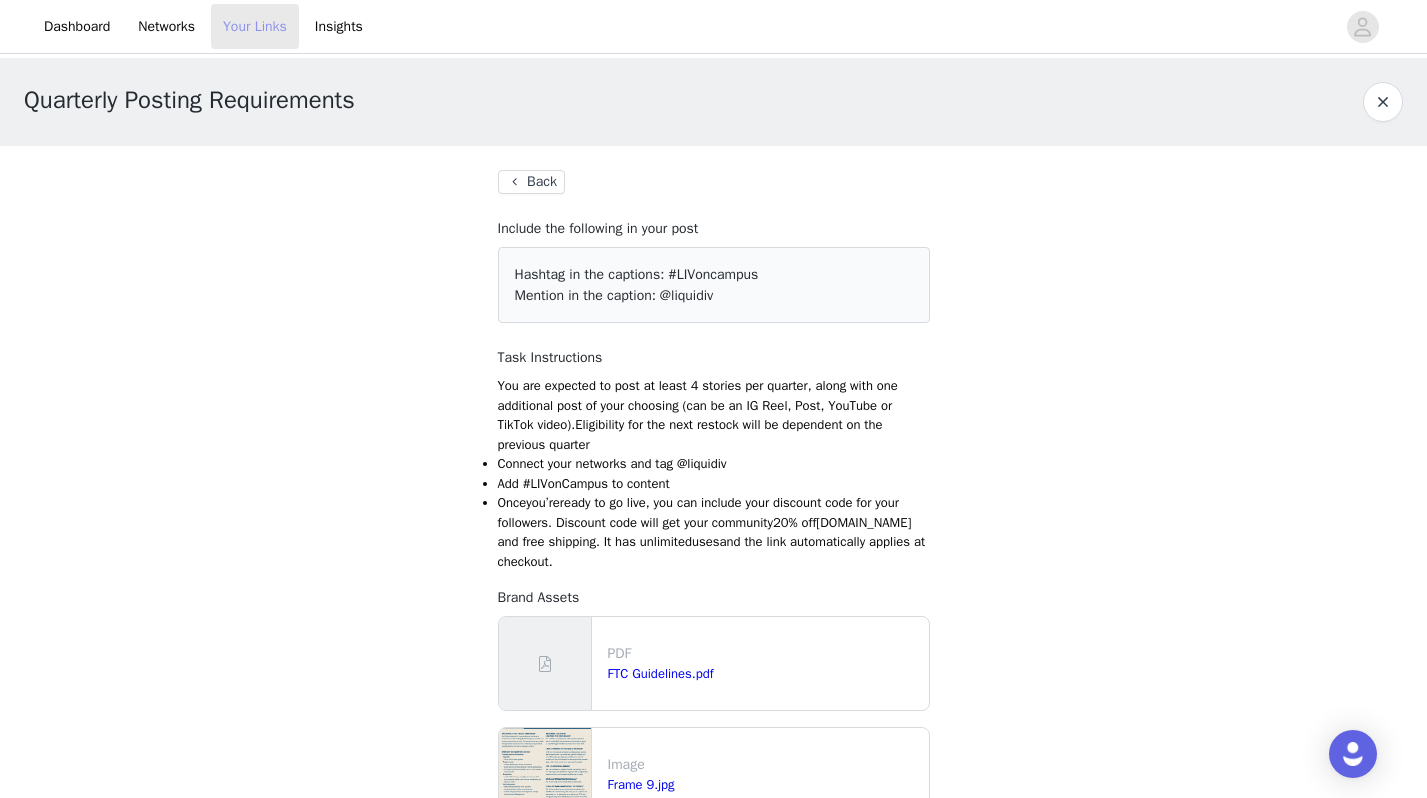 click on "Your Links" at bounding box center (255, 26) 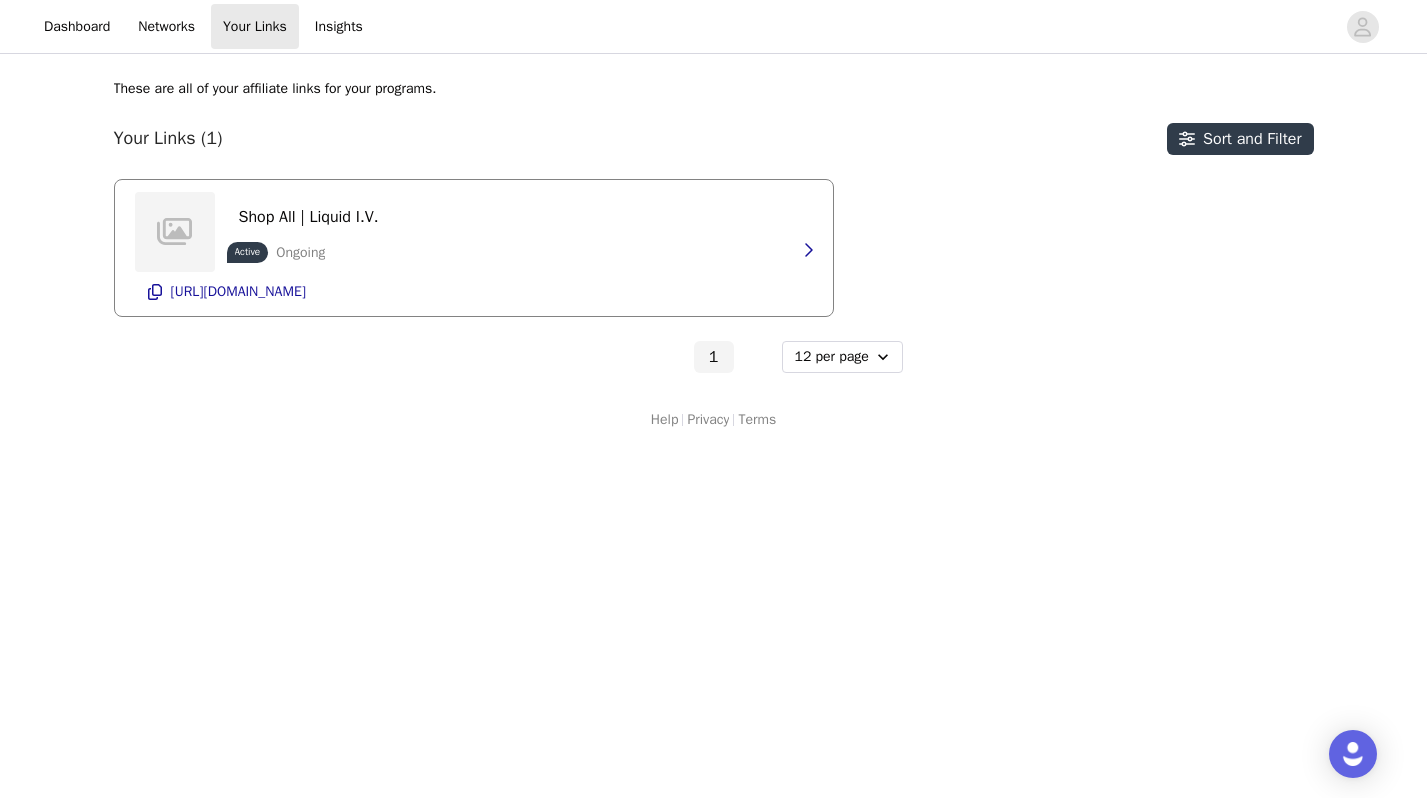 click on "Shop All | Liquid I.V. Active Ongoing" at bounding box center [309, 232] 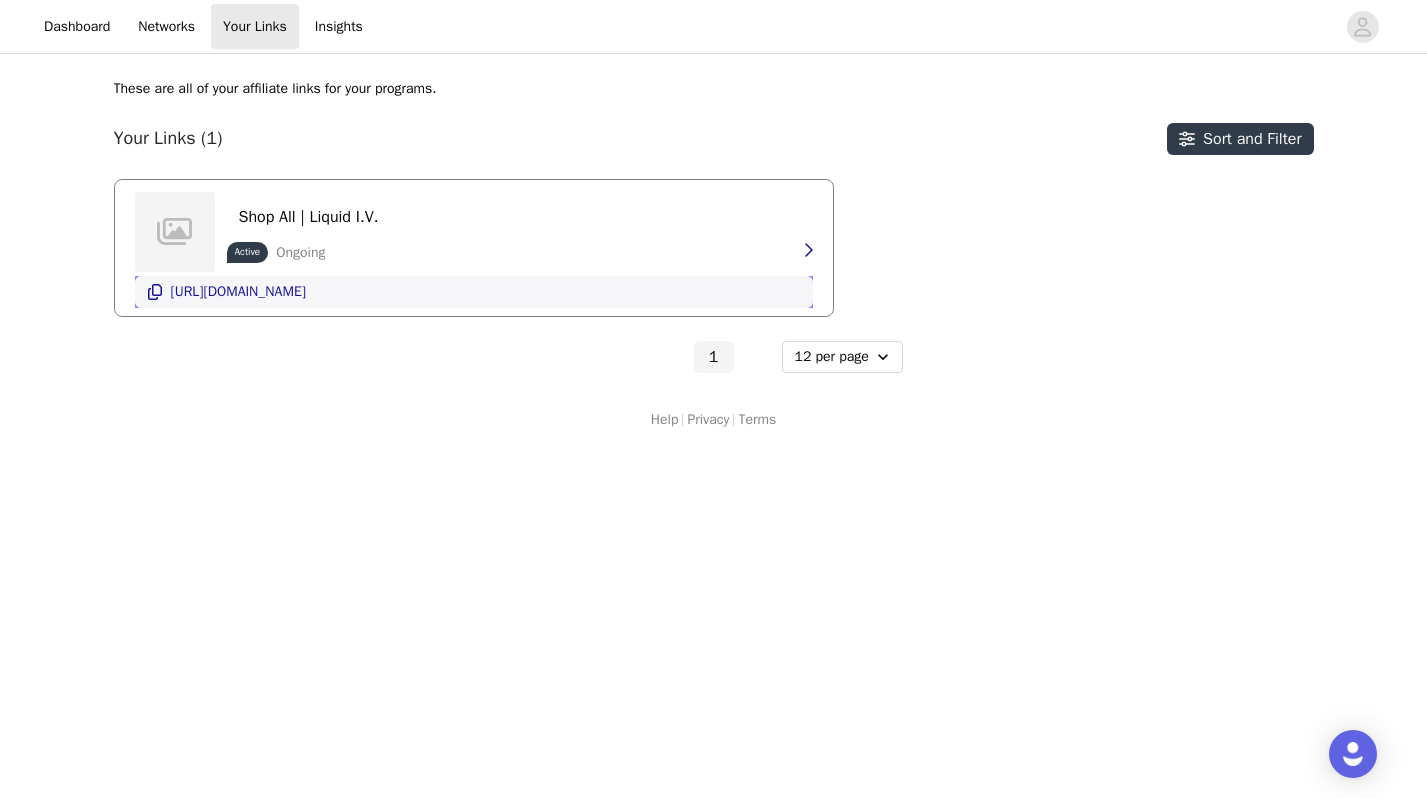 click on "https://glnk.io/qv1w/klairewilson" at bounding box center [238, 292] 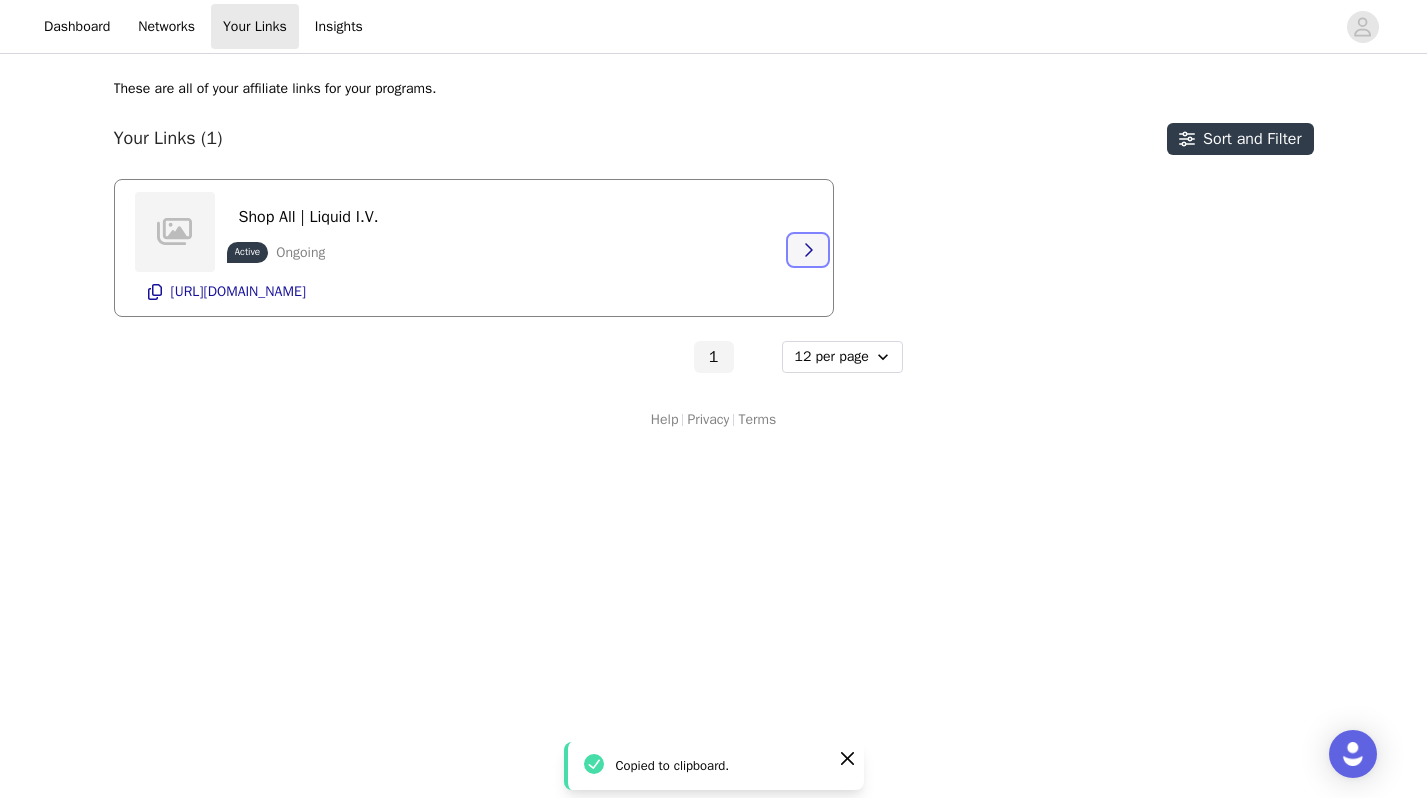 click 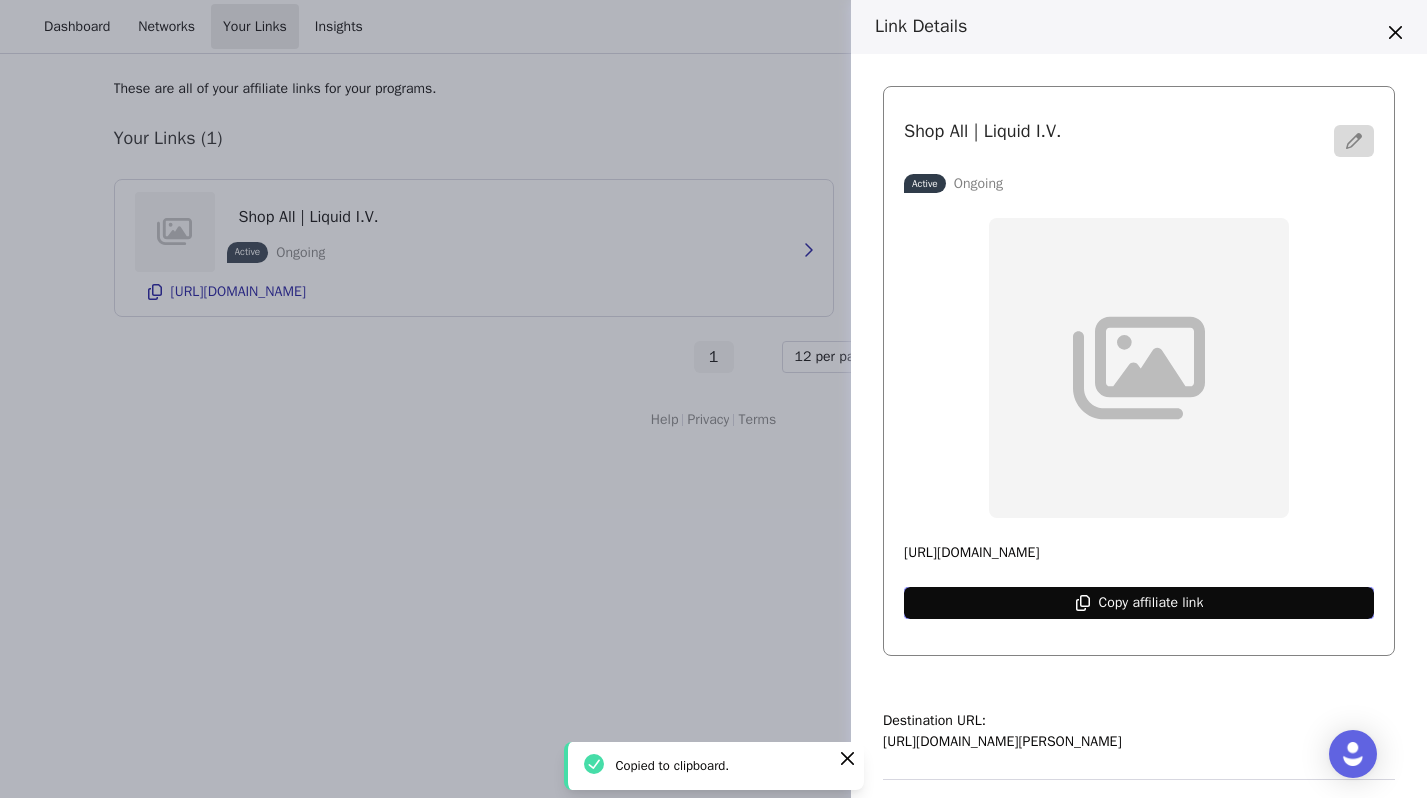 click on "Copy affiliate link" at bounding box center [1151, 603] 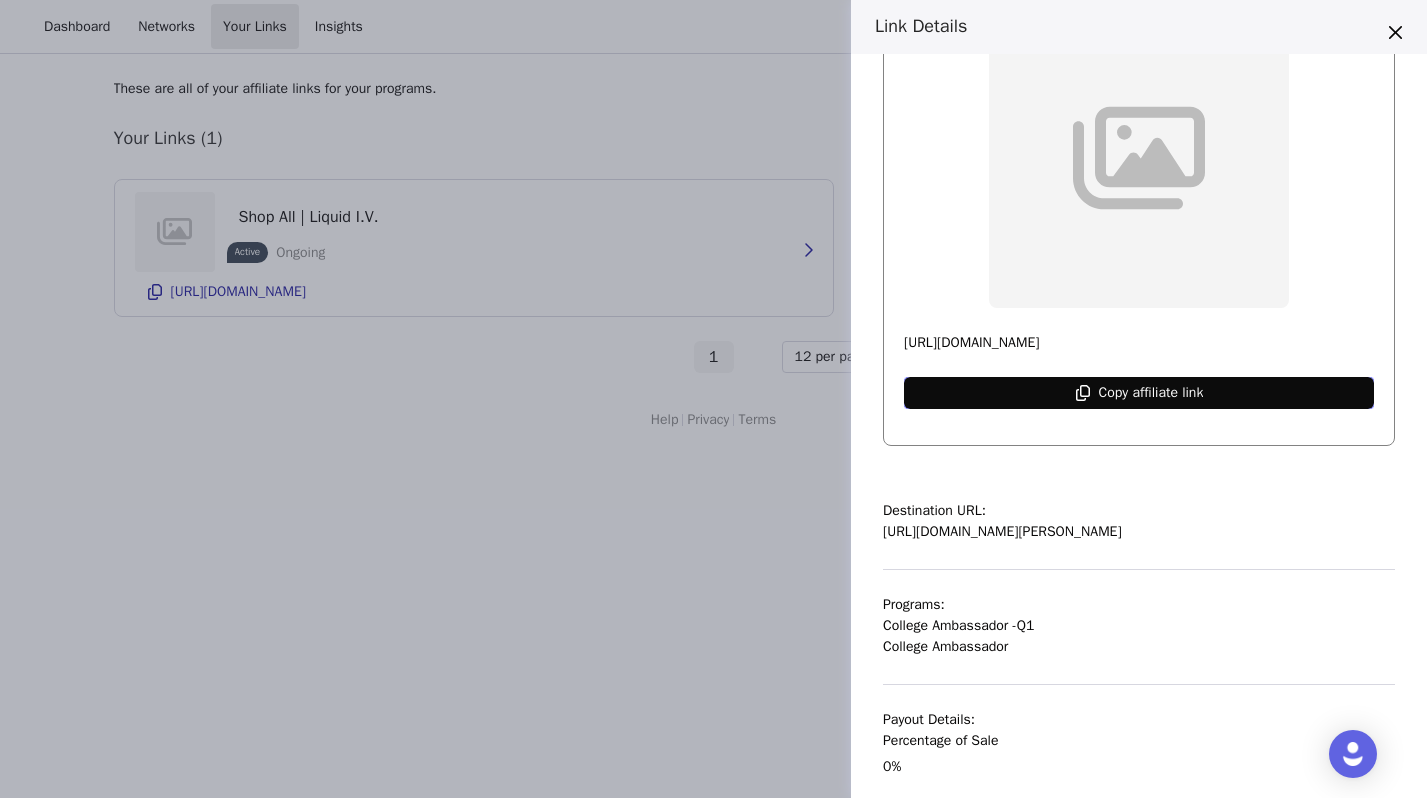 scroll, scrollTop: 216, scrollLeft: 0, axis: vertical 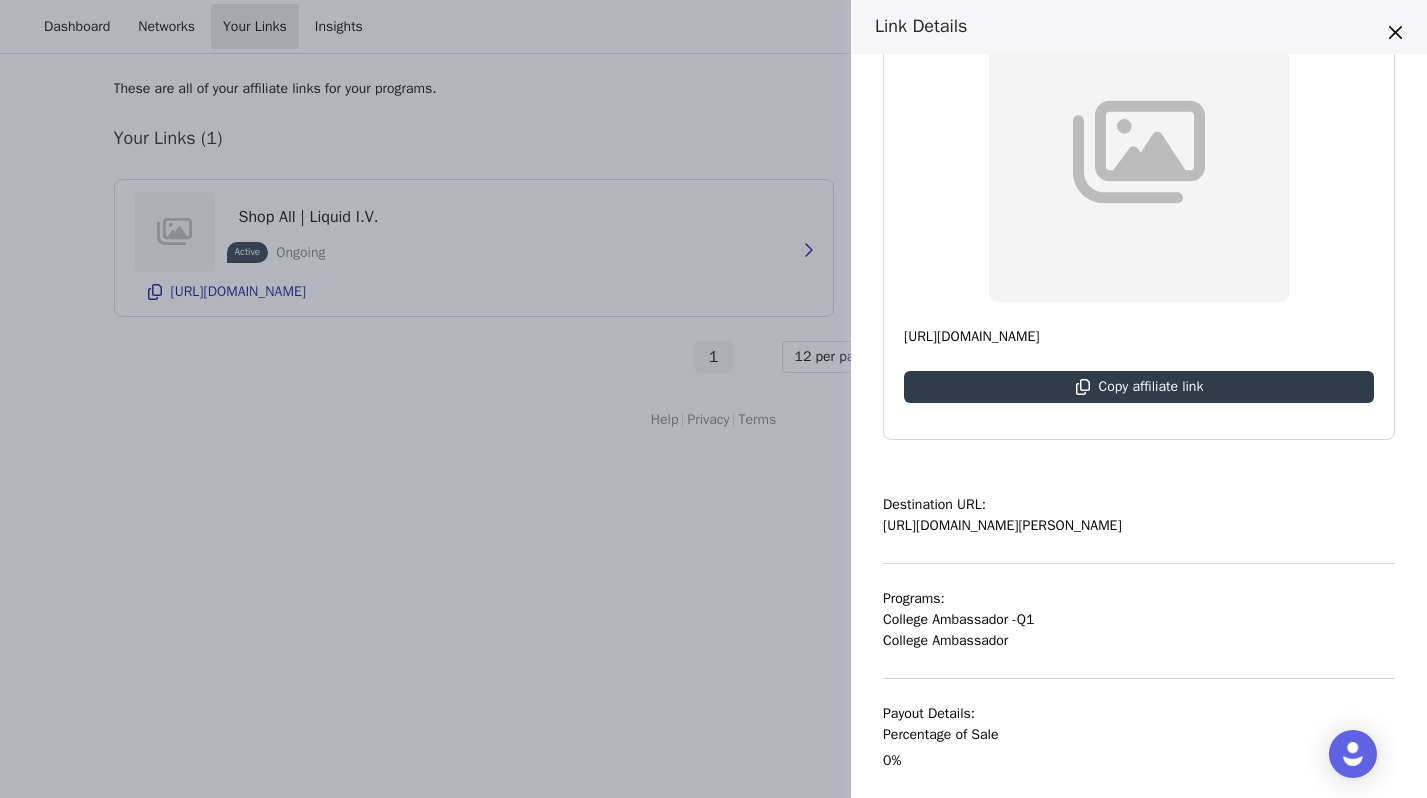 click on "https://www.liquid-iv.com/collections/all?discount_code=KLAIRE.WILSON" at bounding box center [1002, 525] 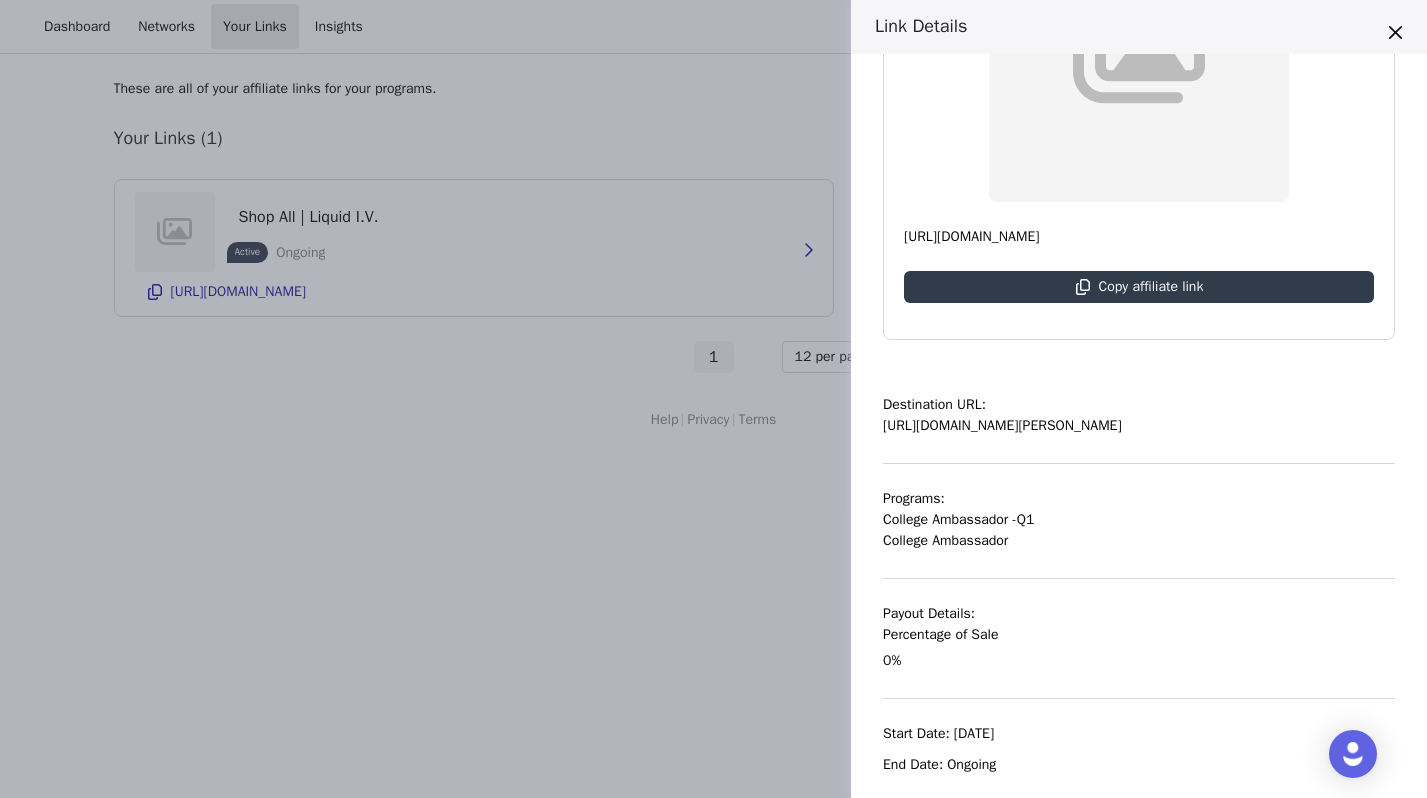 scroll, scrollTop: 324, scrollLeft: 0, axis: vertical 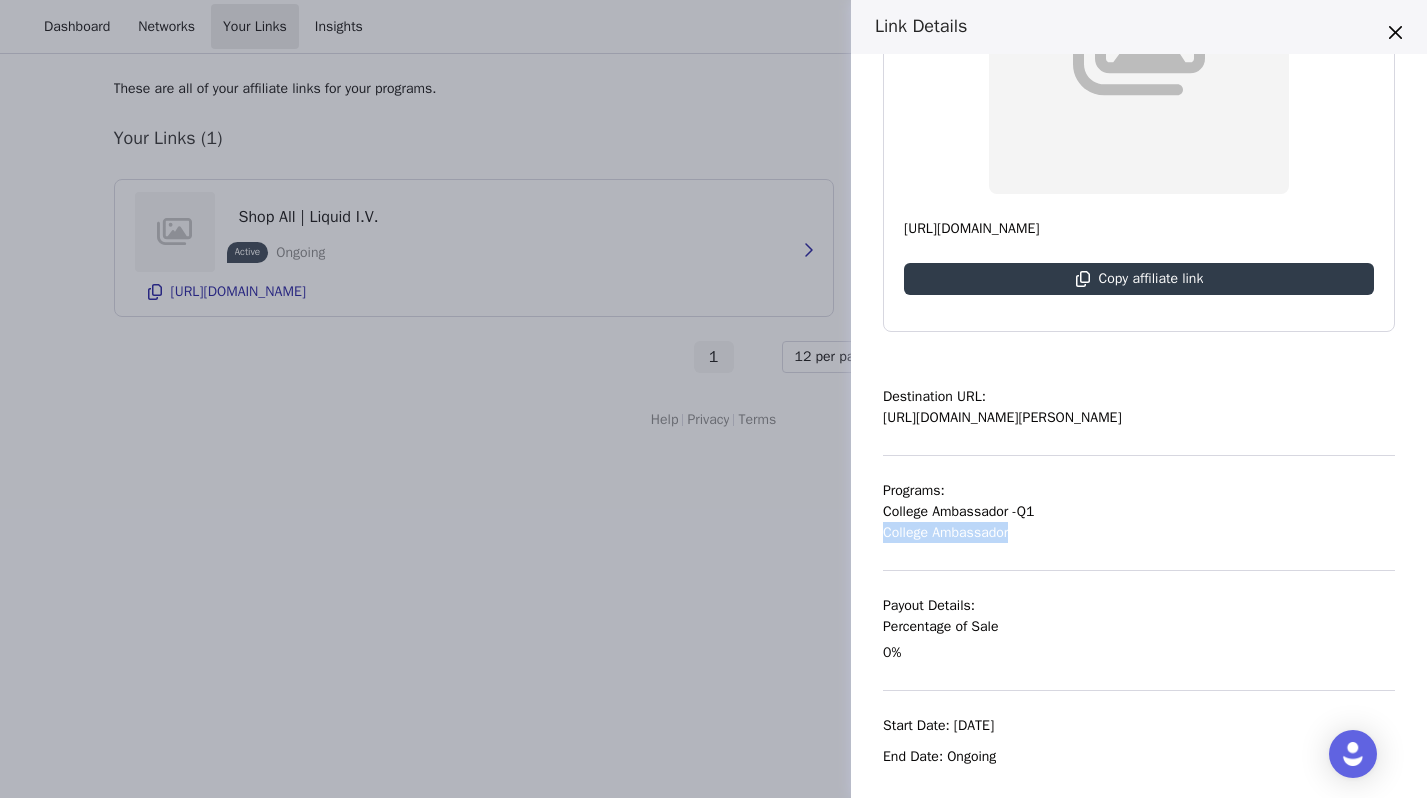 drag, startPoint x: 887, startPoint y: 528, endPoint x: 1039, endPoint y: 535, distance: 152.1611 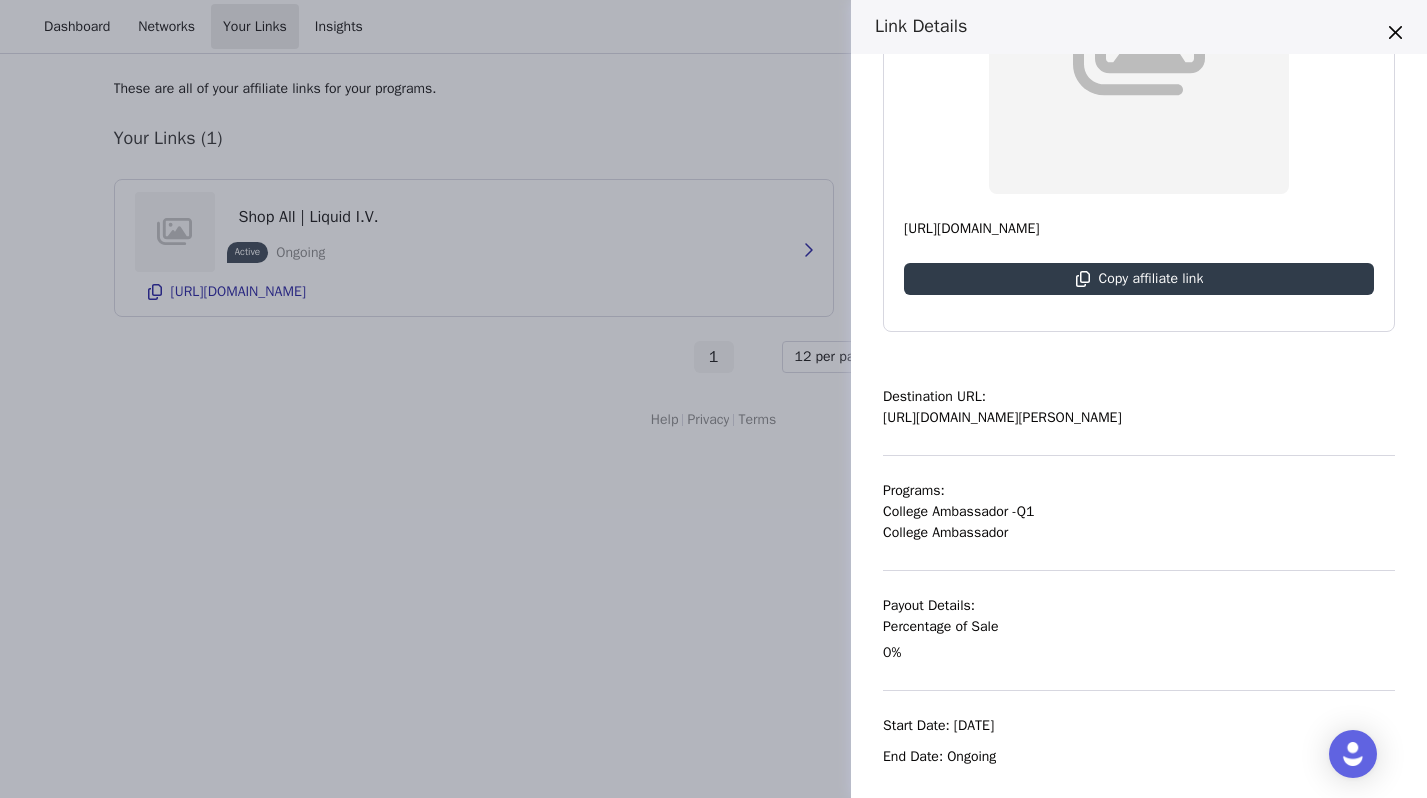 click on "Payout Details:" at bounding box center (940, 605) 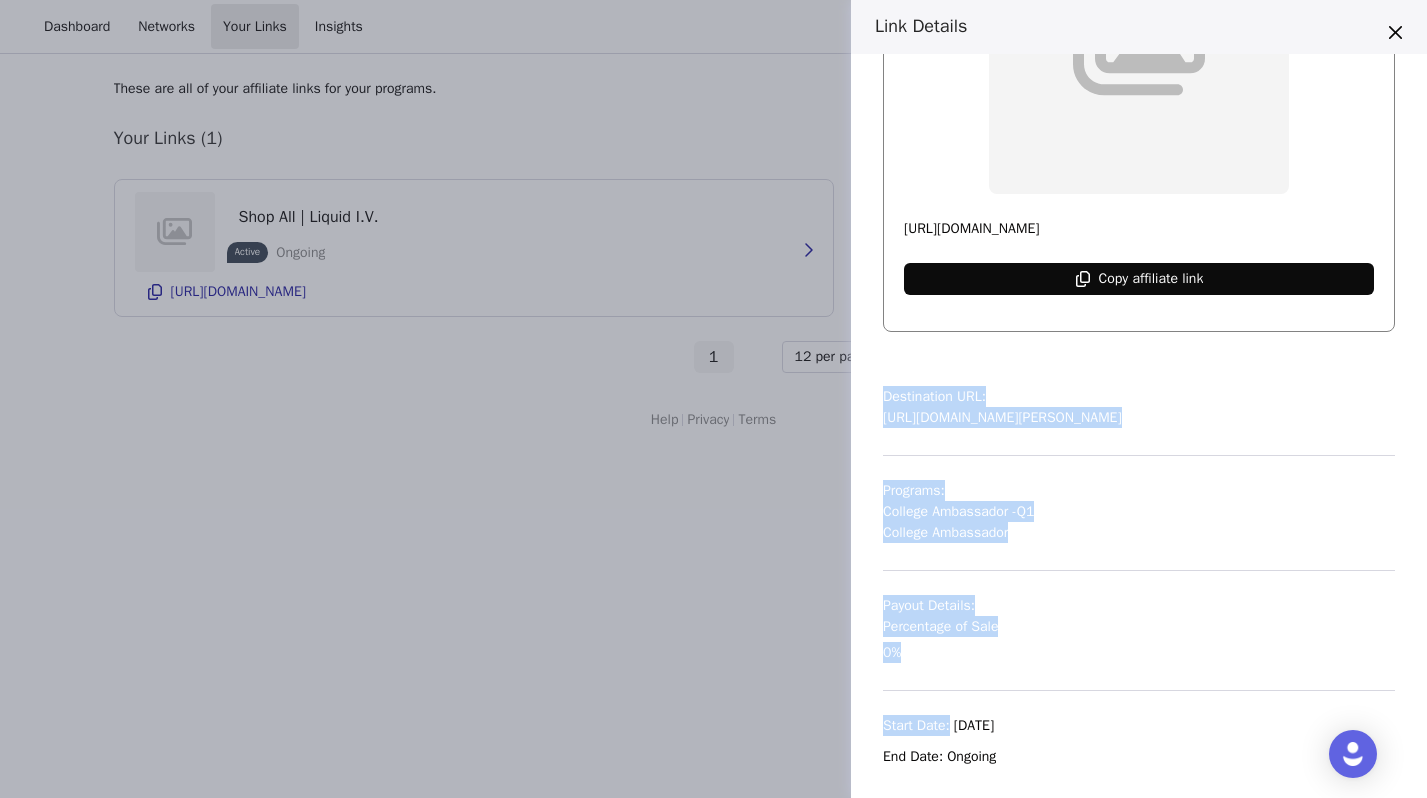drag, startPoint x: 965, startPoint y: 718, endPoint x: 1033, endPoint y: 276, distance: 447.20016 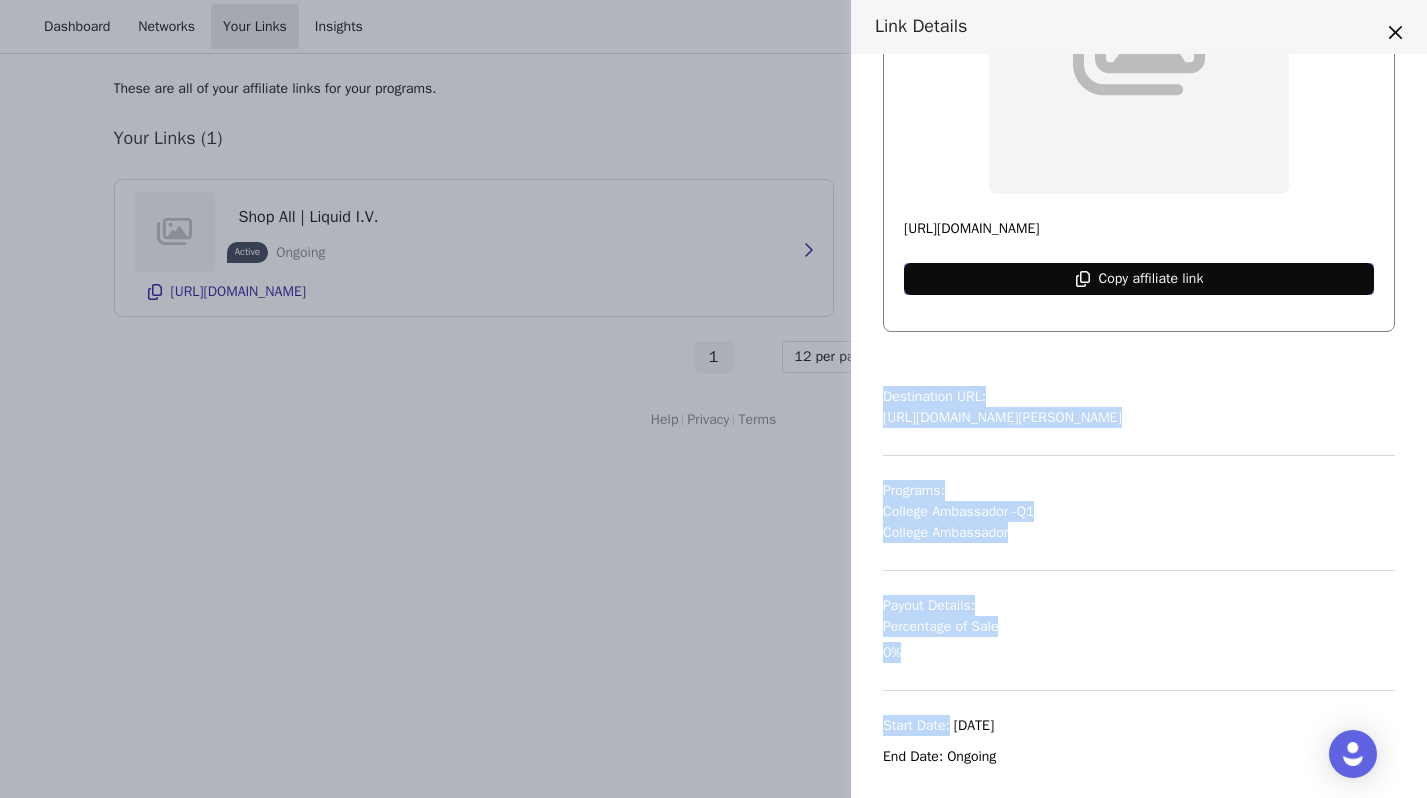 click on "Copy affiliate link" at bounding box center [1139, 279] 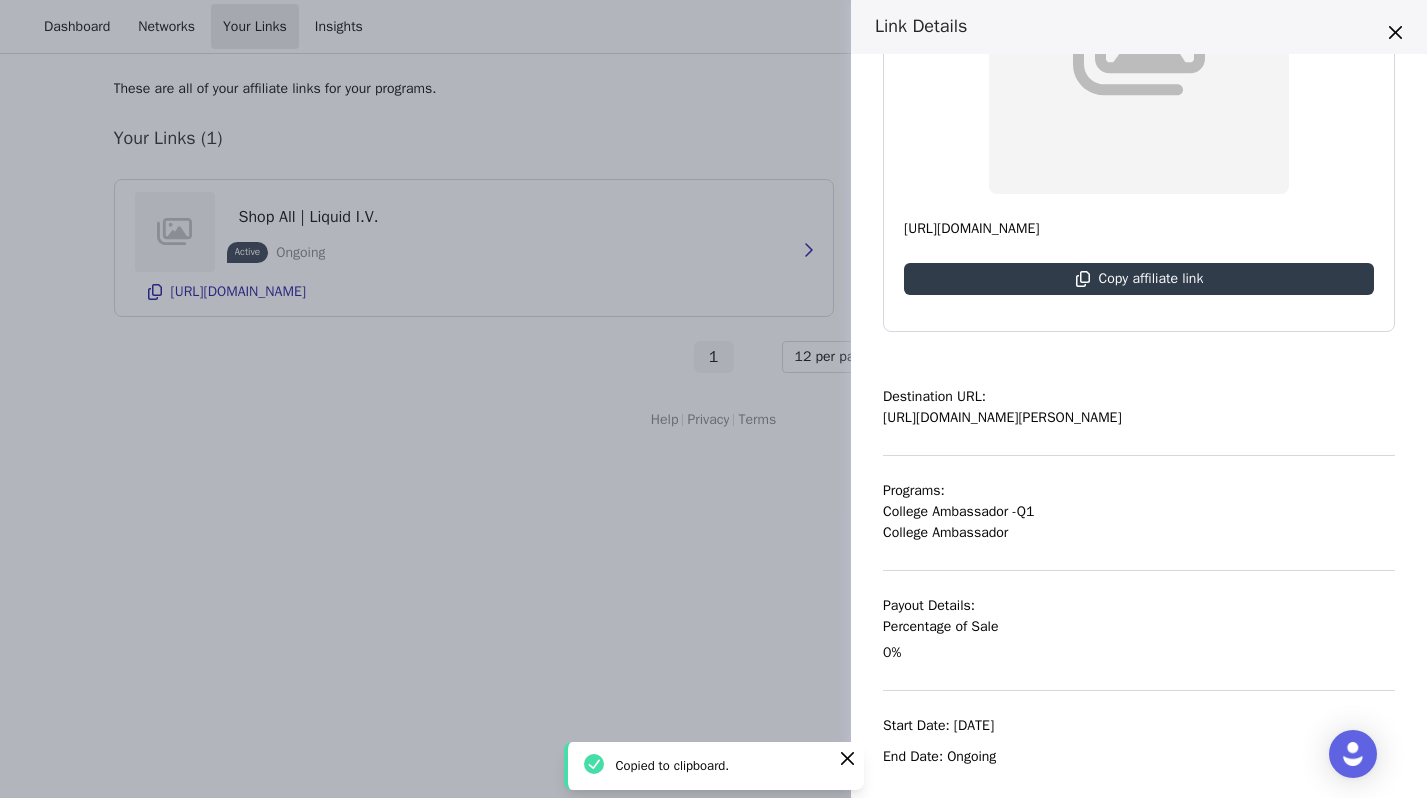 click on "Destination URL: https://www.liquid-iv.com/collections/all?discount_code=KLAIRE.WILSON Programs: College Ambassador -Q1 College Ambassador Payout Details: Percentage of Sale 0% Start Date: Mar 23, 2020 End Date: Ongoing" at bounding box center [1139, 564] 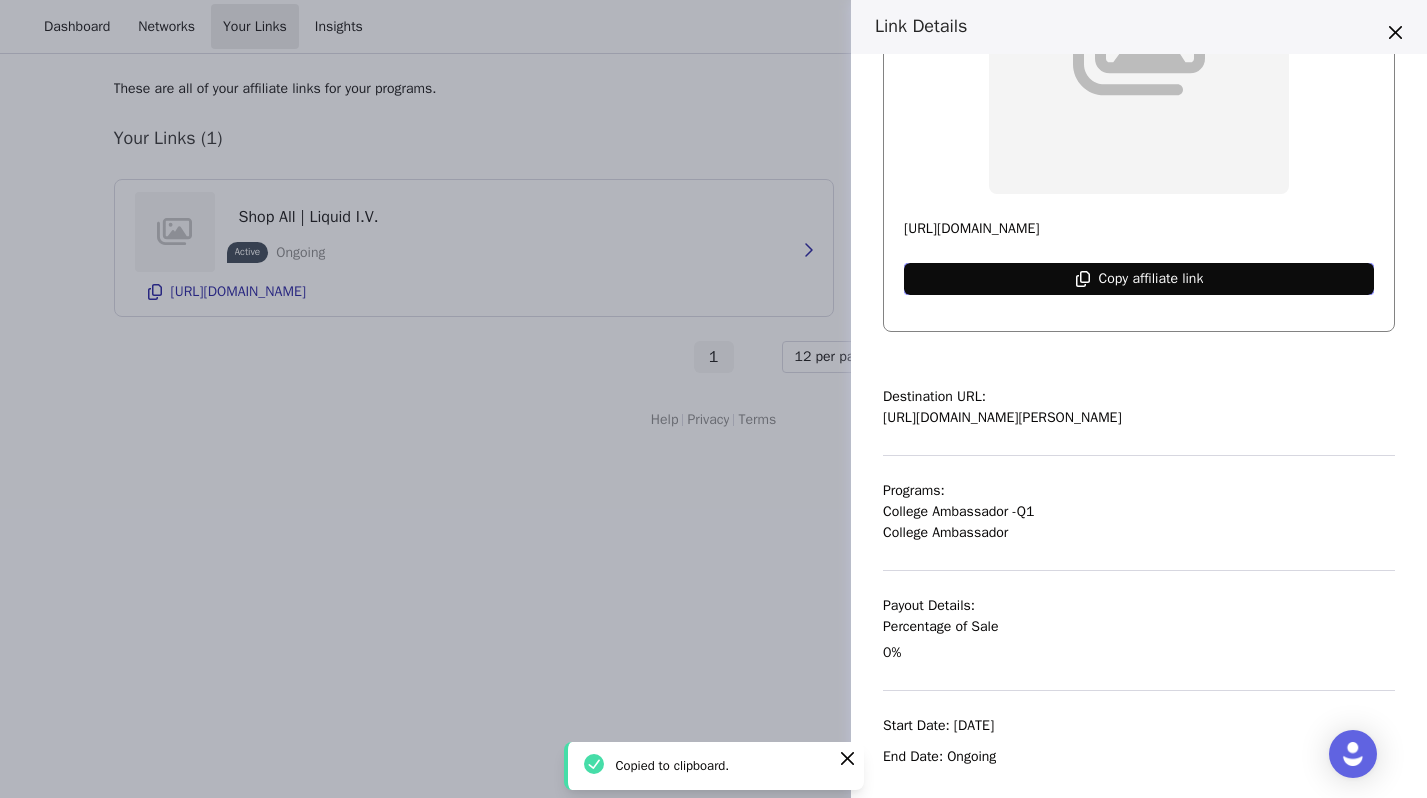 click on "Copy affiliate link" at bounding box center (1151, 279) 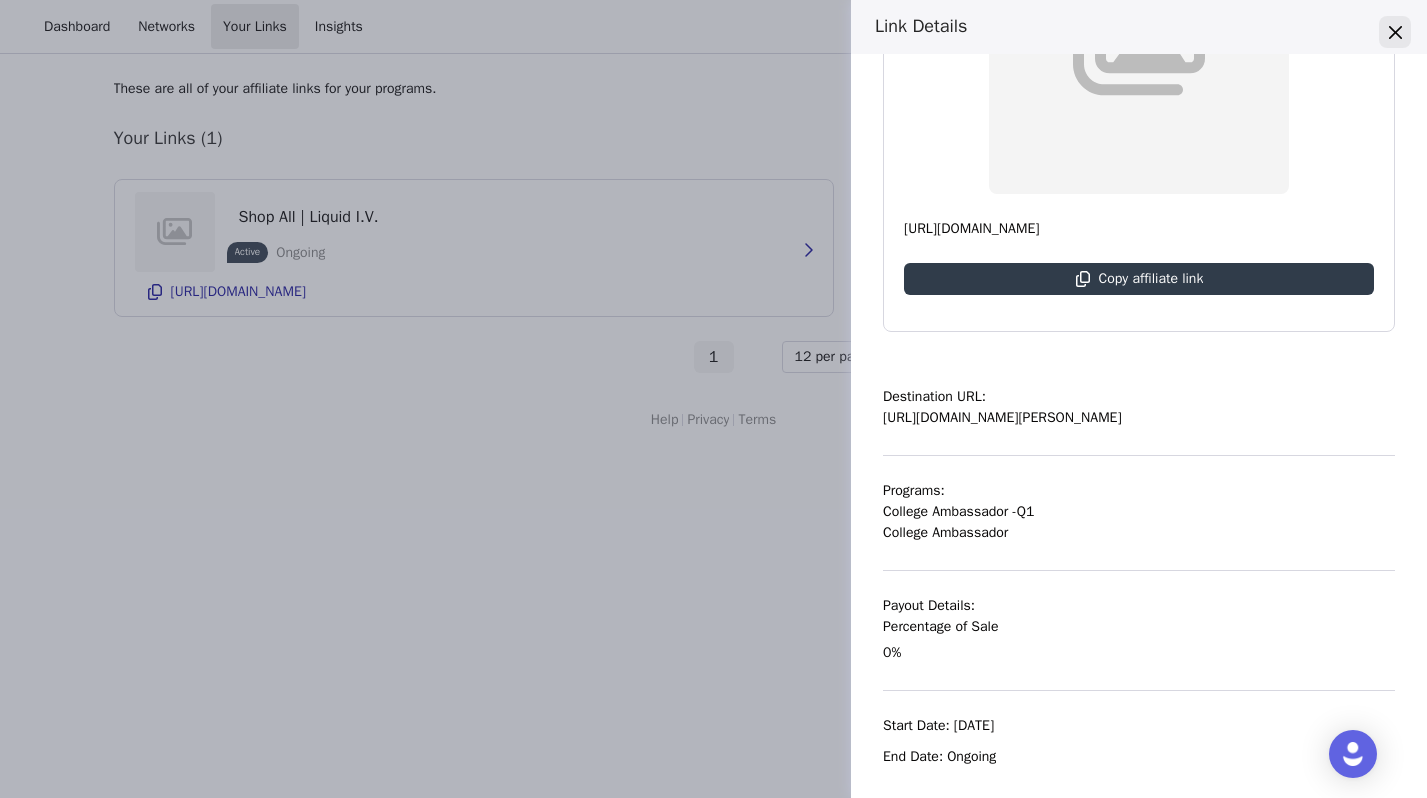 click 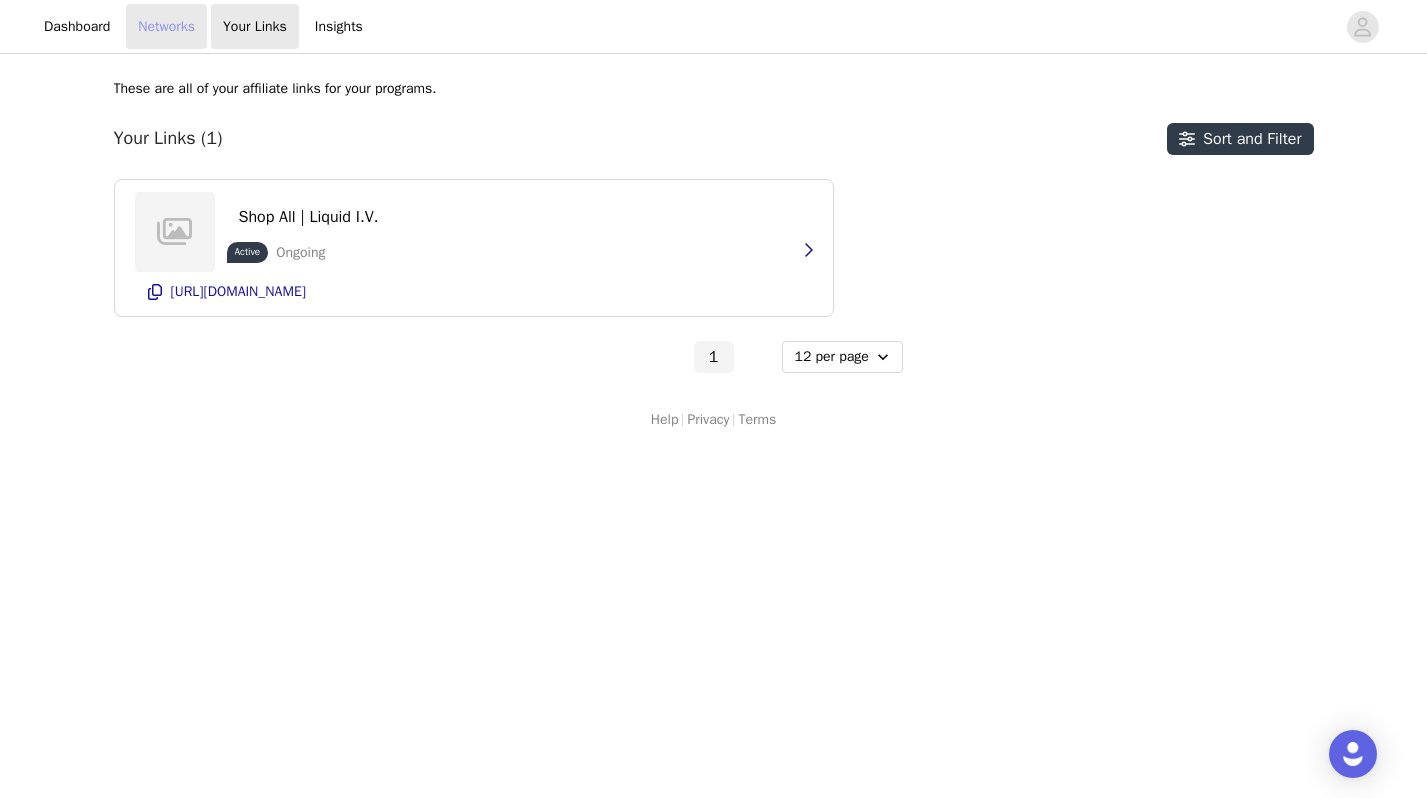 click on "Networks" at bounding box center (166, 26) 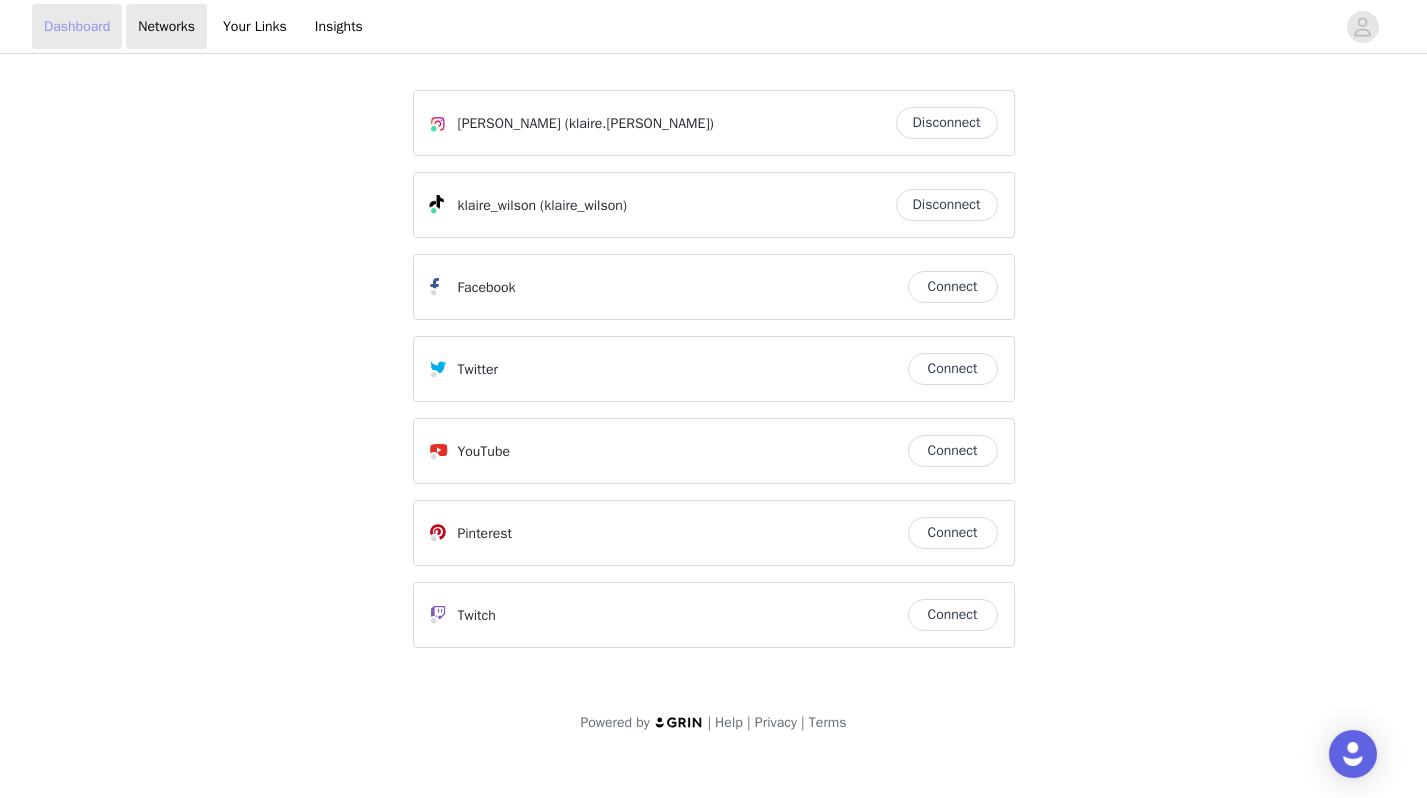click on "Dashboard" at bounding box center (77, 26) 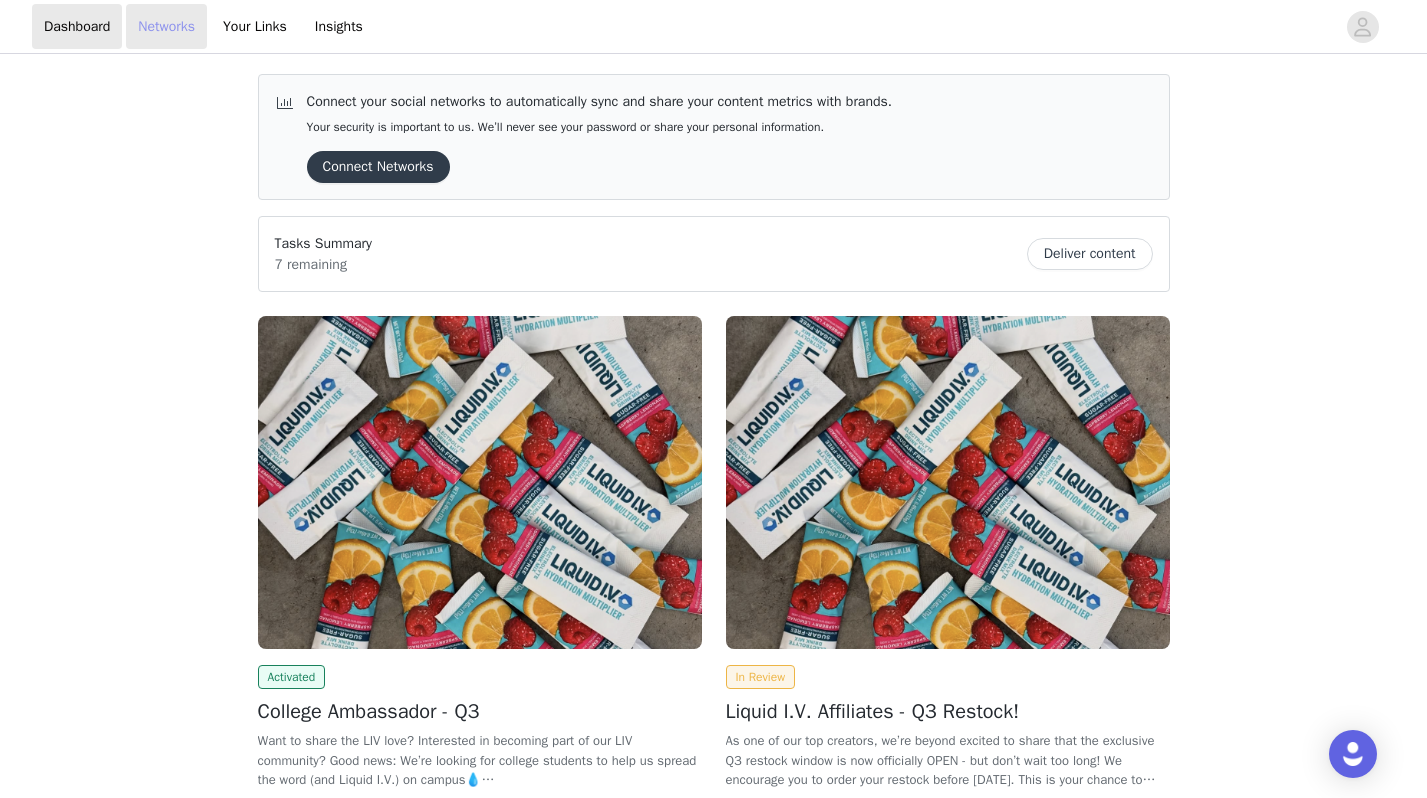click on "Networks" at bounding box center (166, 26) 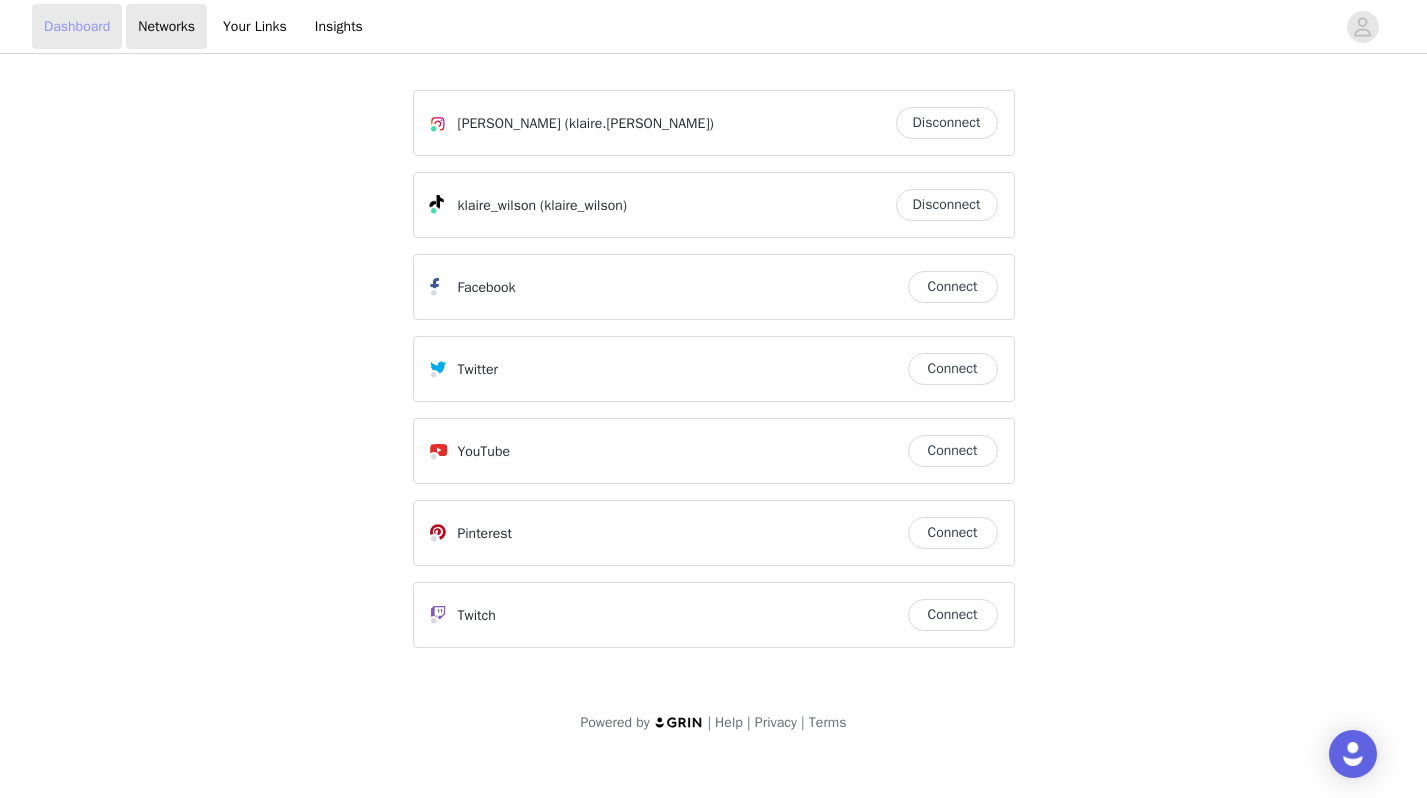 click on "Dashboard" at bounding box center (77, 26) 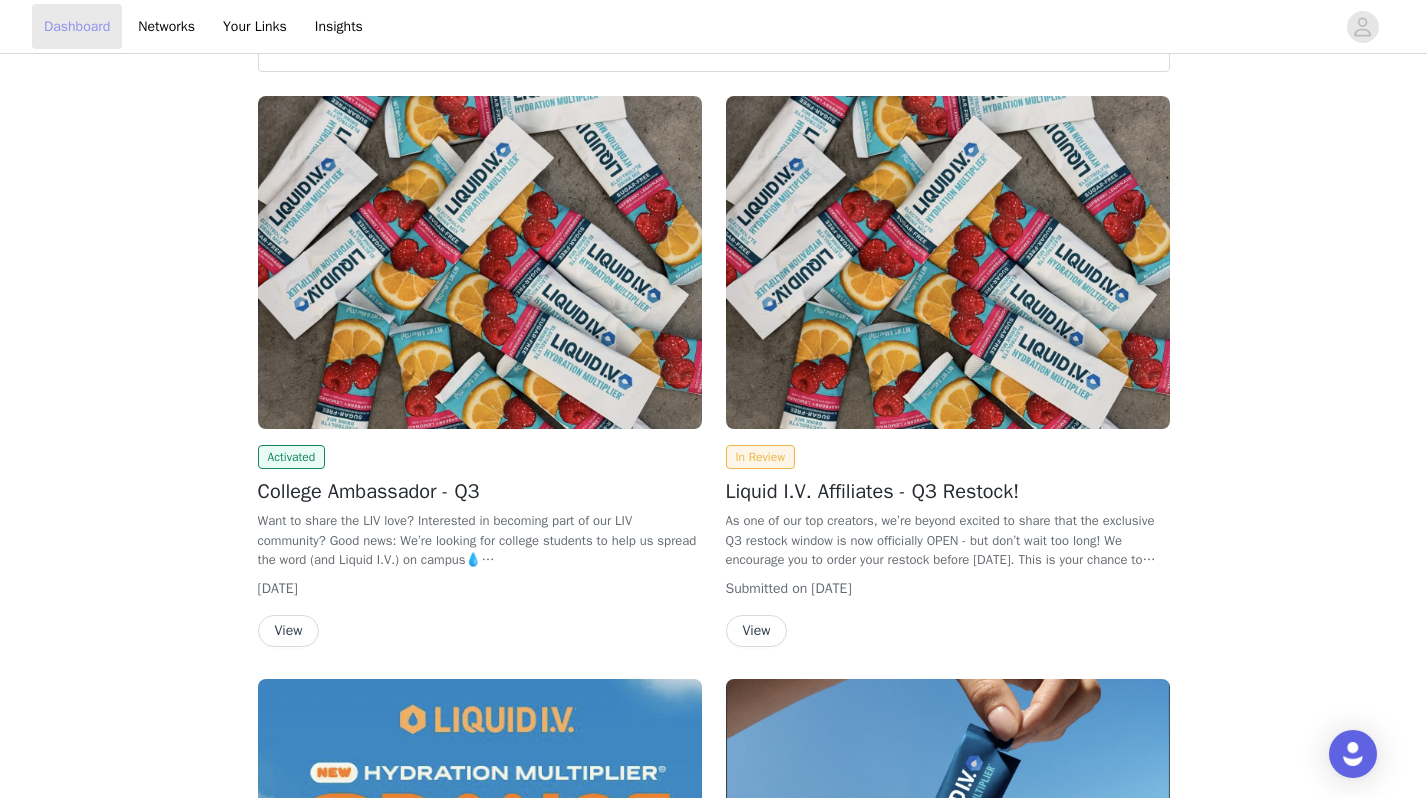 scroll, scrollTop: 232, scrollLeft: 0, axis: vertical 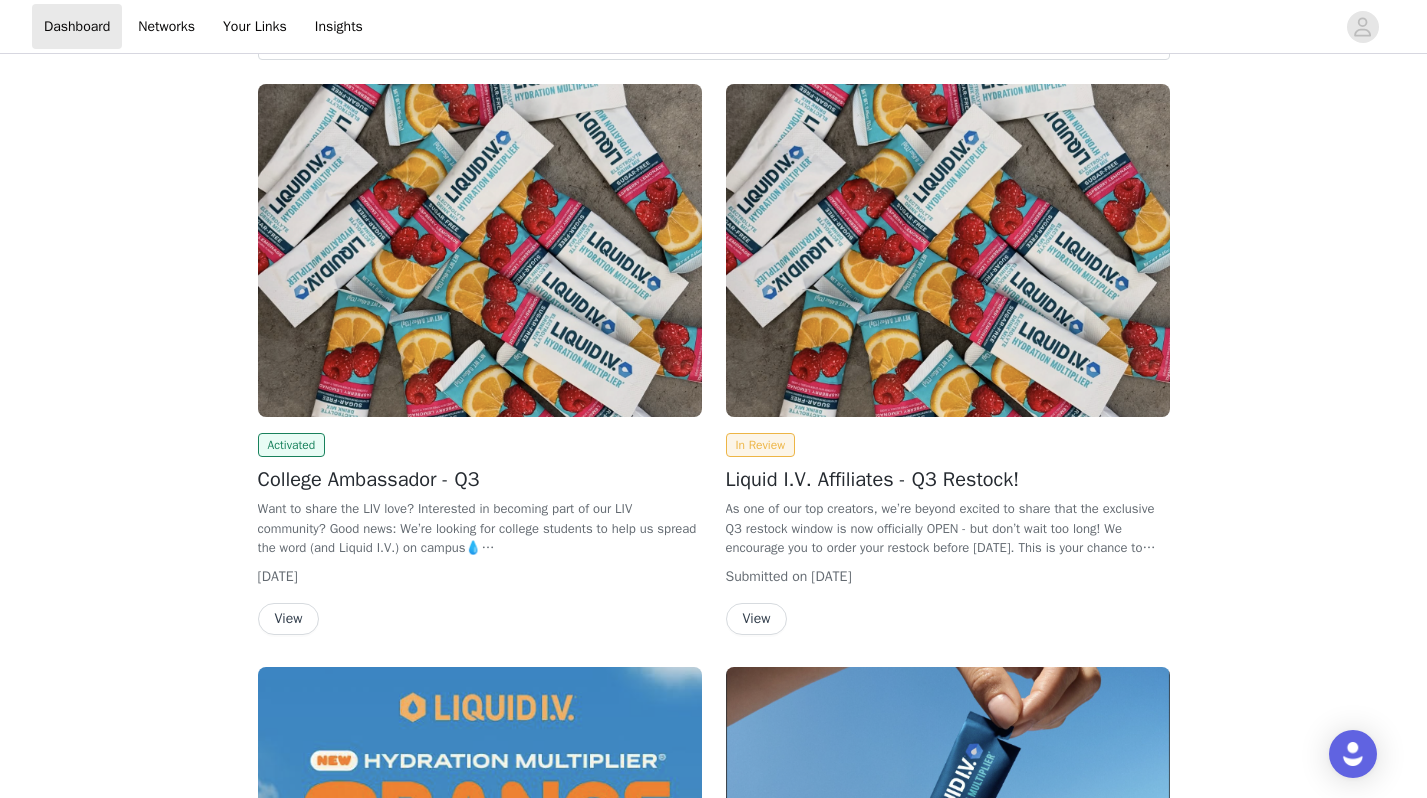 click on "View" at bounding box center (289, 619) 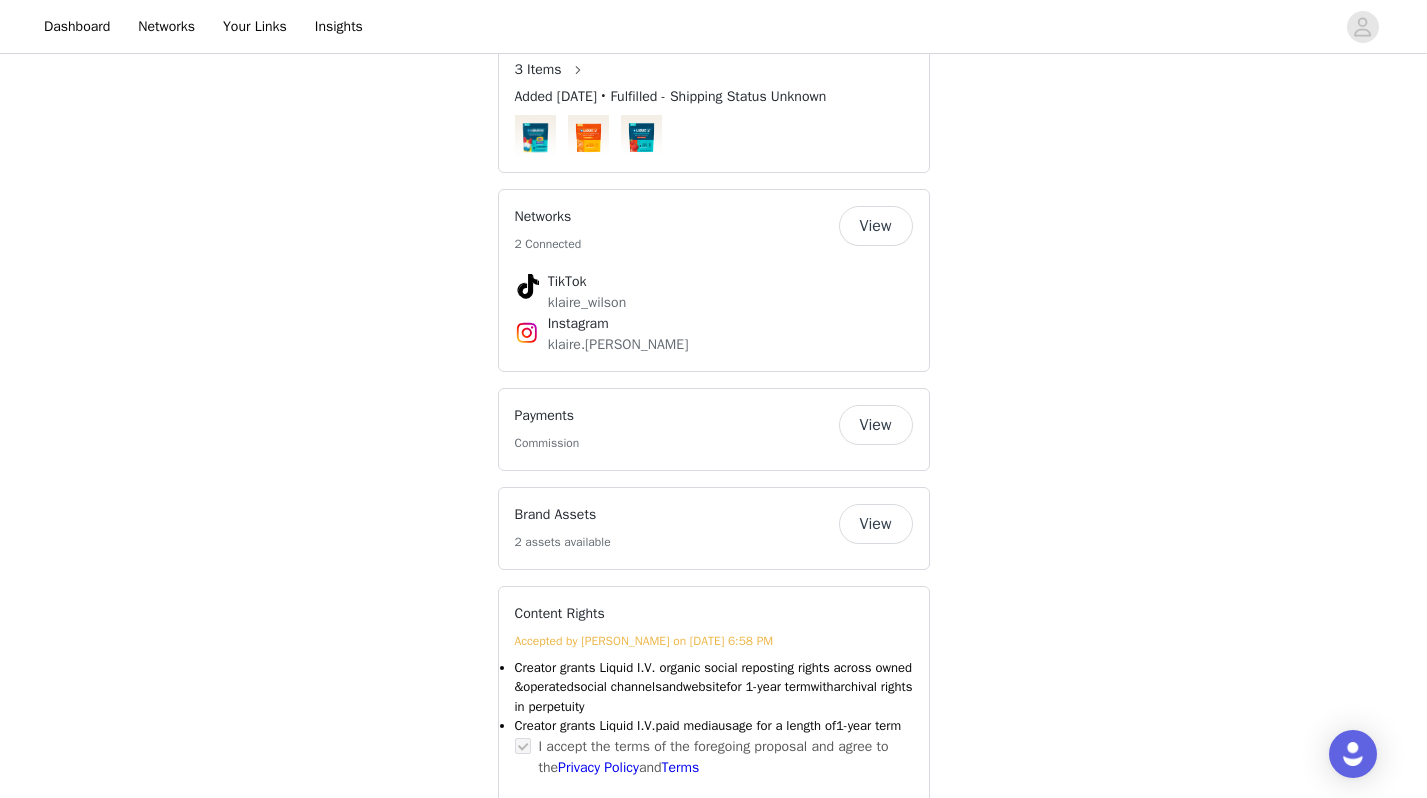 scroll, scrollTop: 1306, scrollLeft: 0, axis: vertical 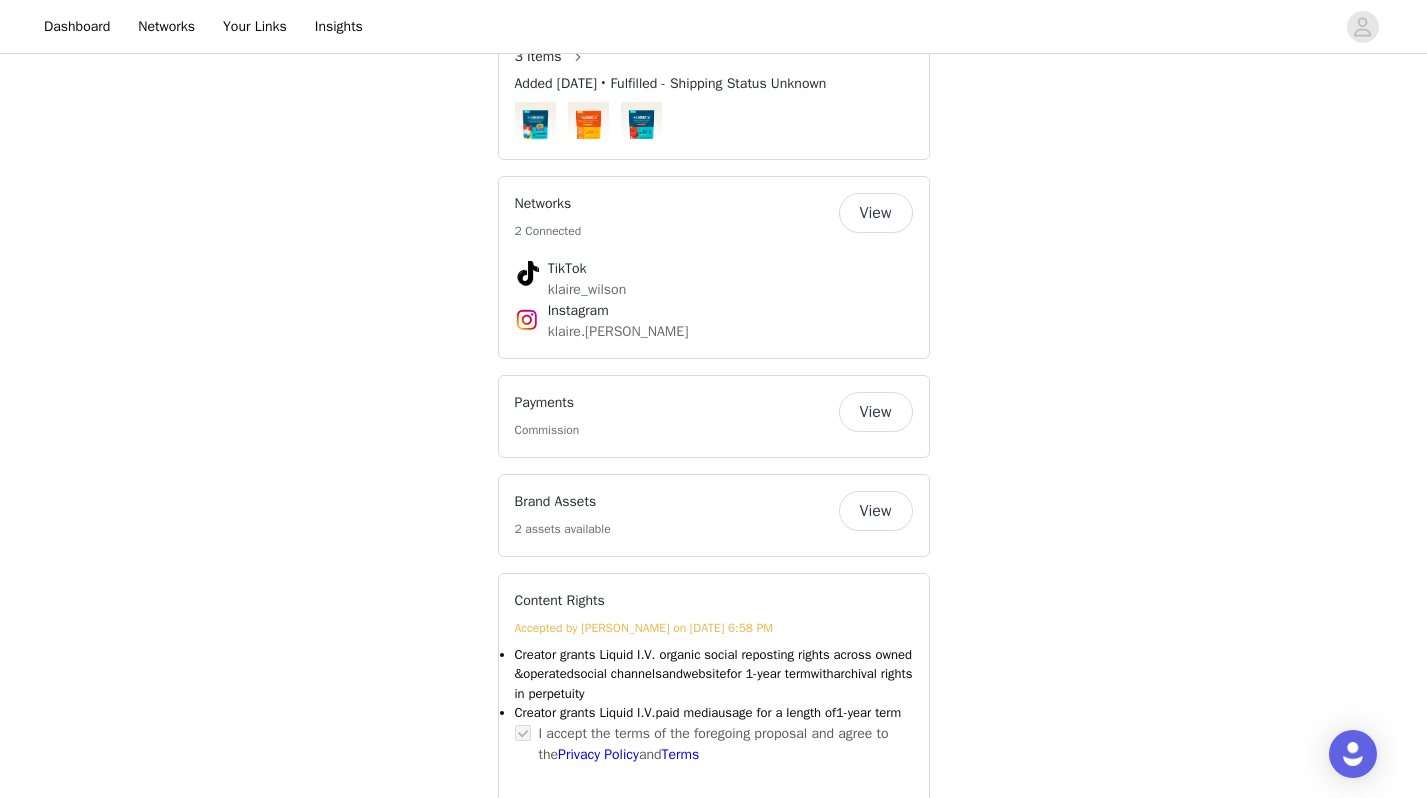 click on "View" at bounding box center [876, 412] 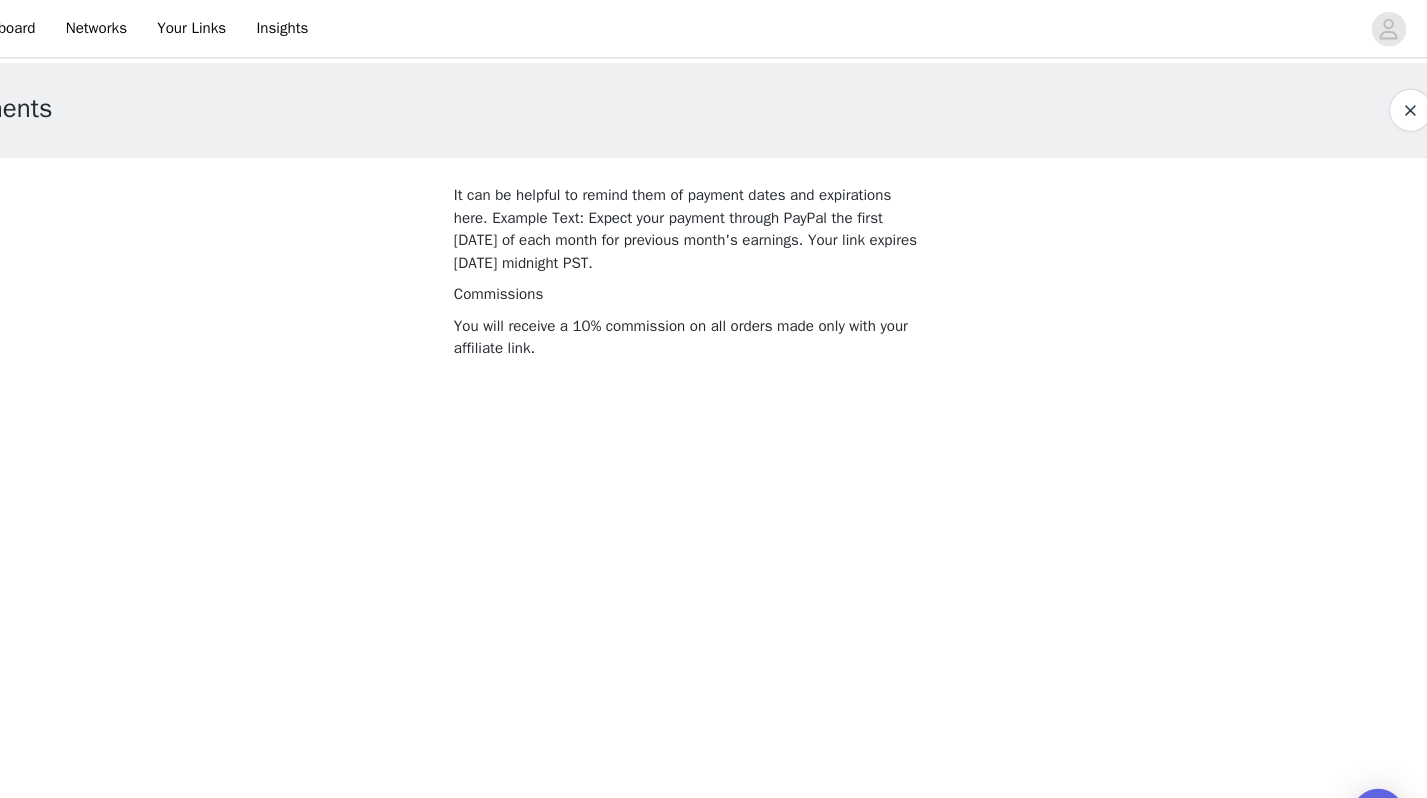 scroll, scrollTop: 0, scrollLeft: 0, axis: both 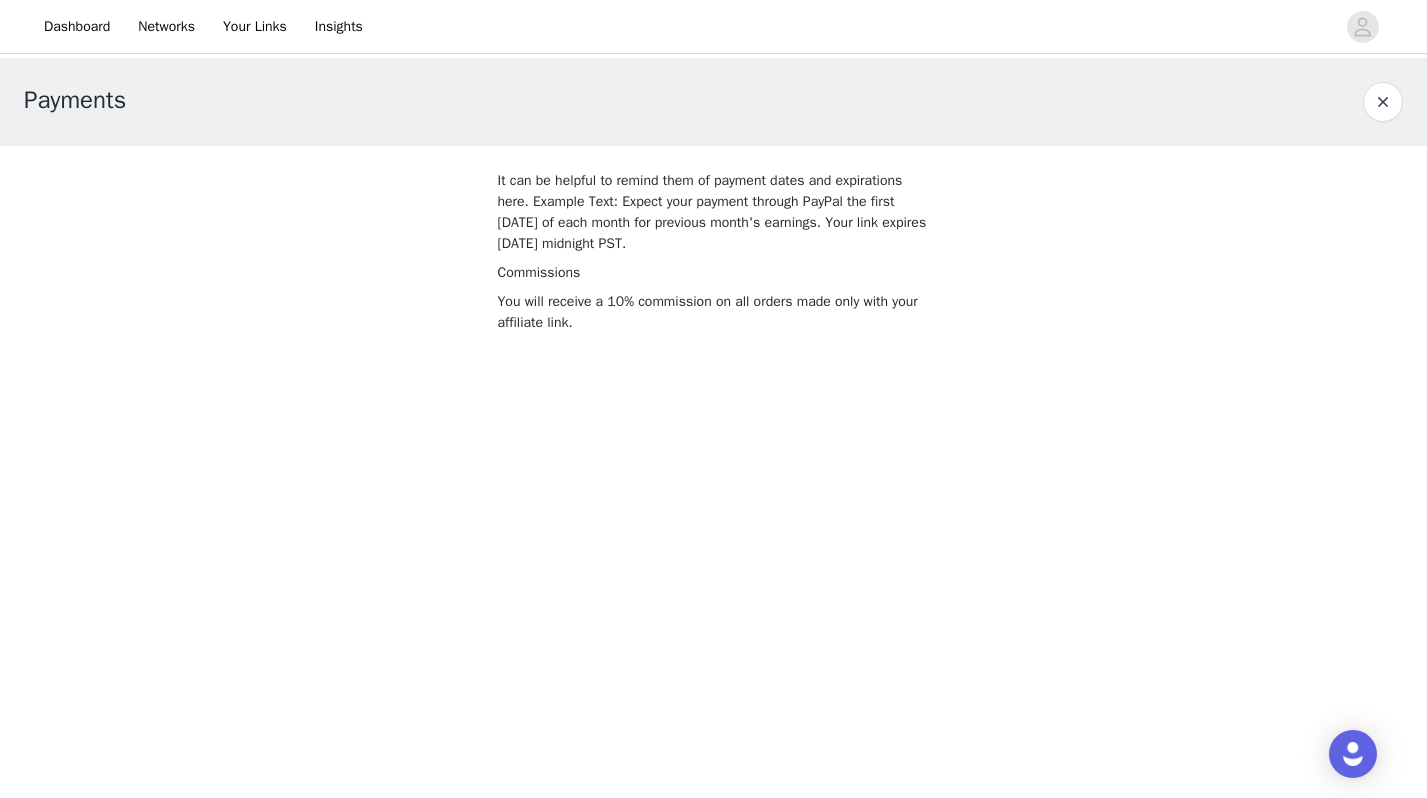 click at bounding box center [1383, 102] 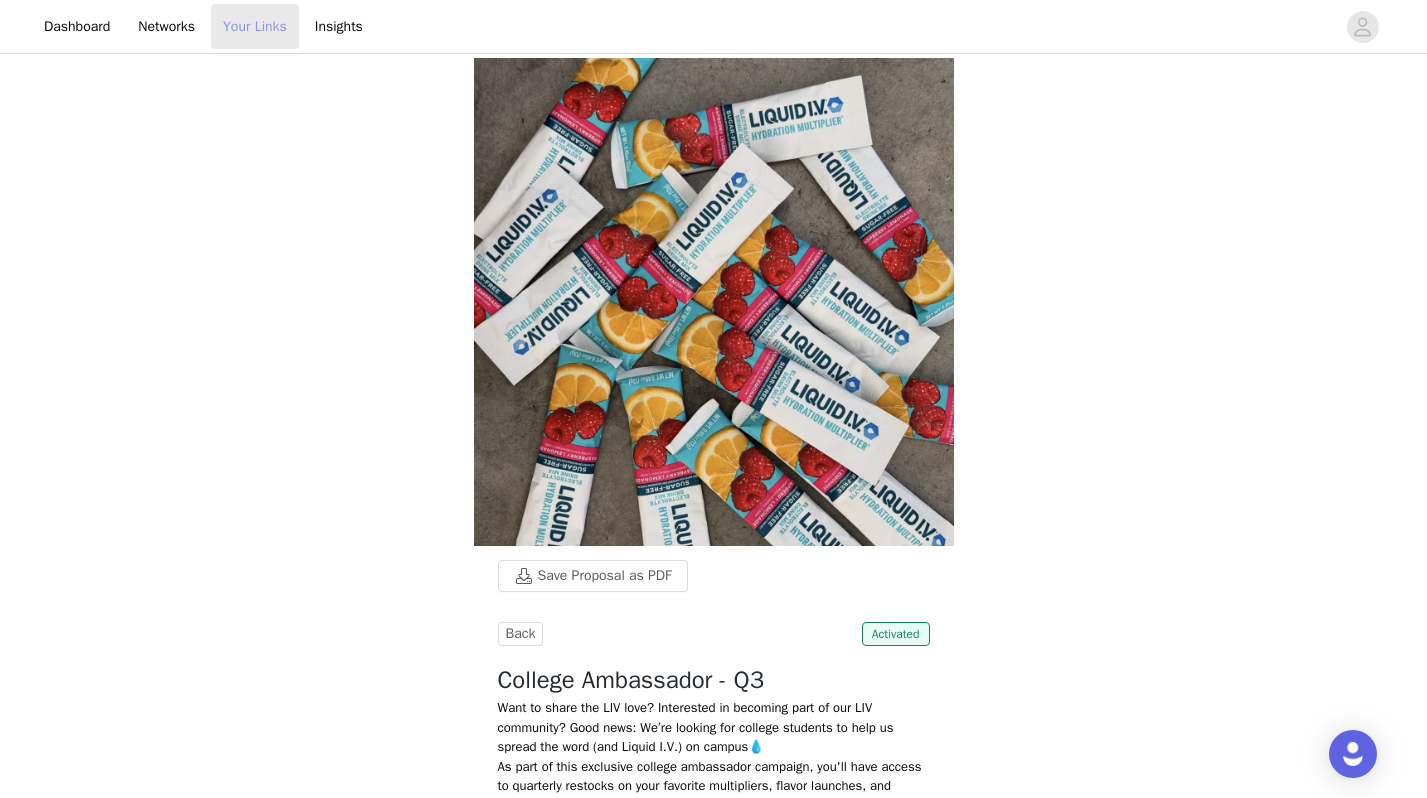 click on "Your Links" at bounding box center (255, 26) 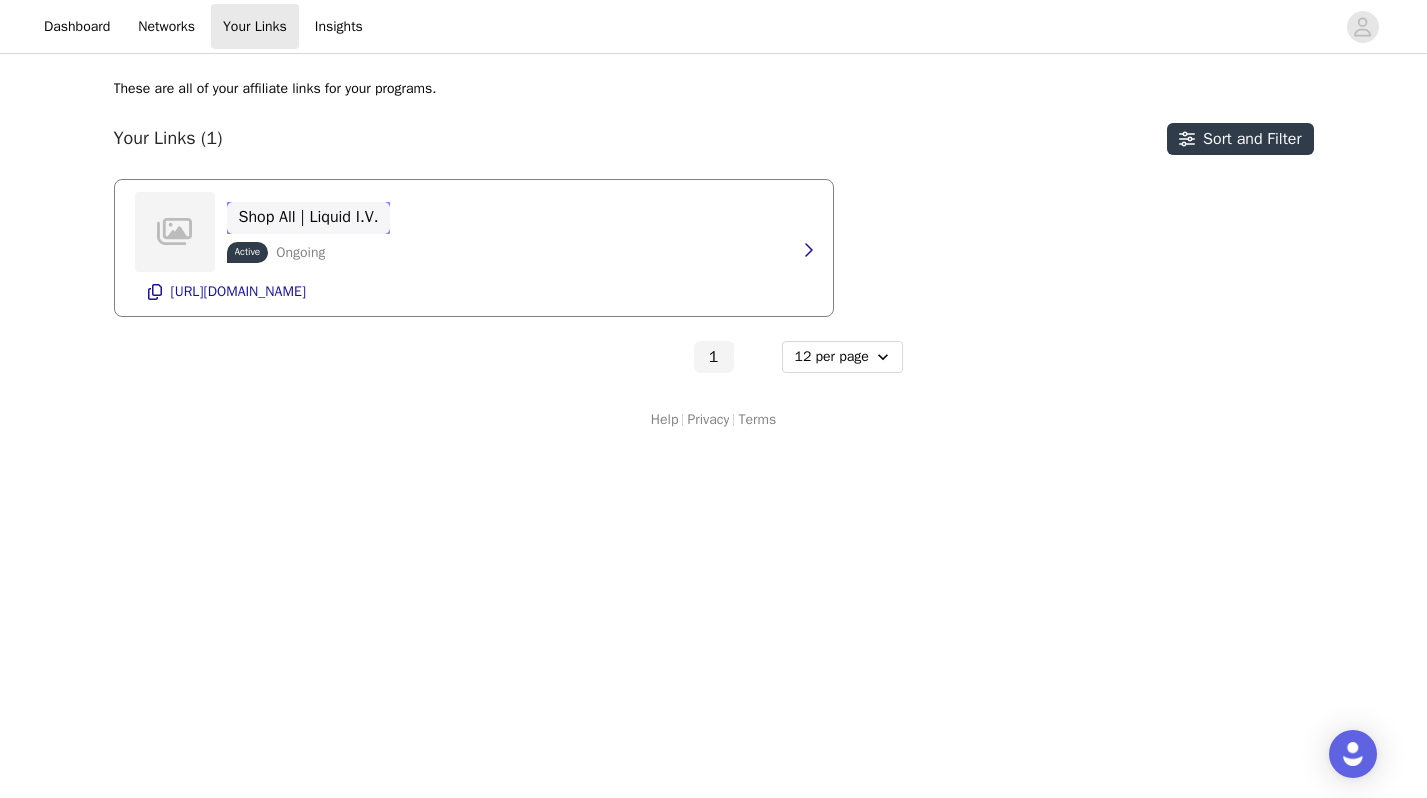 click on "Shop All | Liquid I.V." at bounding box center [309, 218] 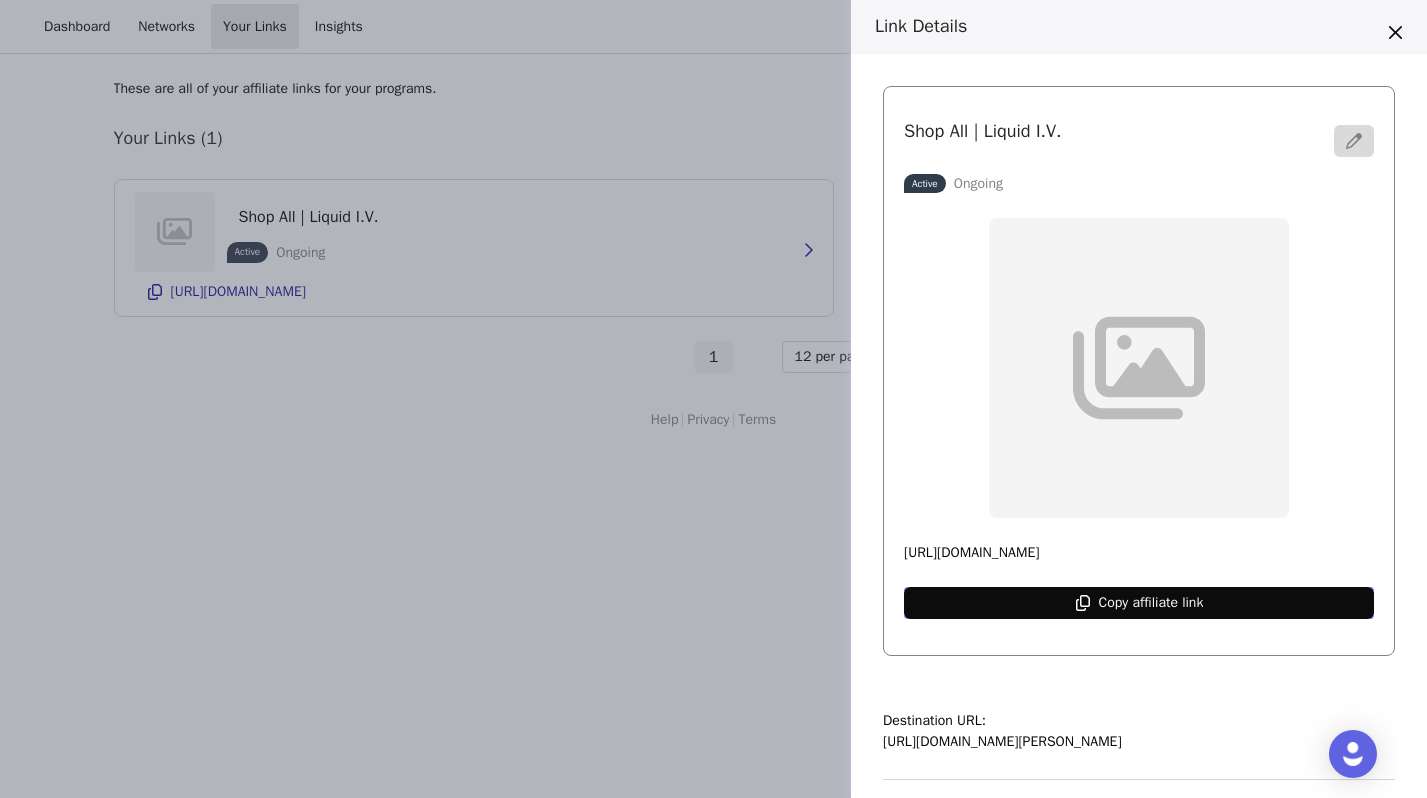 click on "Copy affiliate link" at bounding box center (1151, 603) 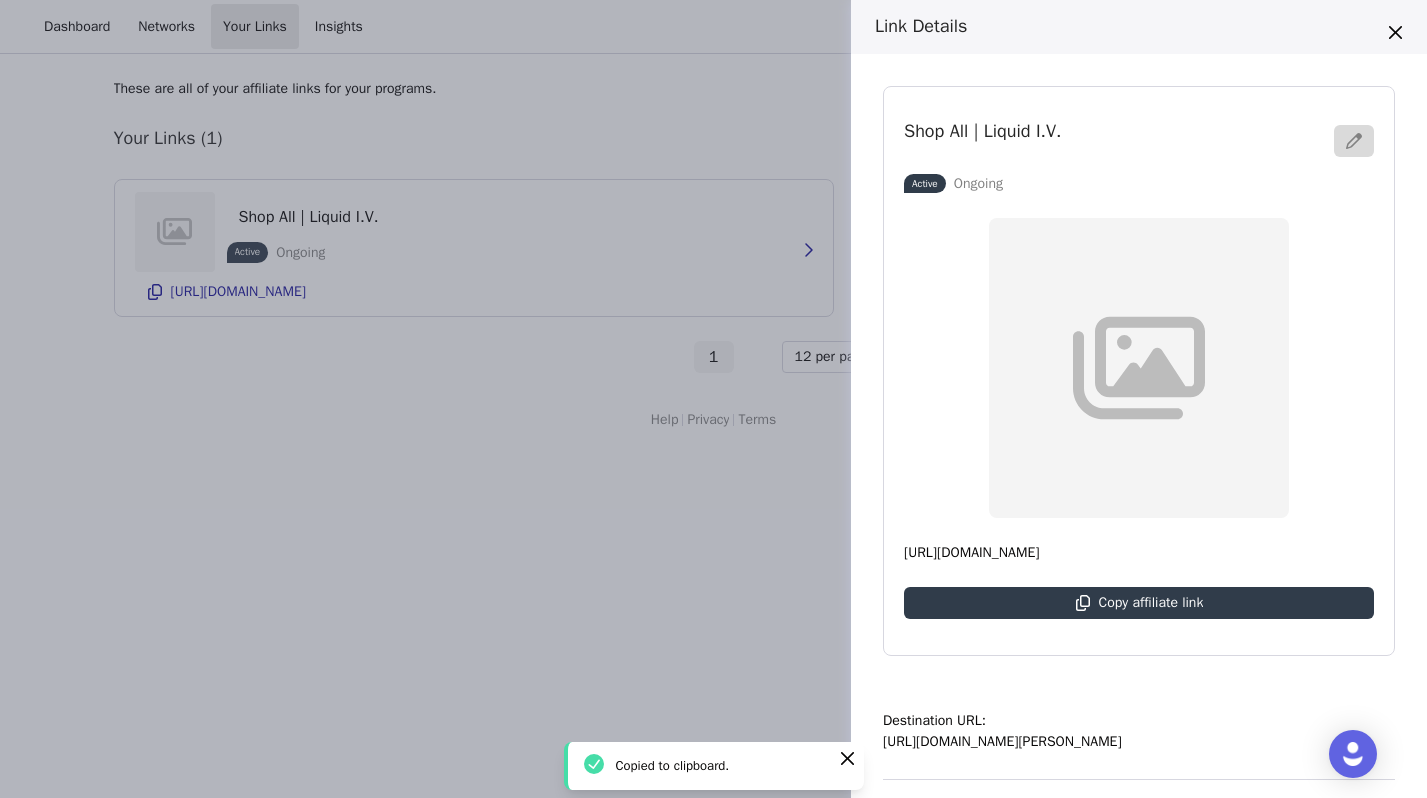 click on "Link Details Shop All | Liquid I.V. Active Ongoing https://glnk.io/qv1w/klairewilson Copy affiliate link Destination URL: https://www.liquid-iv.com/collections/all?discount_code=KLAIRE.WILSON Programs: College Ambassador -Q1 College Ambassador Payout Details: Percentage of Sale 0% Start Date: Mar 23, 2020 End Date: Ongoing" at bounding box center (713, 399) 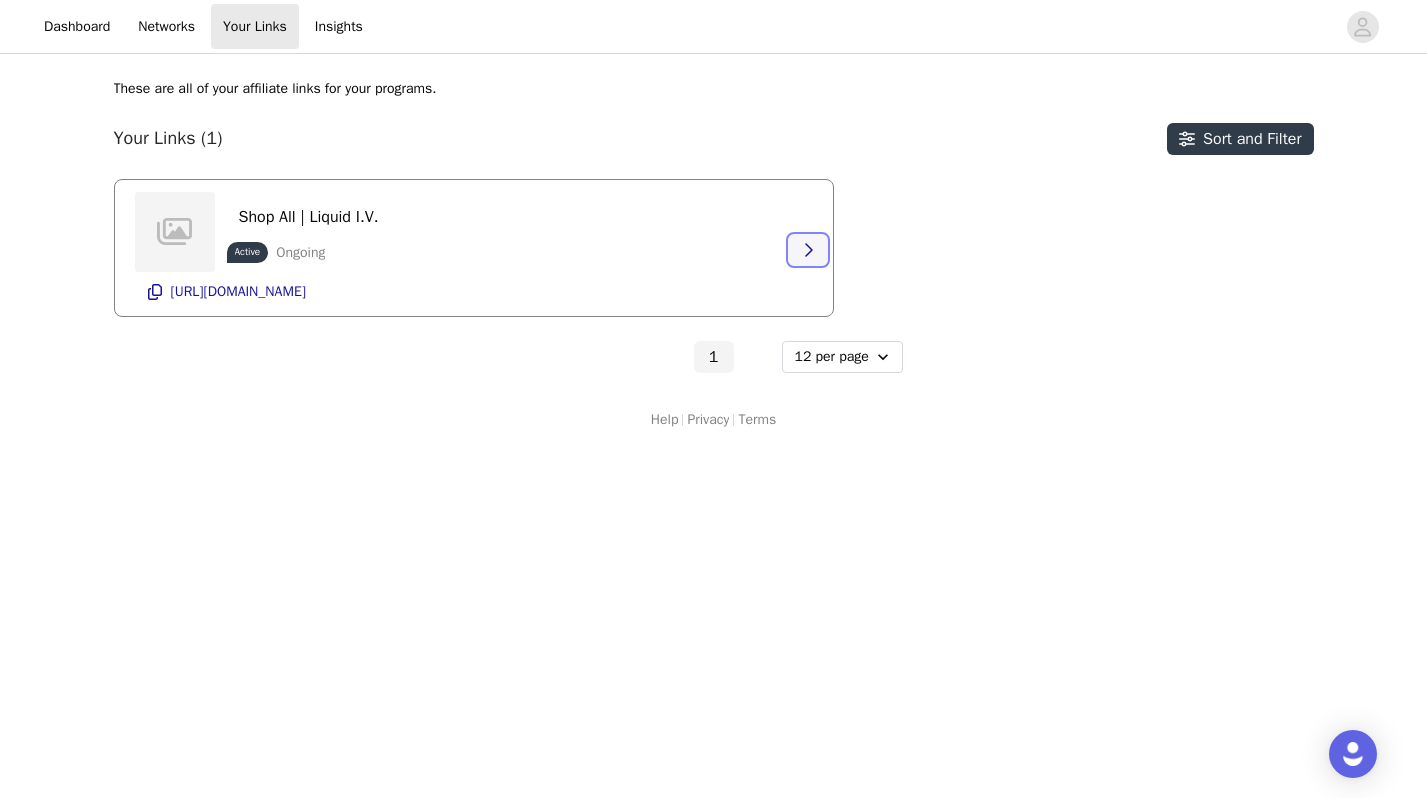 click 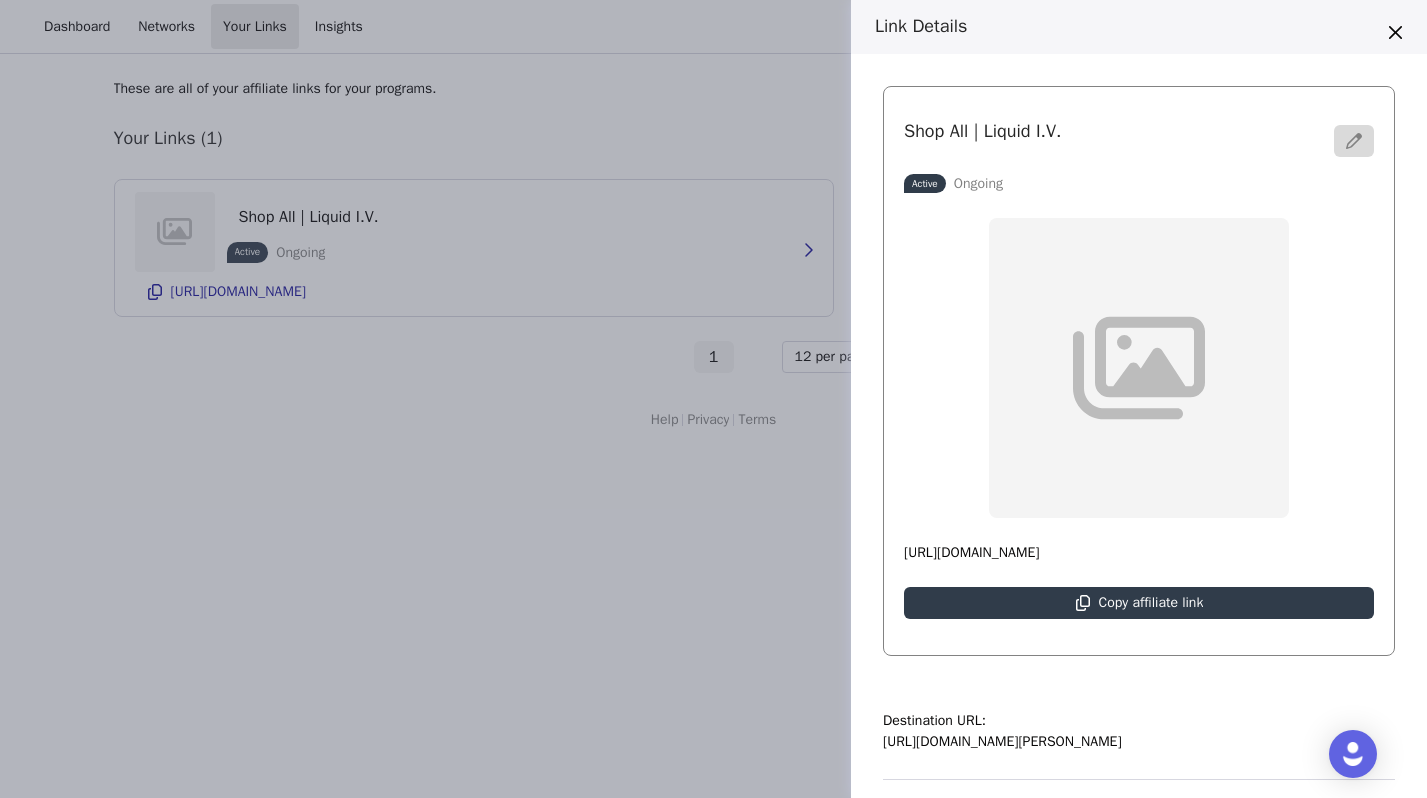 scroll, scrollTop: 324, scrollLeft: 0, axis: vertical 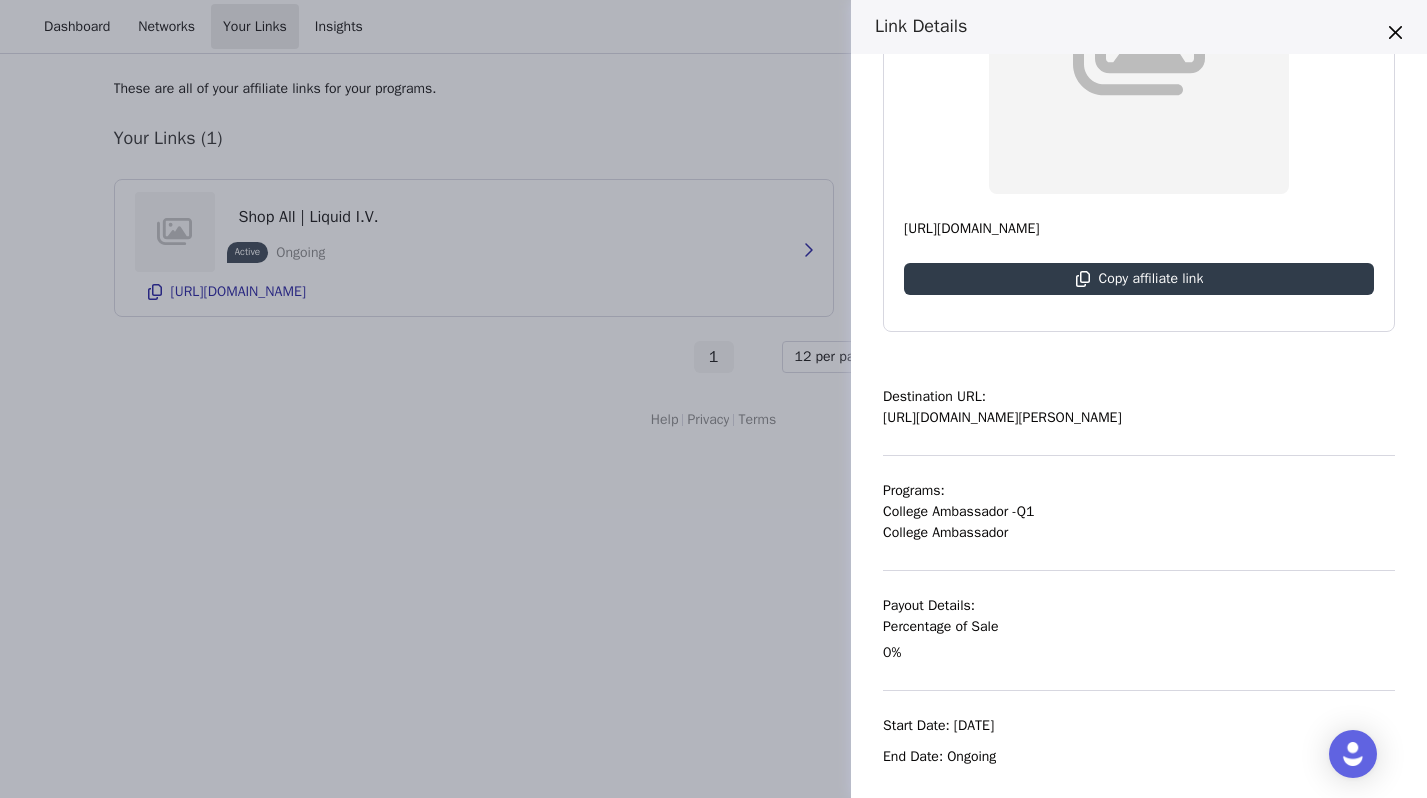 click on "Link Details Shop All | Liquid I.V. Active Ongoing https://glnk.io/qv1w/klairewilson Copy affiliate link Destination URL: https://www.liquid-iv.com/collections/all?discount_code=KLAIRE.WILSON Programs: College Ambassador -Q1 College Ambassador Payout Details: Percentage of Sale 0% Start Date: Mar 23, 2020 End Date: Ongoing" at bounding box center (713, 399) 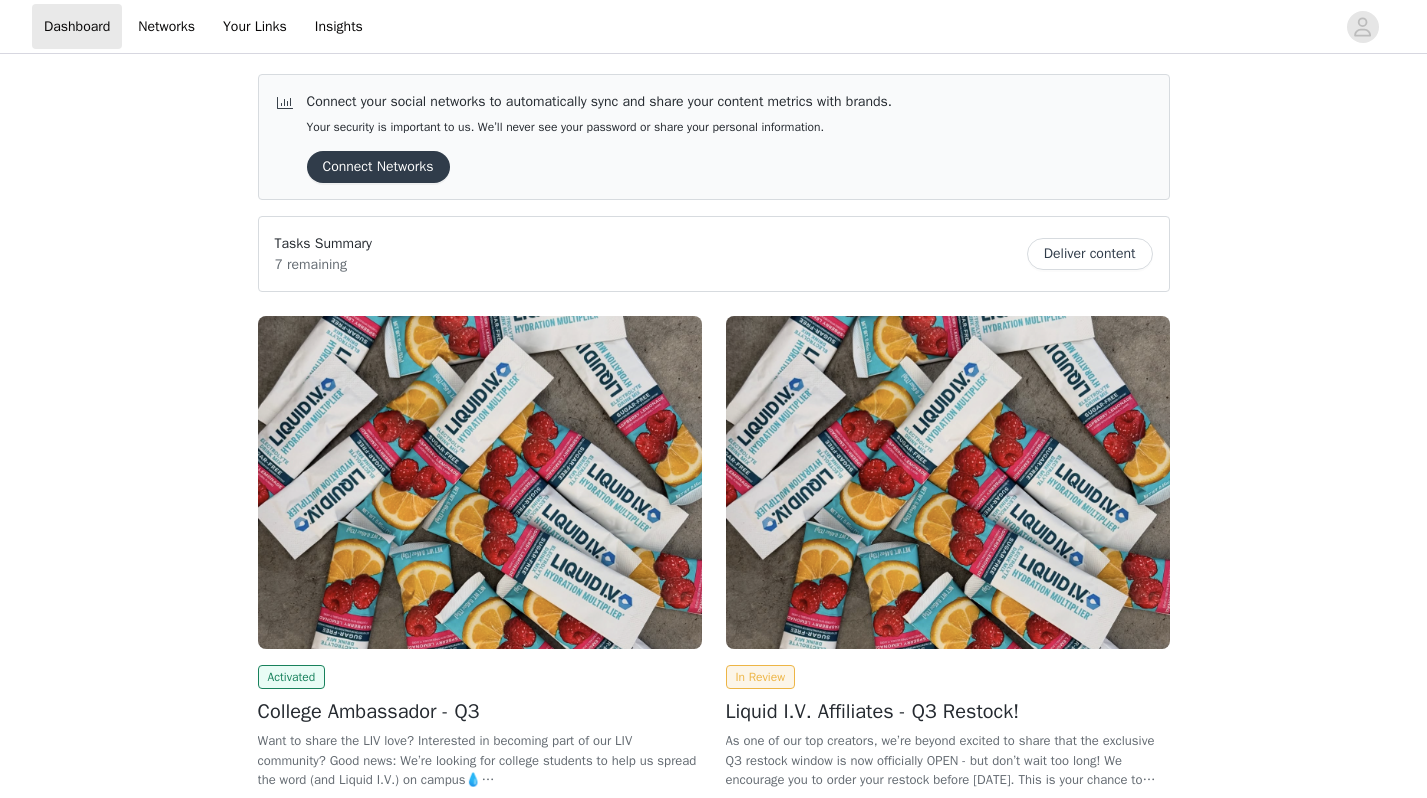 scroll, scrollTop: 0, scrollLeft: 0, axis: both 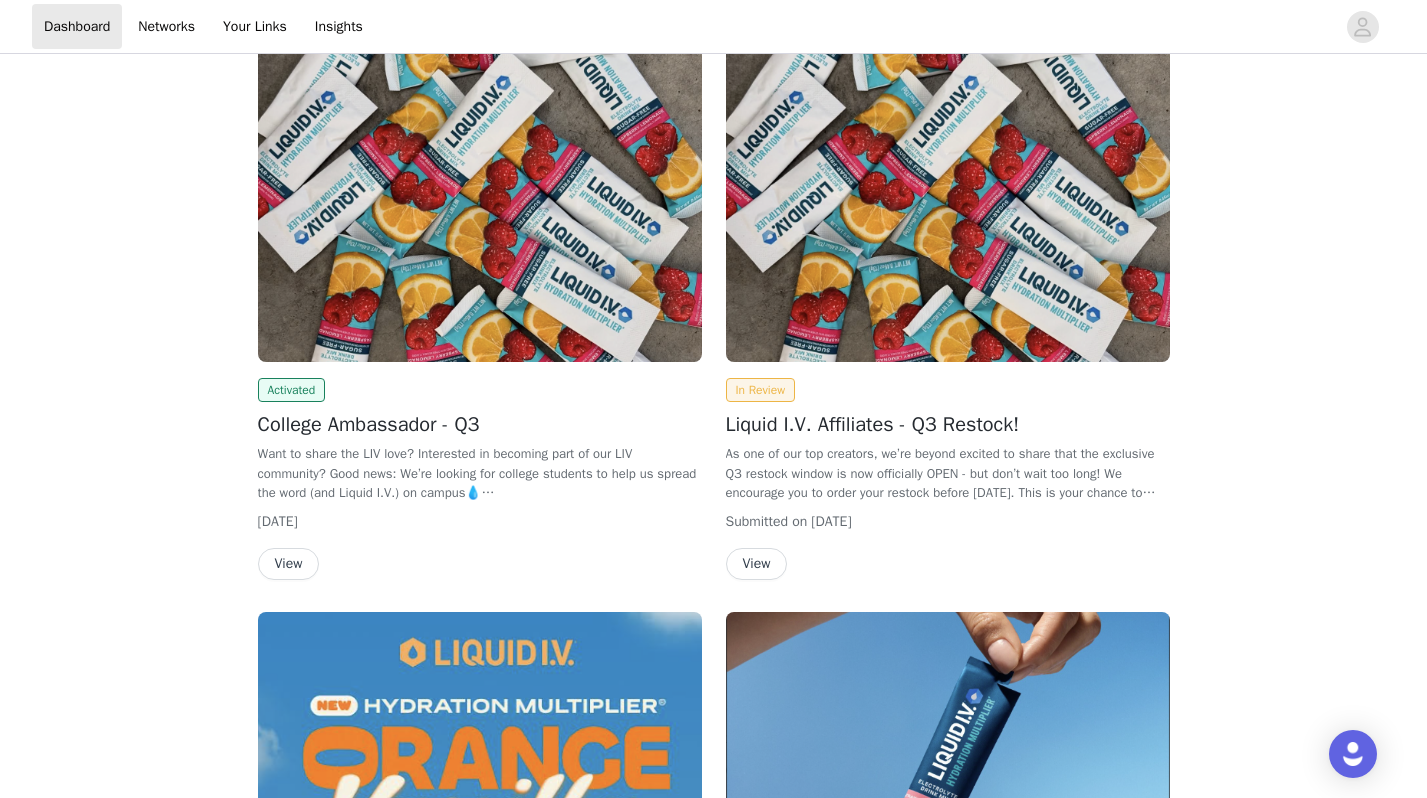 click on "View" at bounding box center (289, 564) 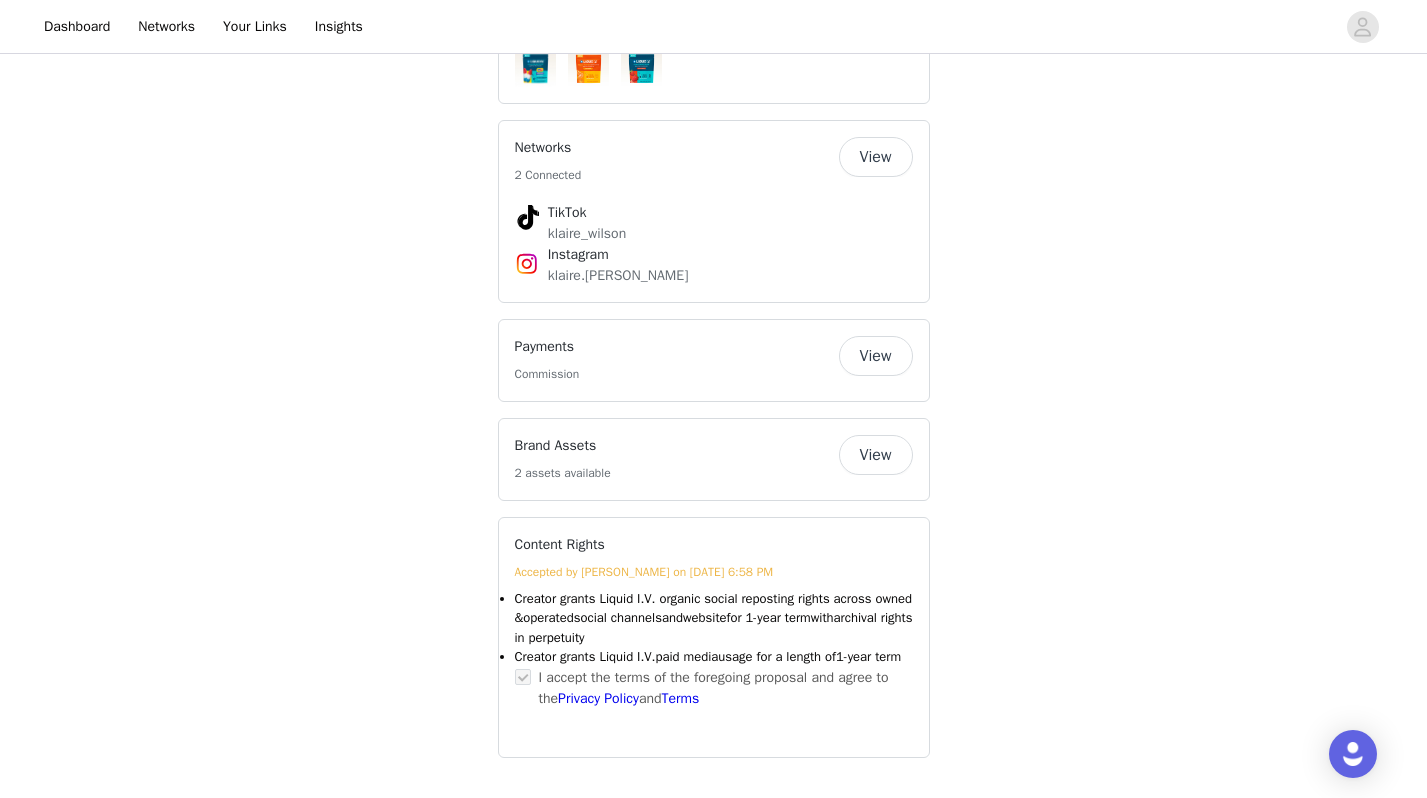 scroll, scrollTop: 1401, scrollLeft: 0, axis: vertical 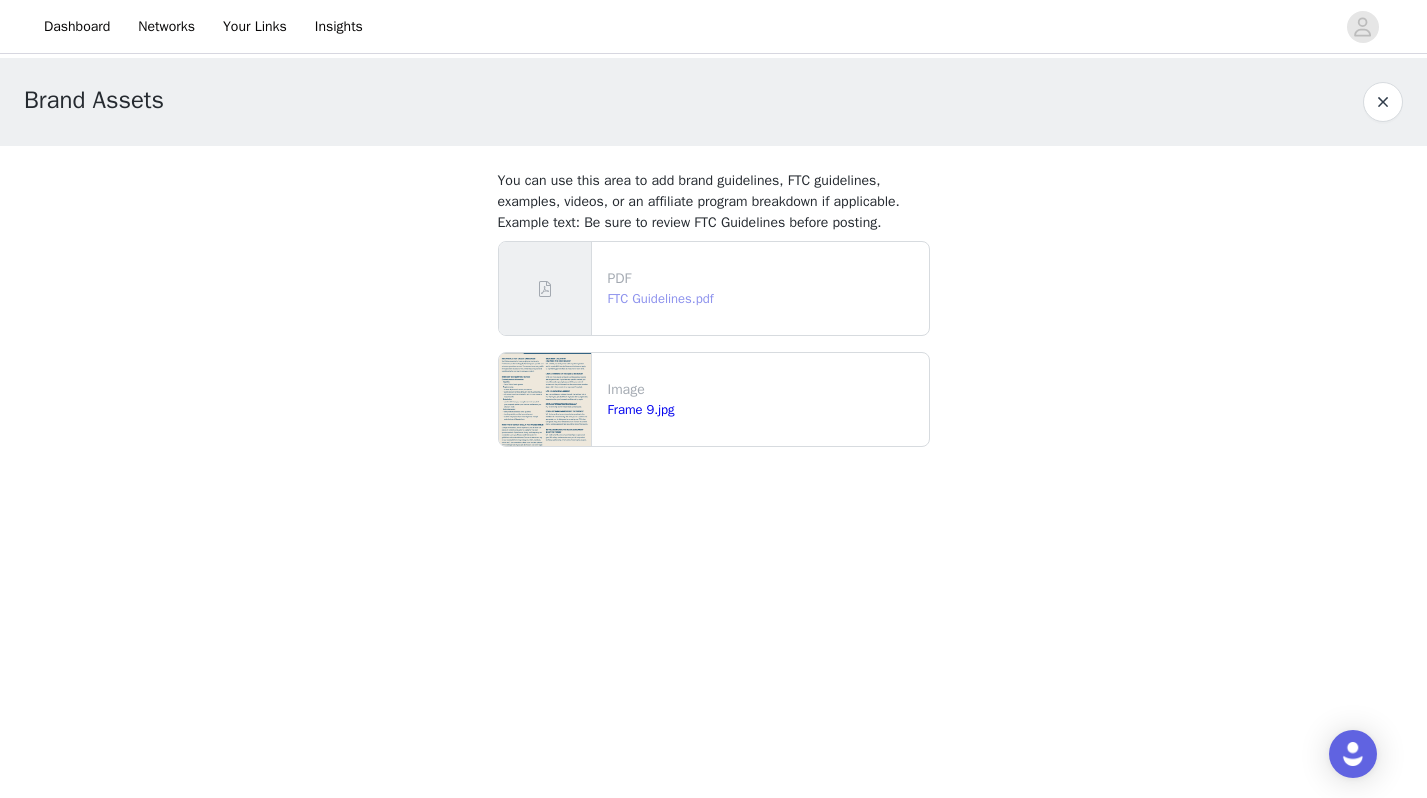 click on "FTC Guidelines.pdf" at bounding box center (661, 298) 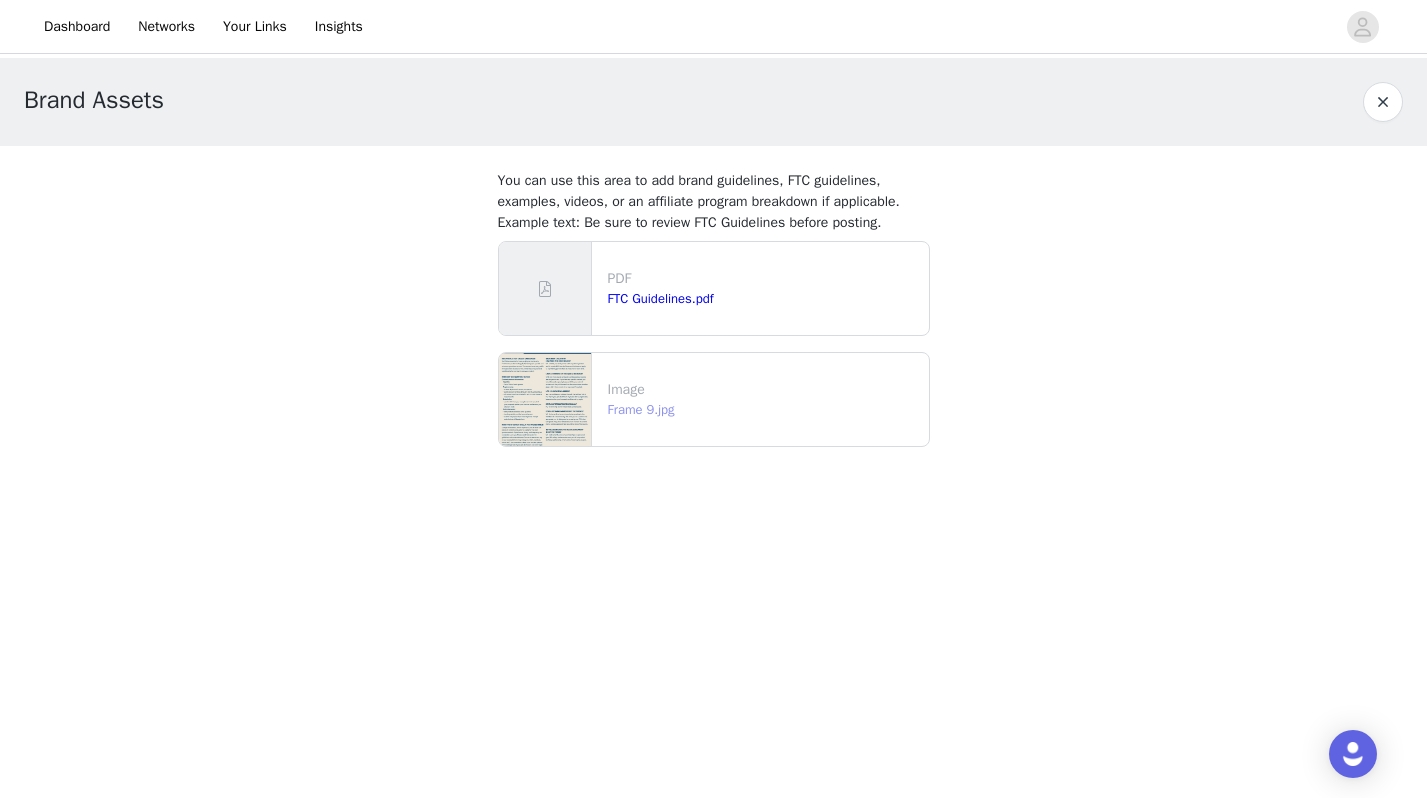 click on "Frame 9.jpg" at bounding box center [641, 409] 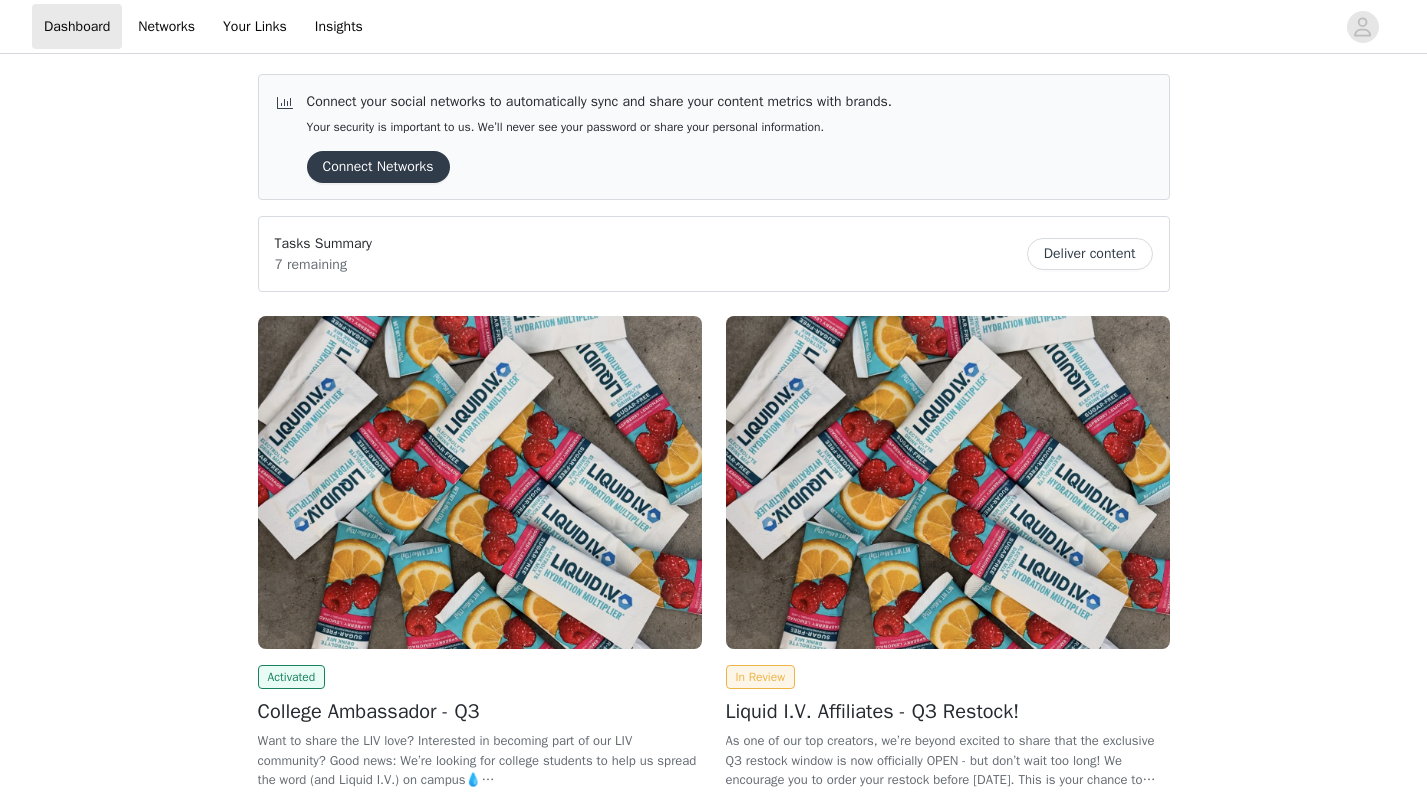 scroll, scrollTop: 0, scrollLeft: 0, axis: both 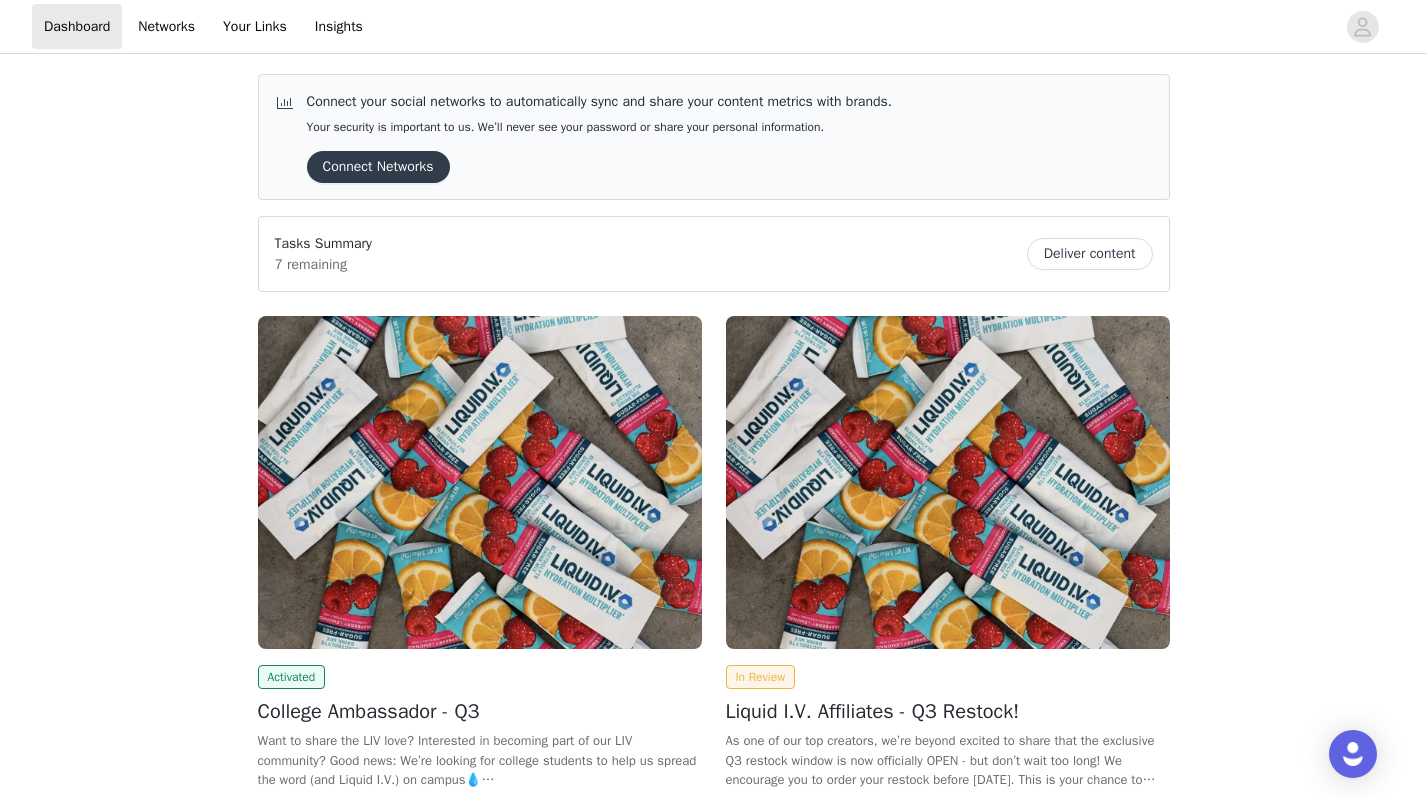 click on "Deliver content" at bounding box center [1090, 254] 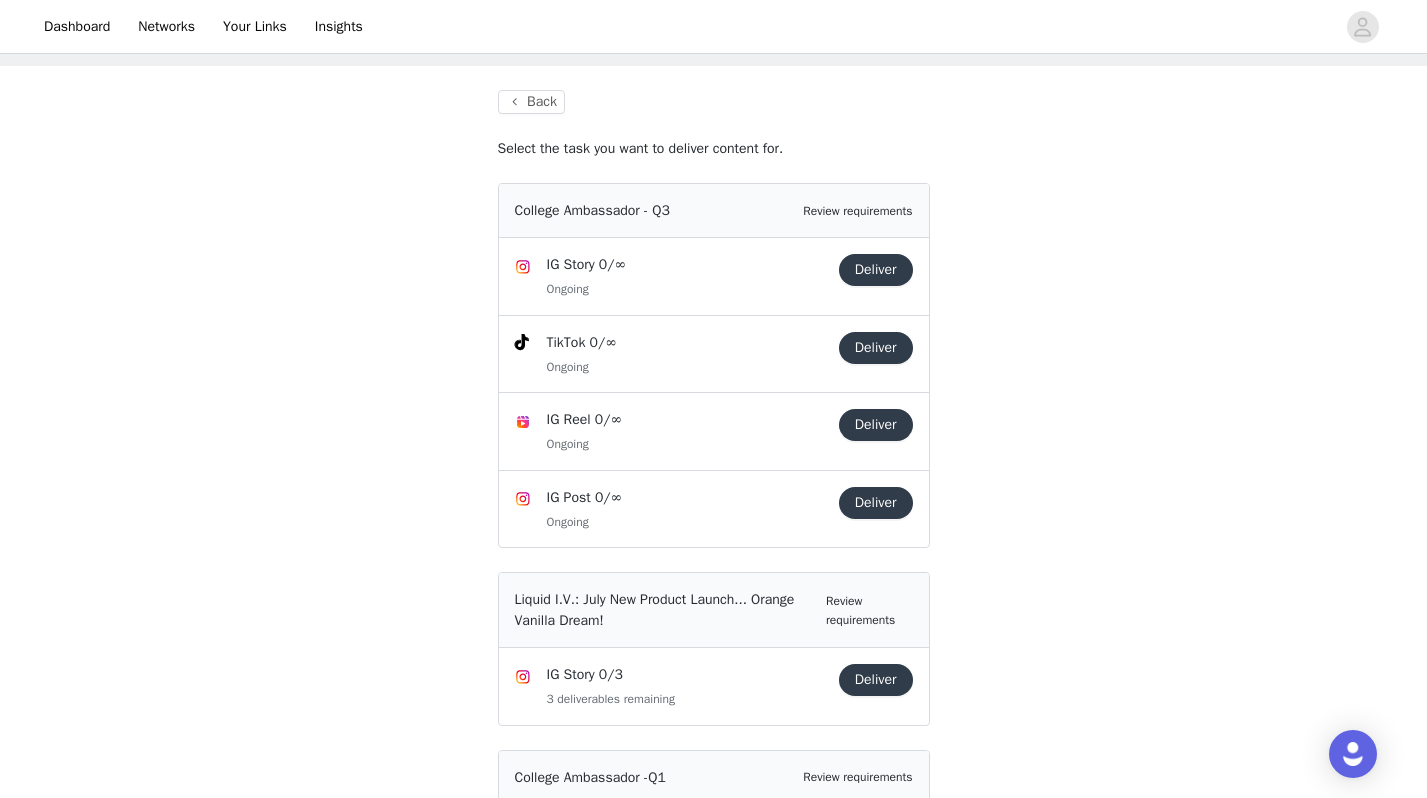 scroll, scrollTop: 62, scrollLeft: 0, axis: vertical 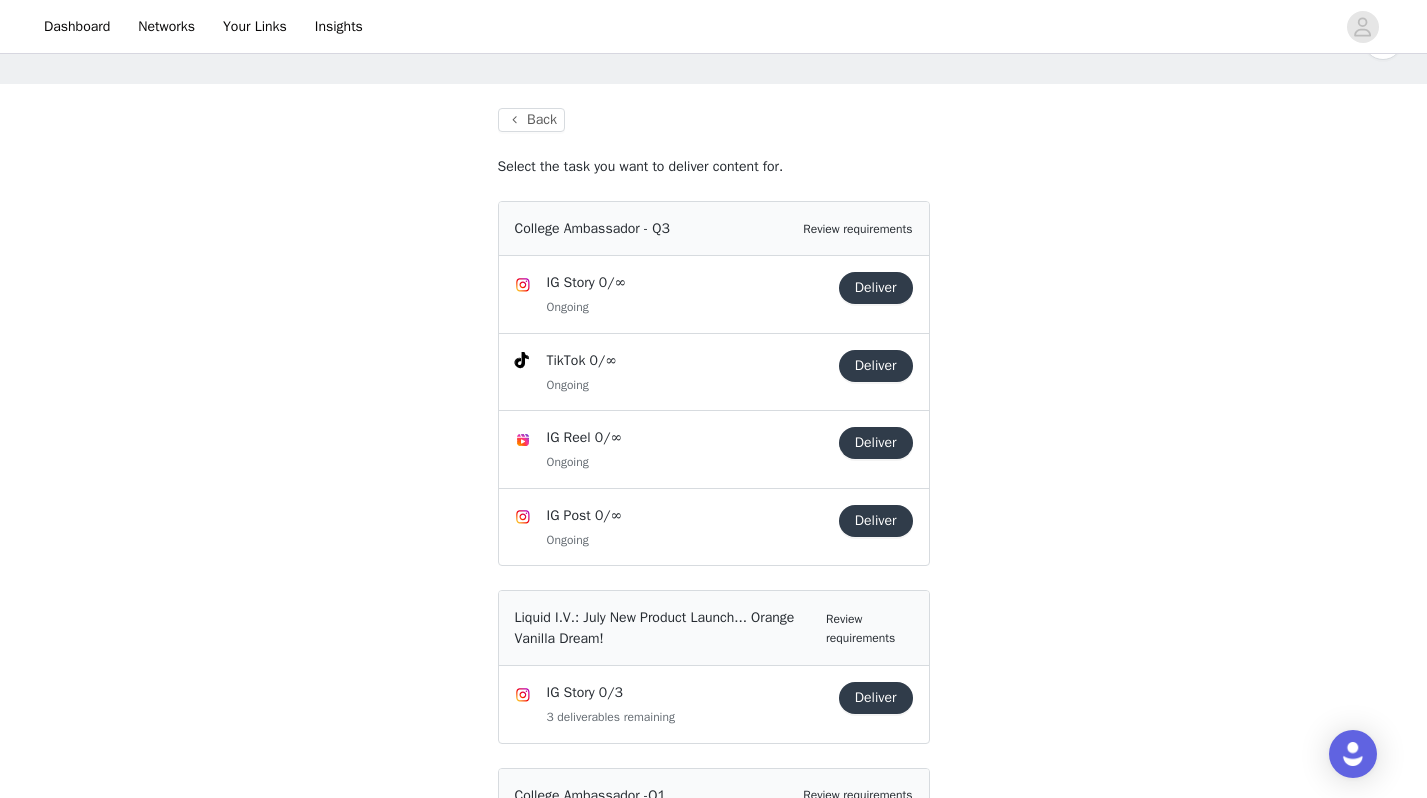 click on "College Ambassador - Q3" at bounding box center (592, 228) 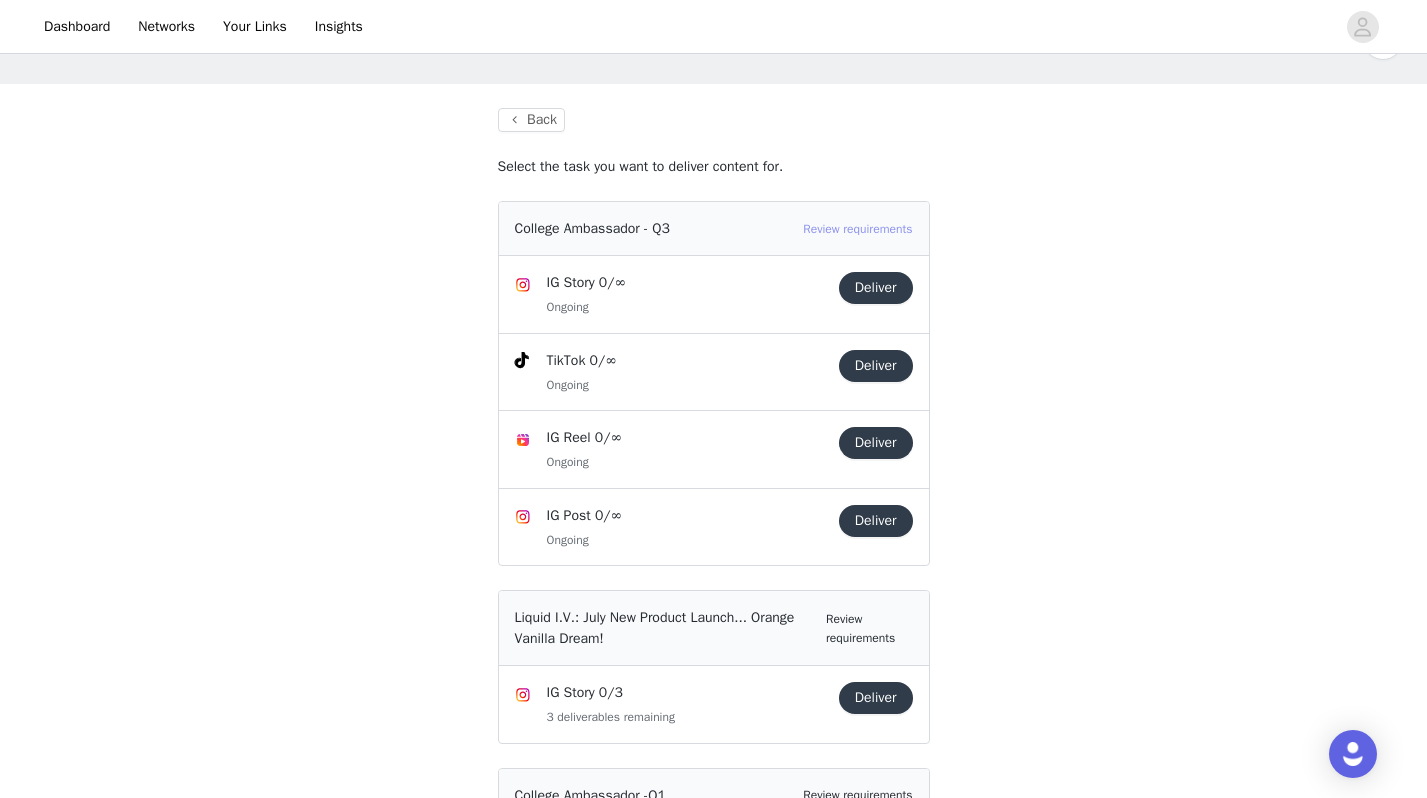 click on "Review requirements" at bounding box center [857, 229] 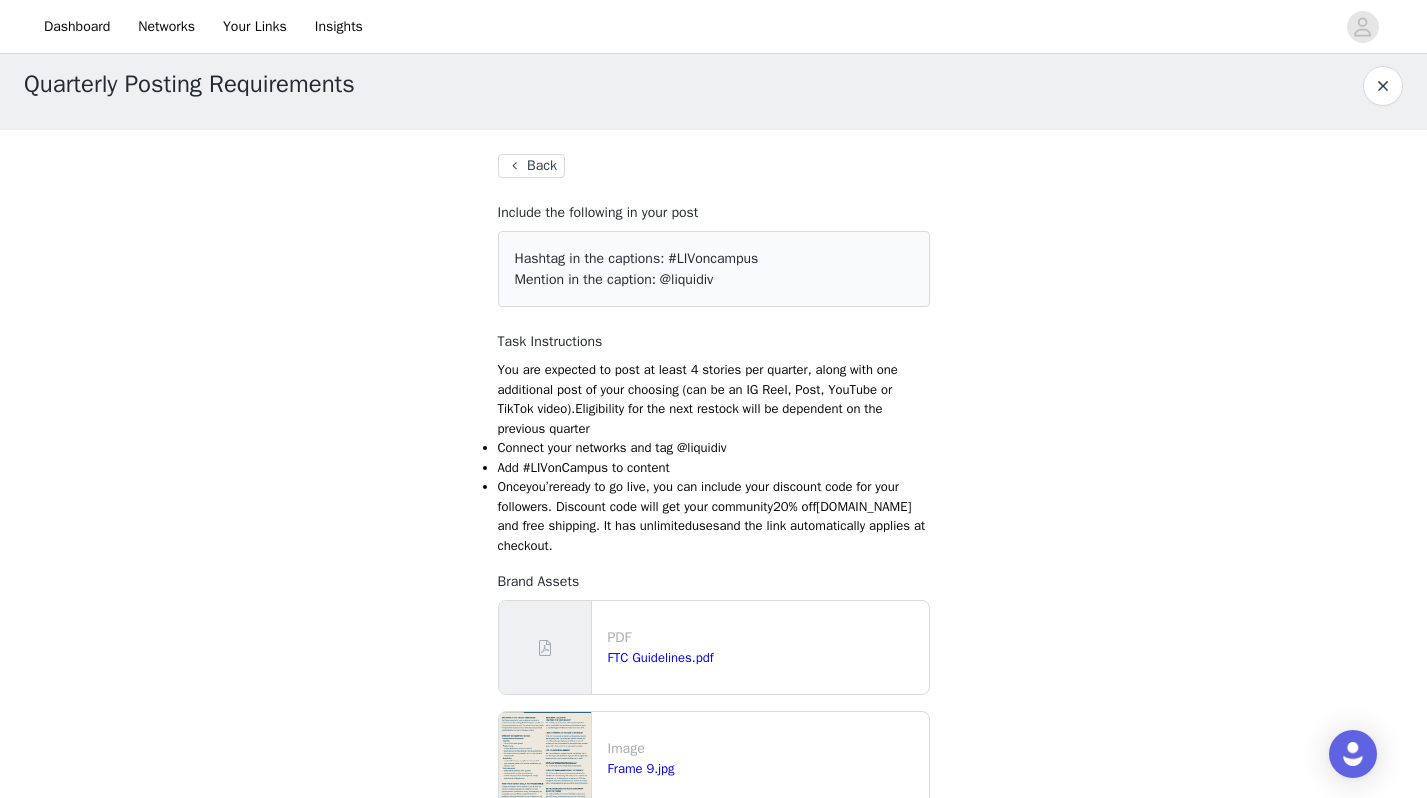 scroll, scrollTop: 23, scrollLeft: 0, axis: vertical 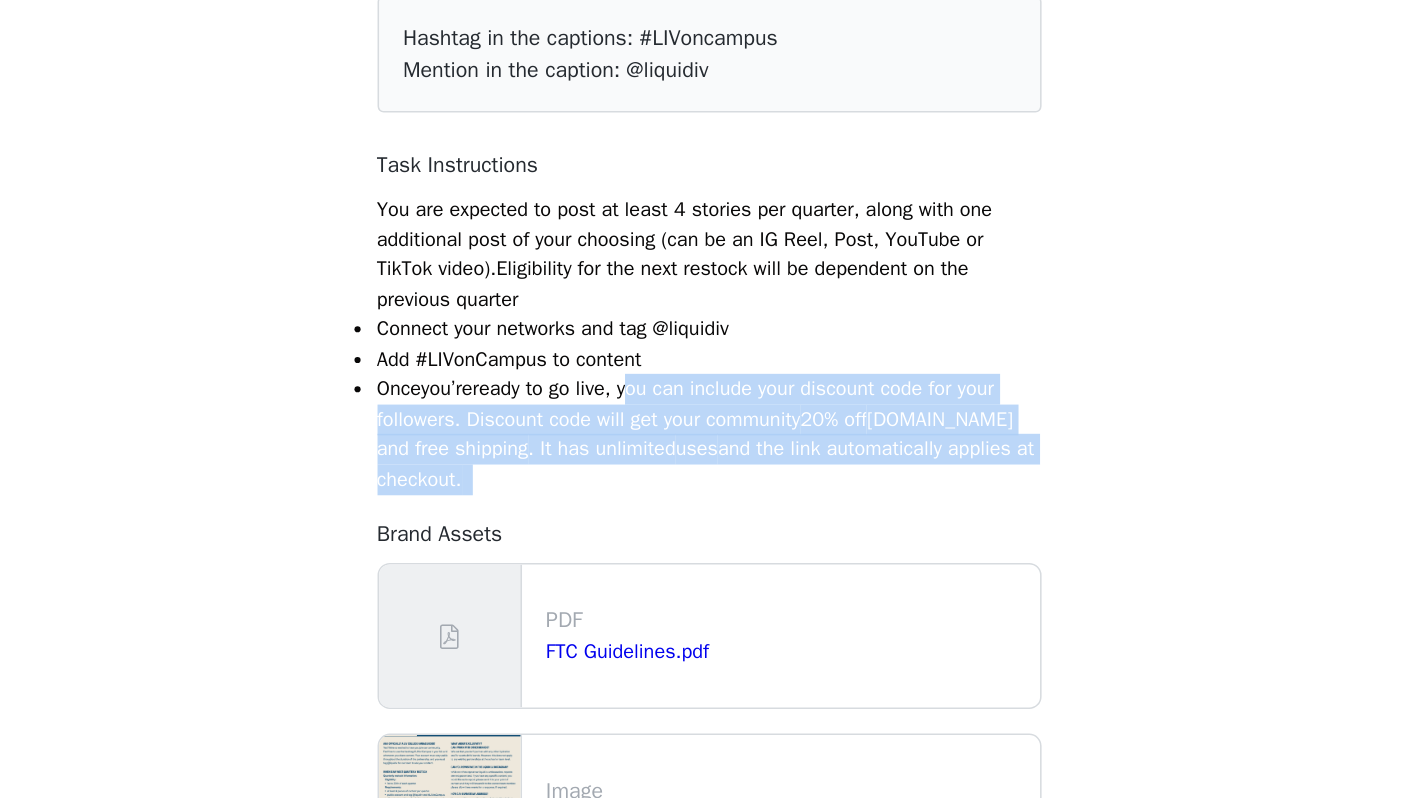 drag, startPoint x: 674, startPoint y: 480, endPoint x: 570, endPoint y: 556, distance: 128.80994 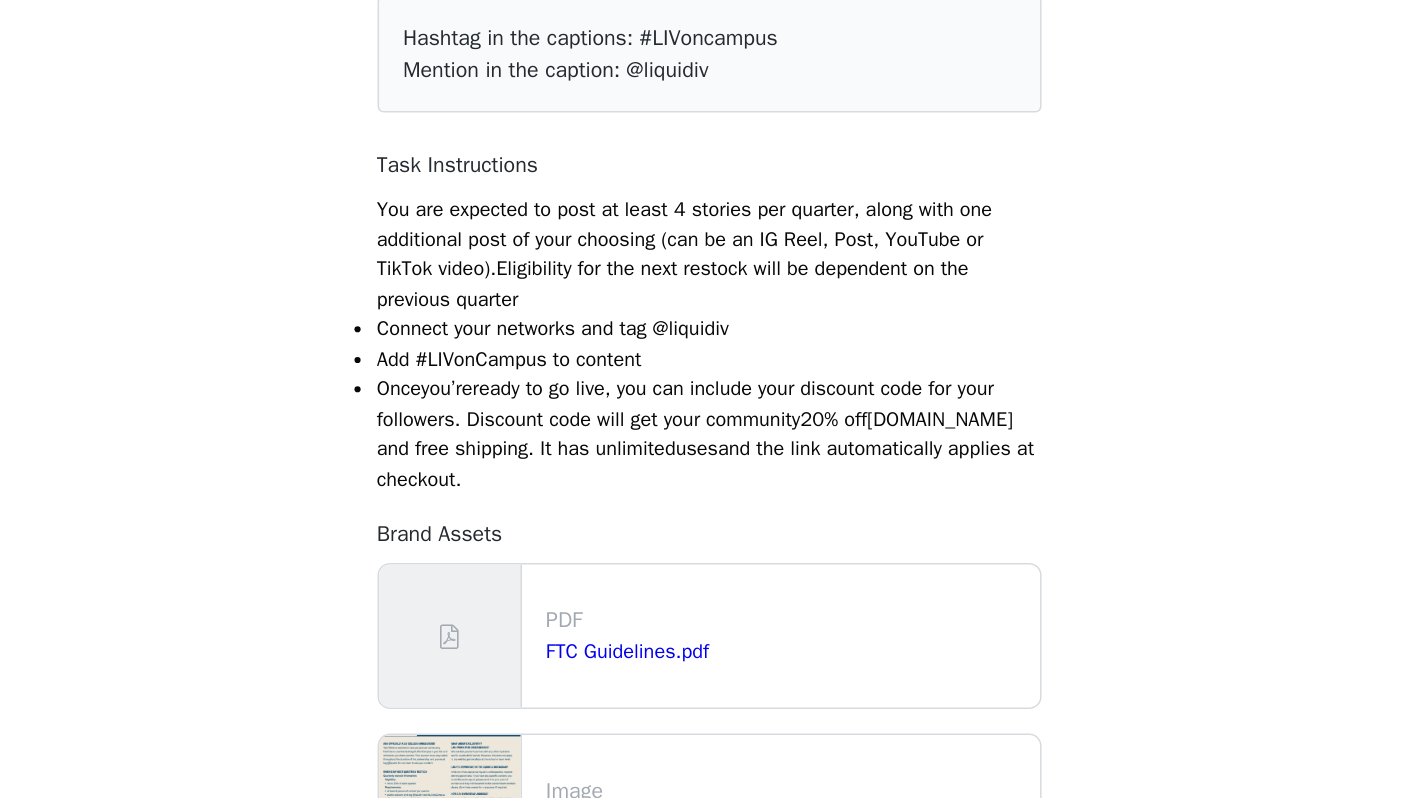 click on "[DOMAIN_NAME] and free shipping" at bounding box center [705, 509] 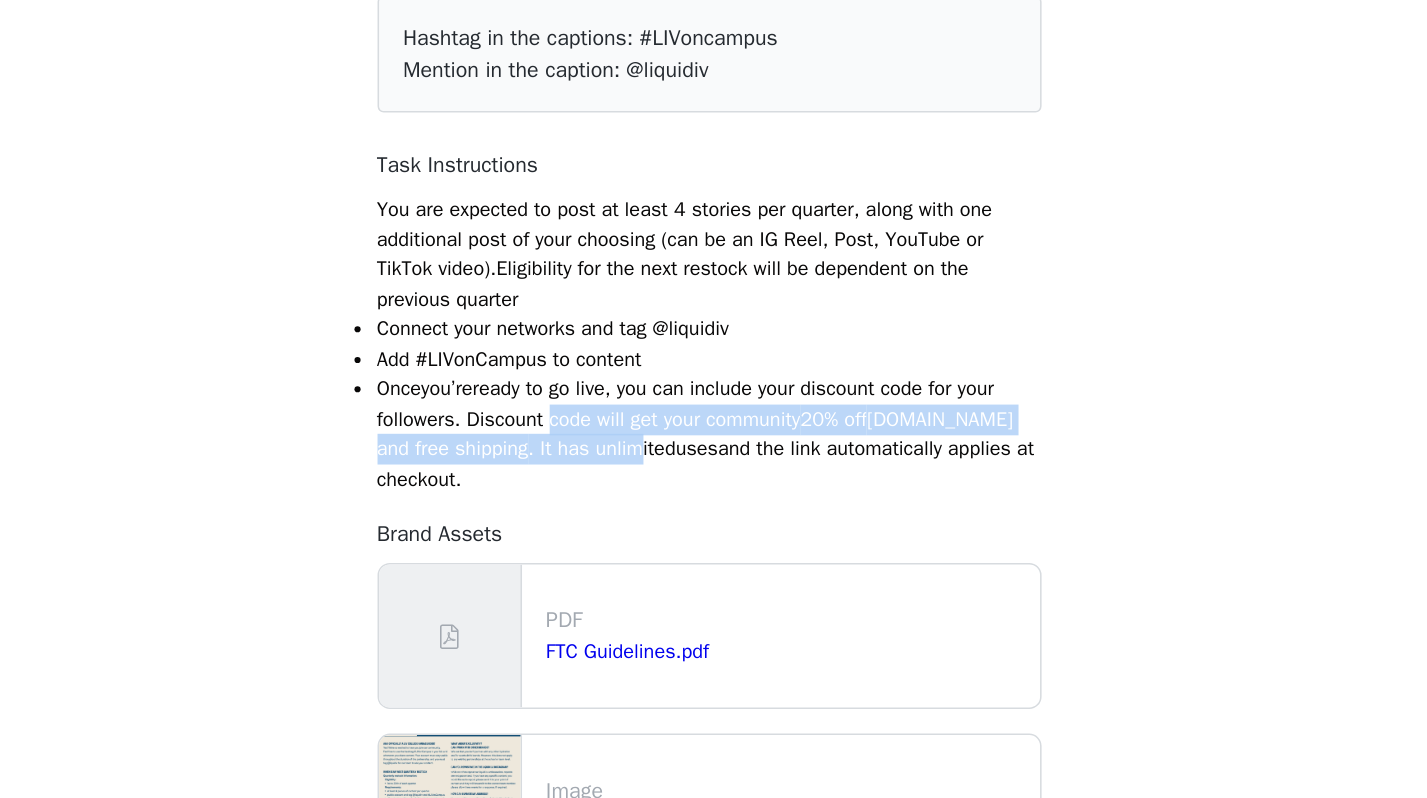 drag, startPoint x: 722, startPoint y: 510, endPoint x: 646, endPoint y: 495, distance: 77.46612 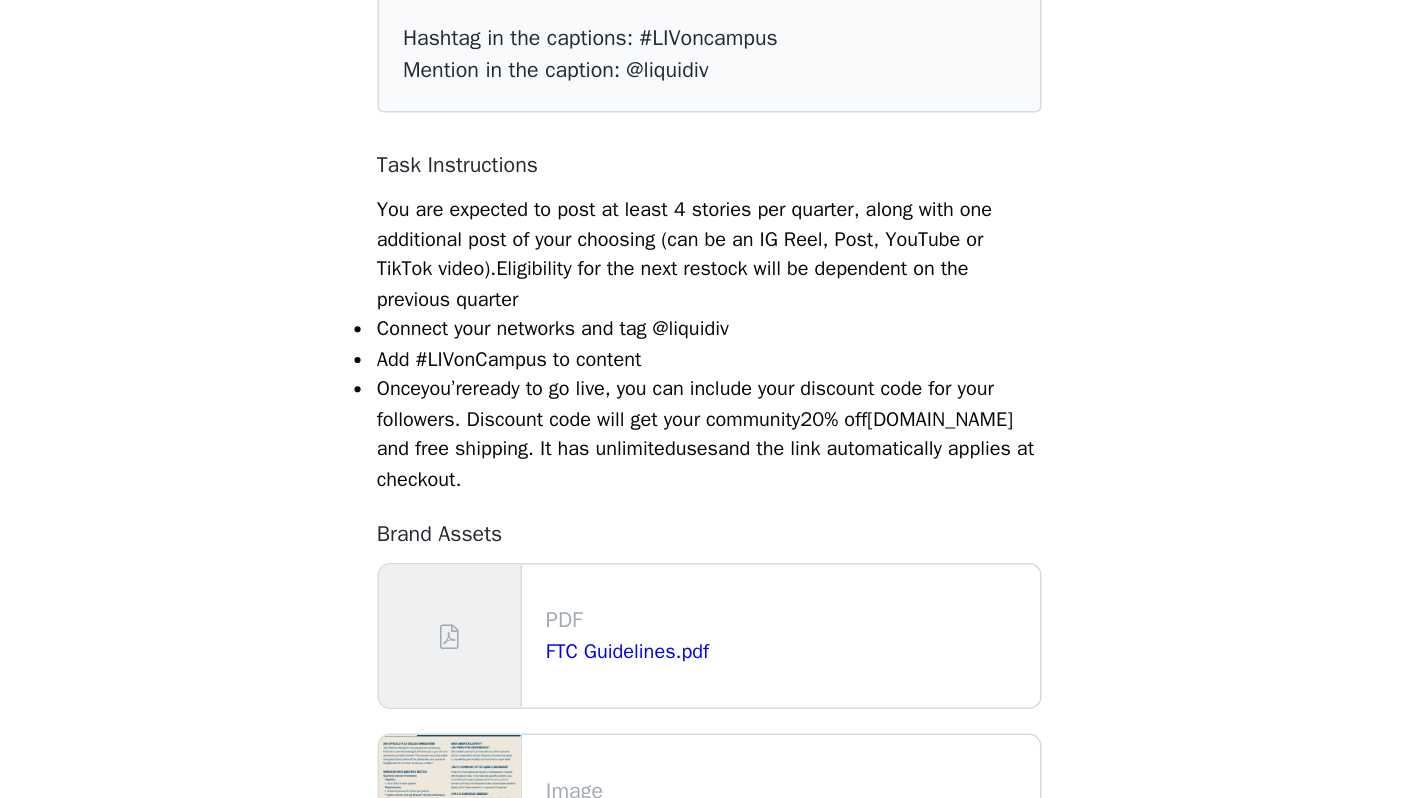 click on "and the link automatically applies at checkout." at bounding box center [712, 528] 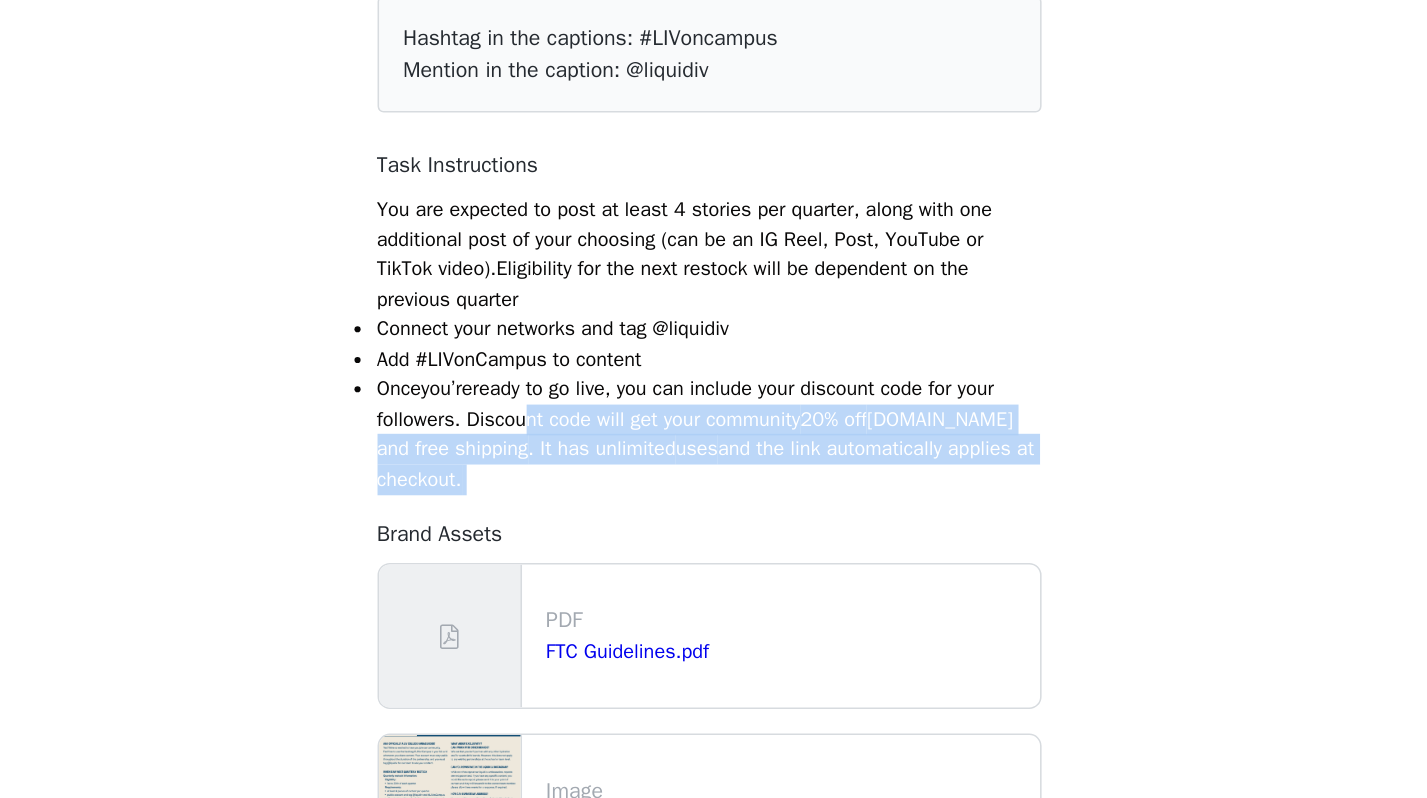 drag, startPoint x: 720, startPoint y: 539, endPoint x: 620, endPoint y: 502, distance: 106.62551 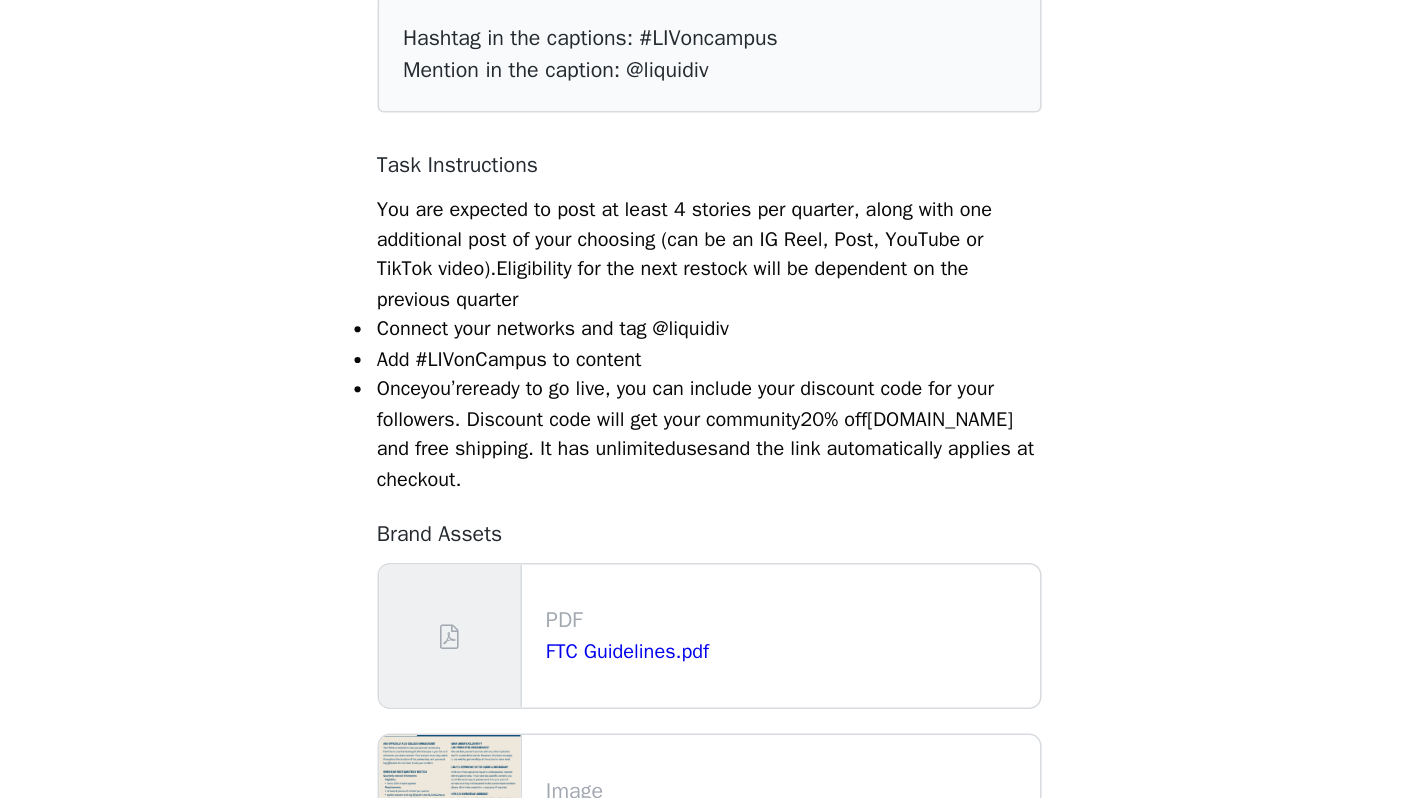 click on ". It has unlimited" at bounding box center [644, 518] 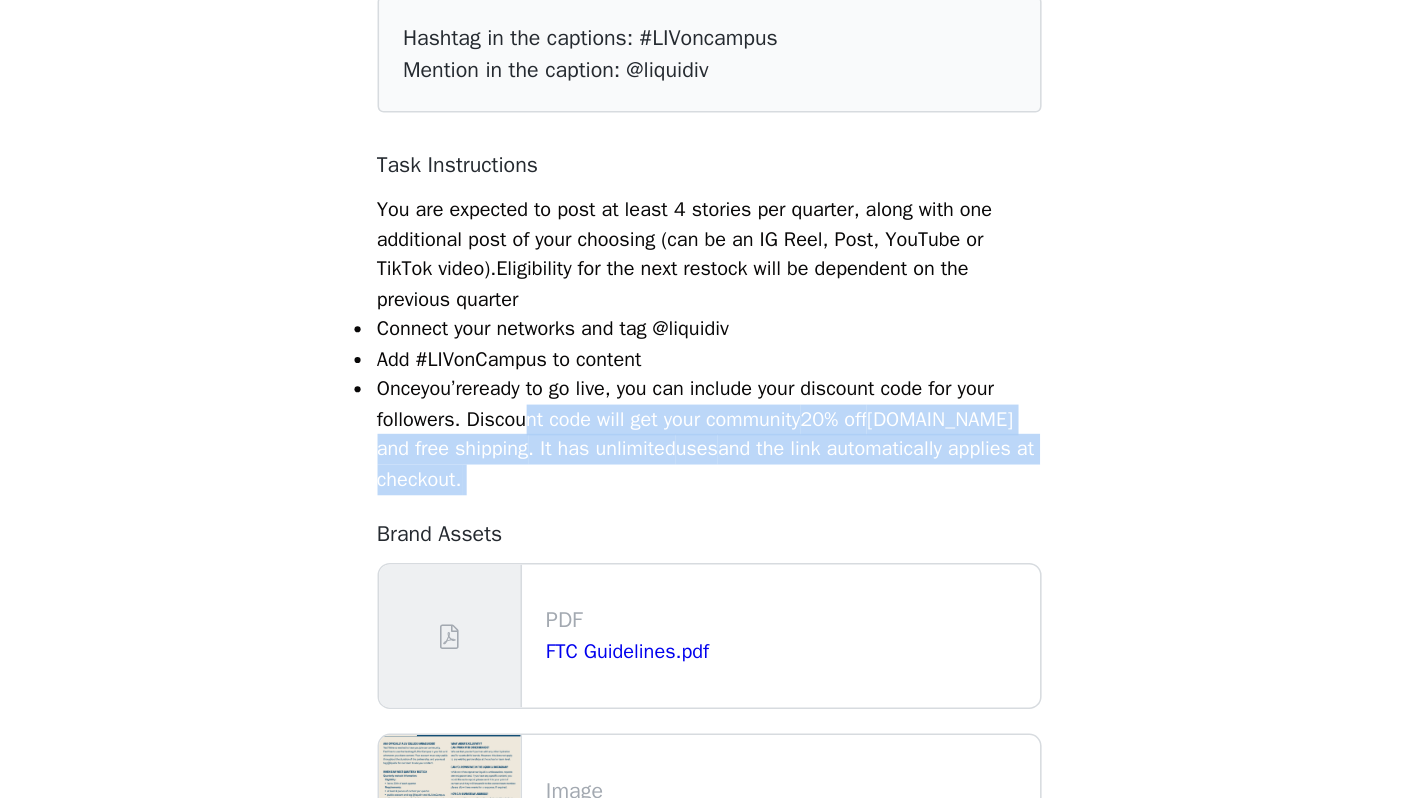 drag, startPoint x: 713, startPoint y: 541, endPoint x: 623, endPoint y: 497, distance: 100.17984 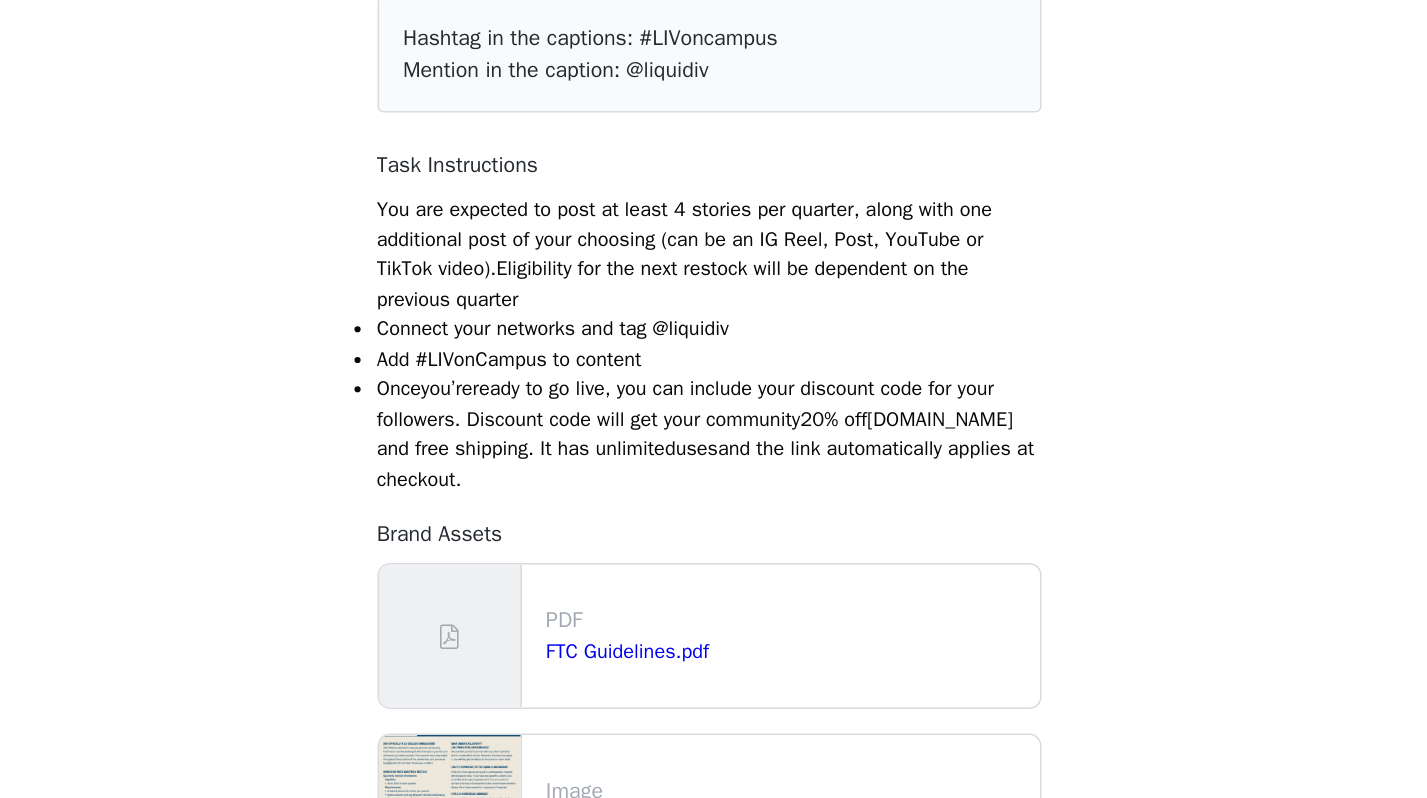 click on "Once  you’re  ready to go live, you can include your discount code for your followers. Discount code will get your community  20% off  [DOMAIN_NAME] and free shipping . It has unlimited  uses  and the link automatically applies at checkout." at bounding box center (714, 509) 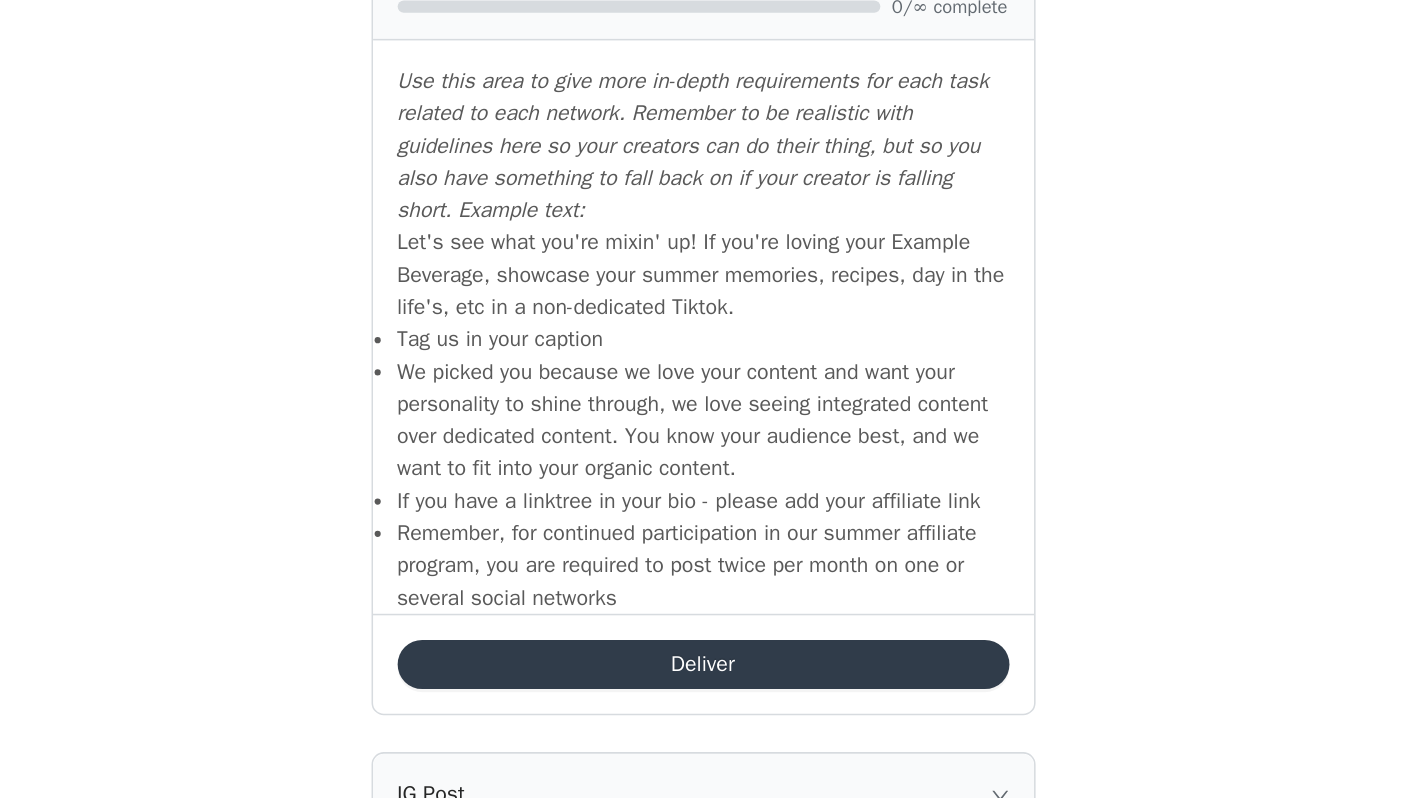 scroll, scrollTop: 1253, scrollLeft: 0, axis: vertical 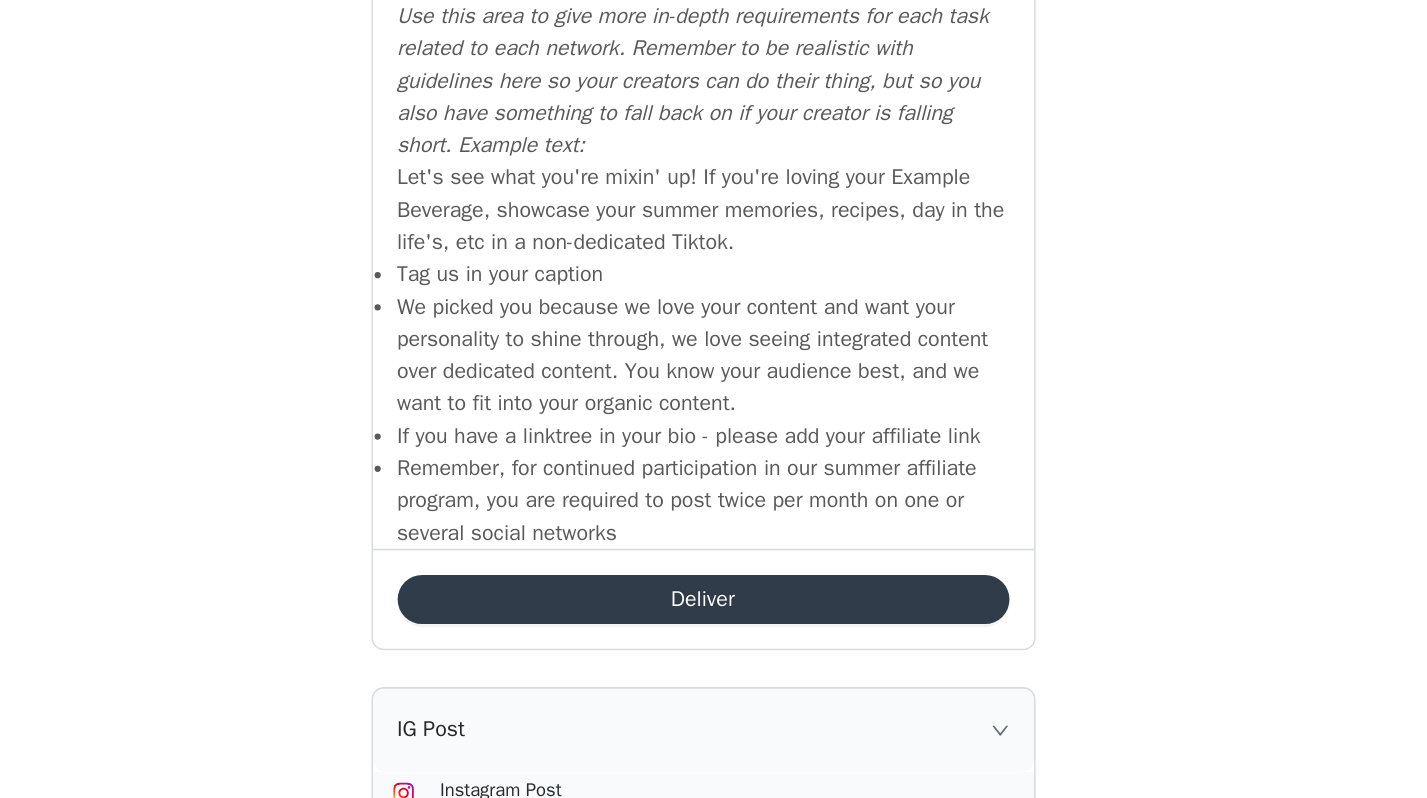 click on "Deliver" at bounding box center [714, 669] 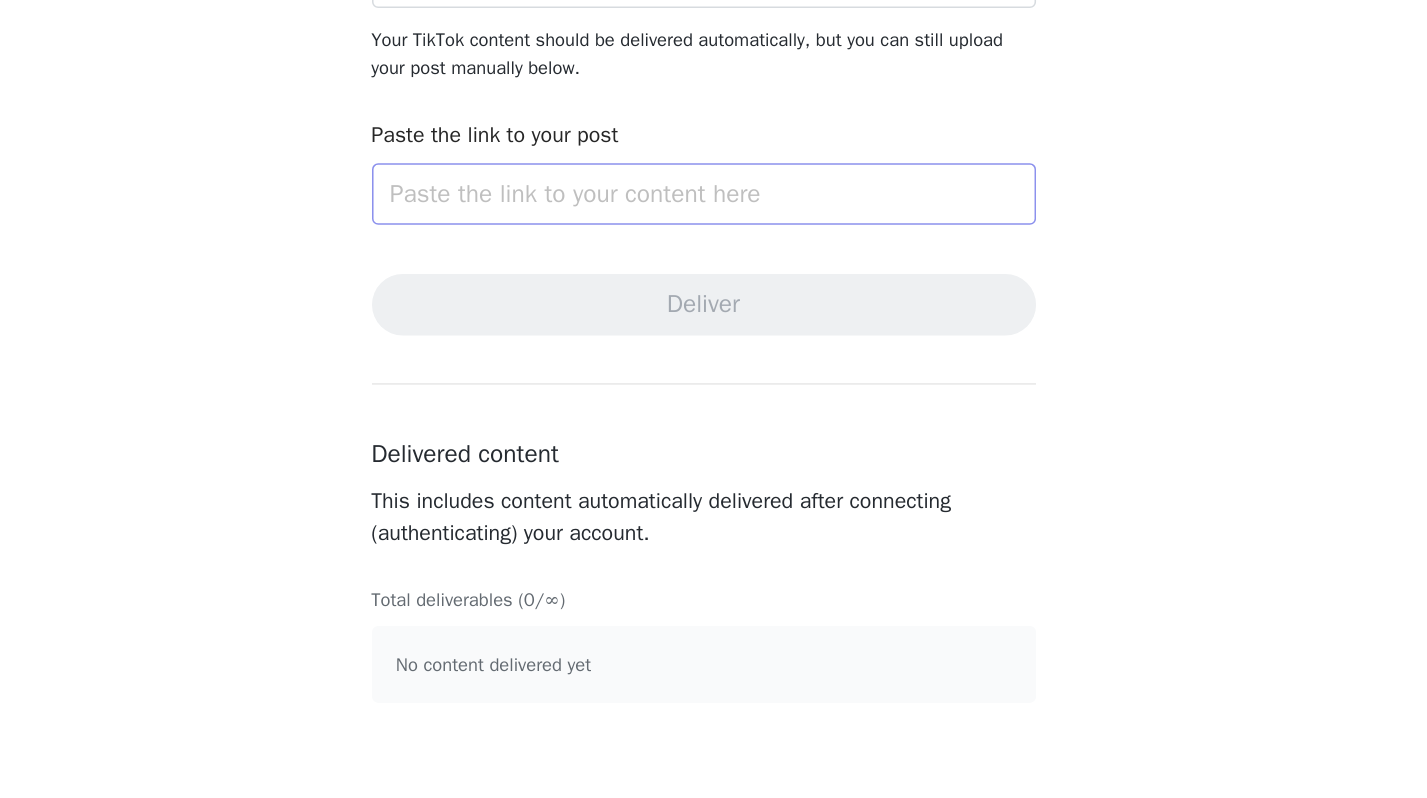 scroll, scrollTop: 0, scrollLeft: 0, axis: both 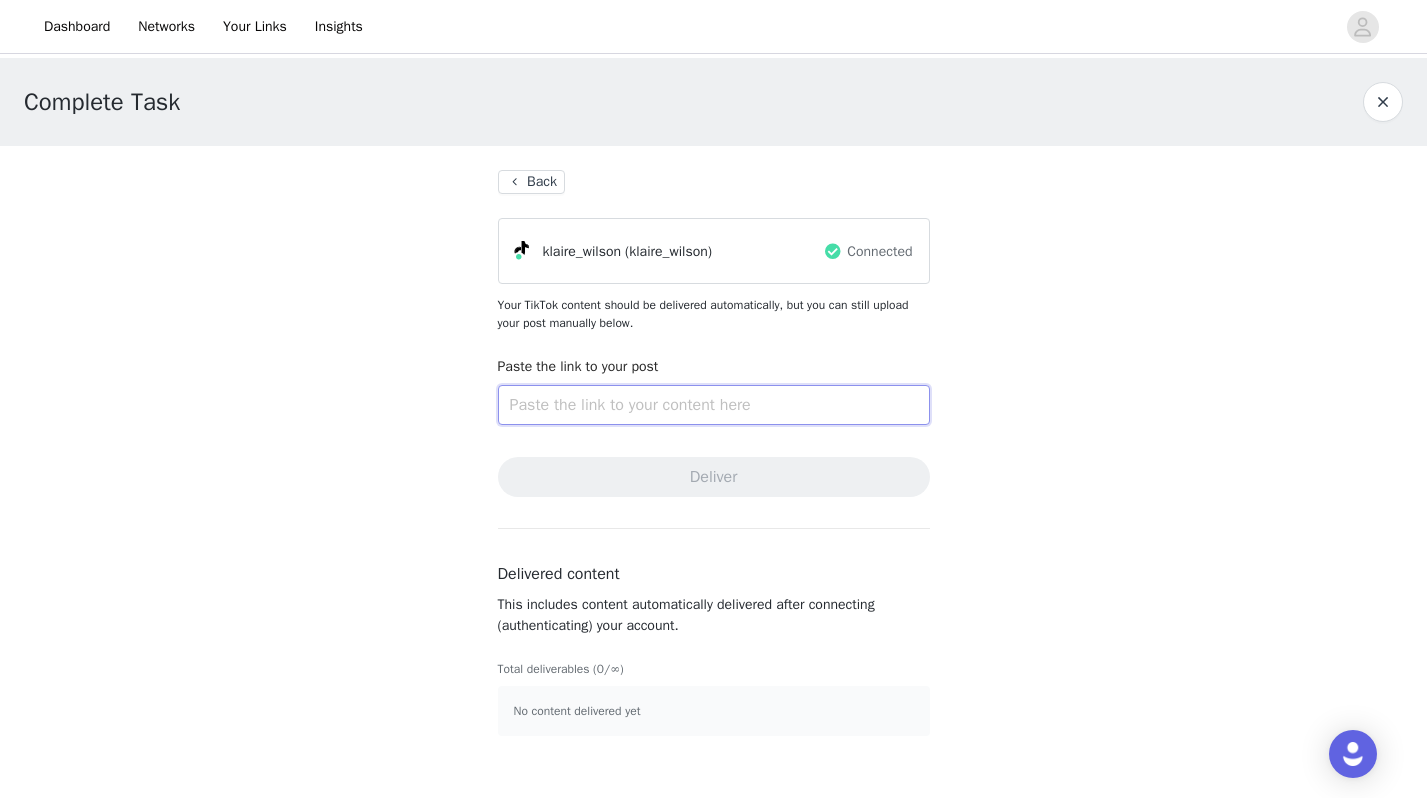 click at bounding box center [714, 405] 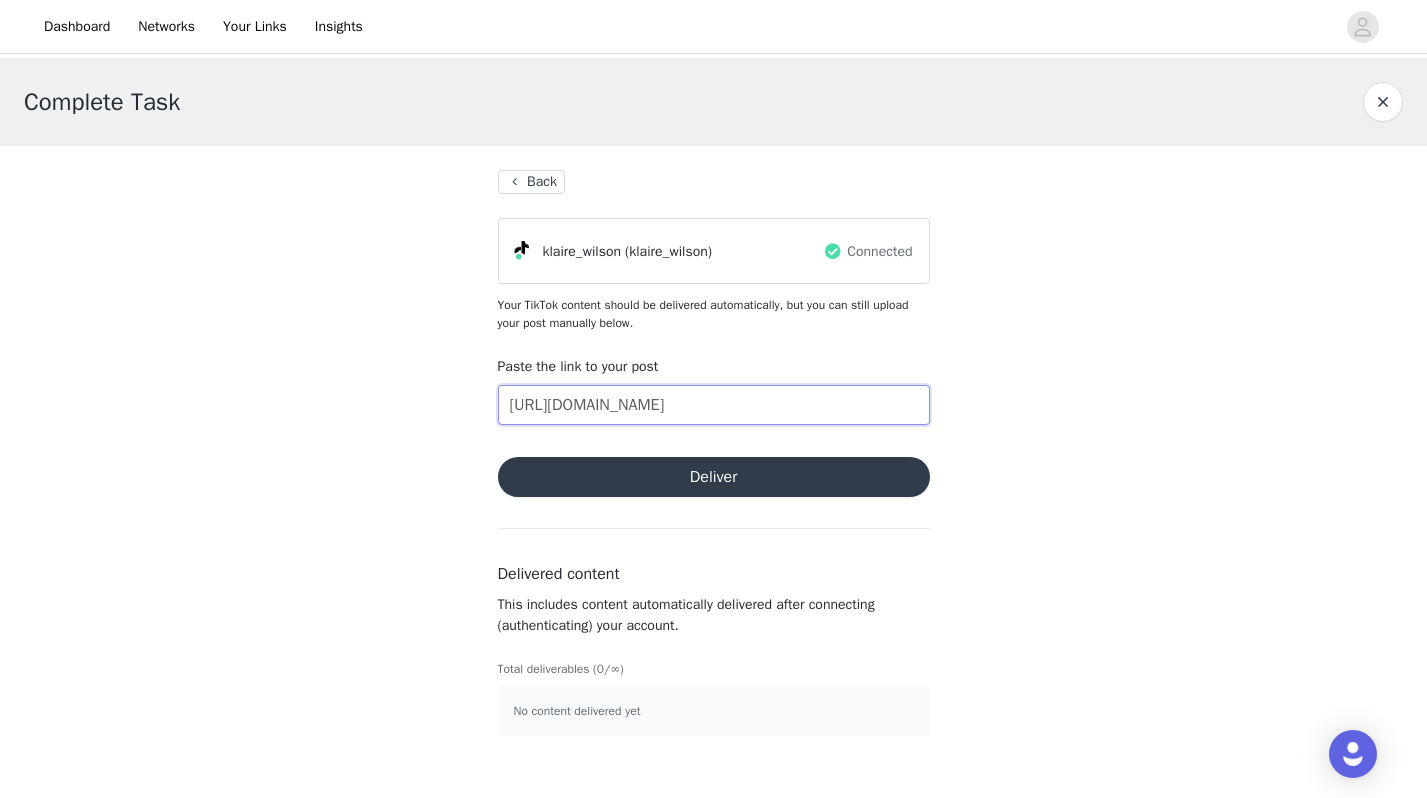 scroll, scrollTop: 0, scrollLeft: 652, axis: horizontal 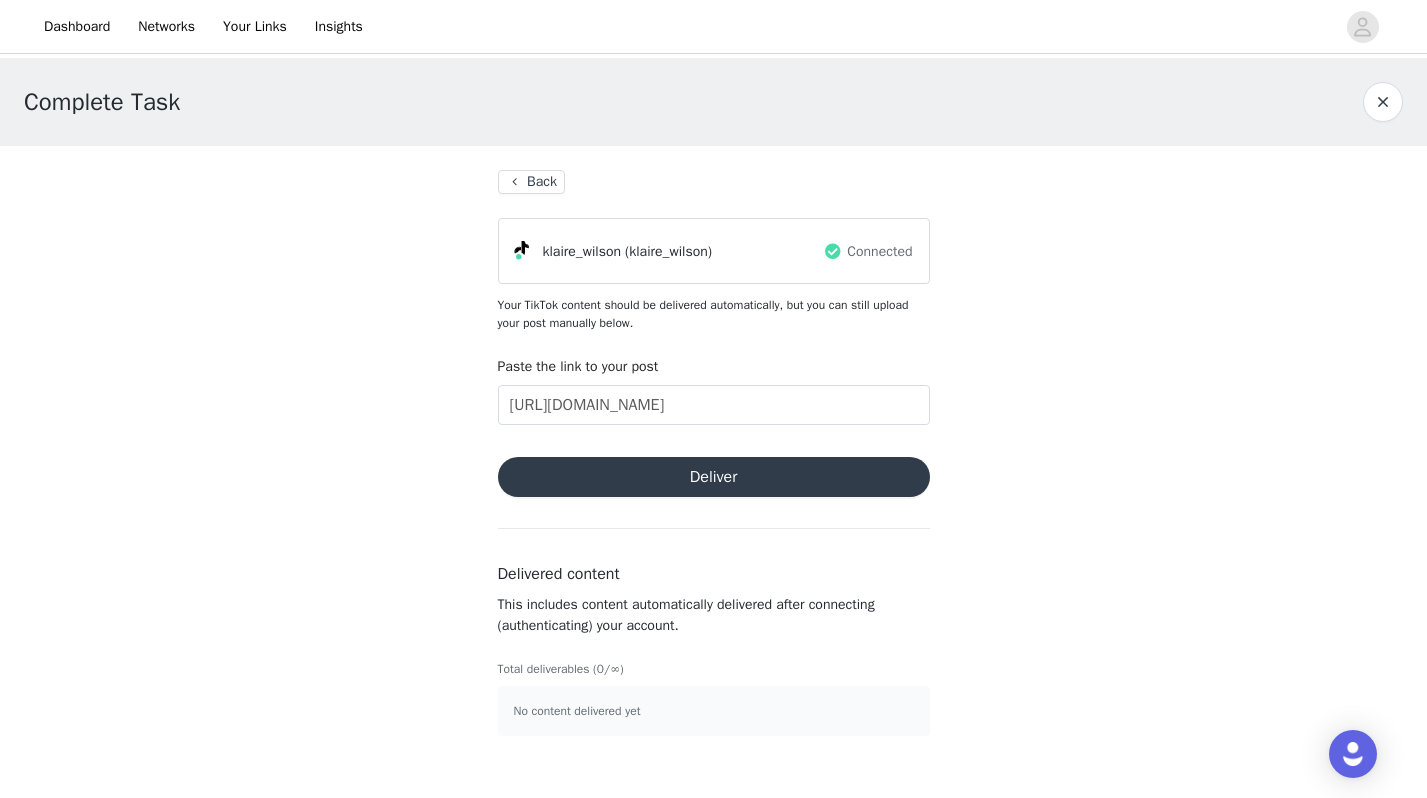 click on "Deliver" at bounding box center [714, 477] 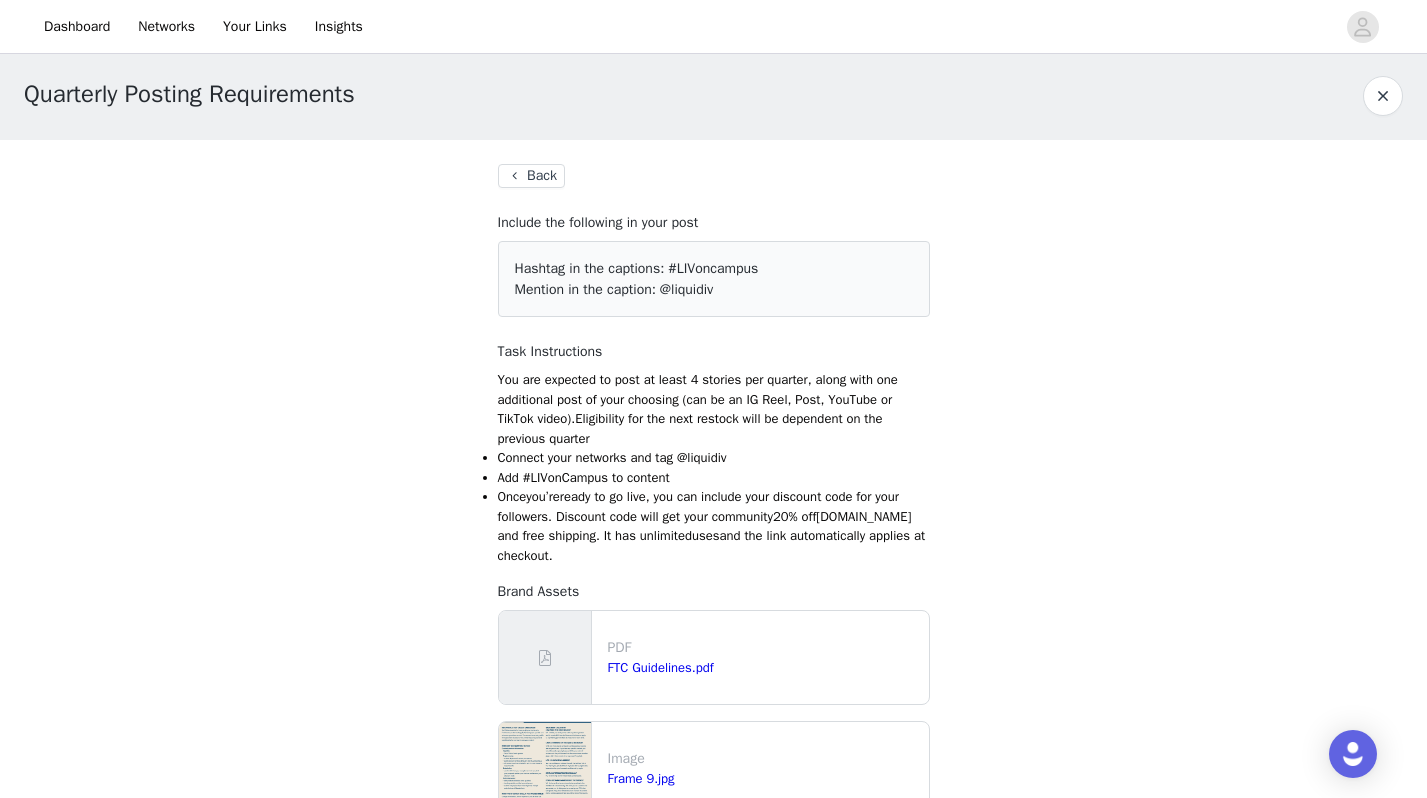scroll, scrollTop: 17, scrollLeft: 0, axis: vertical 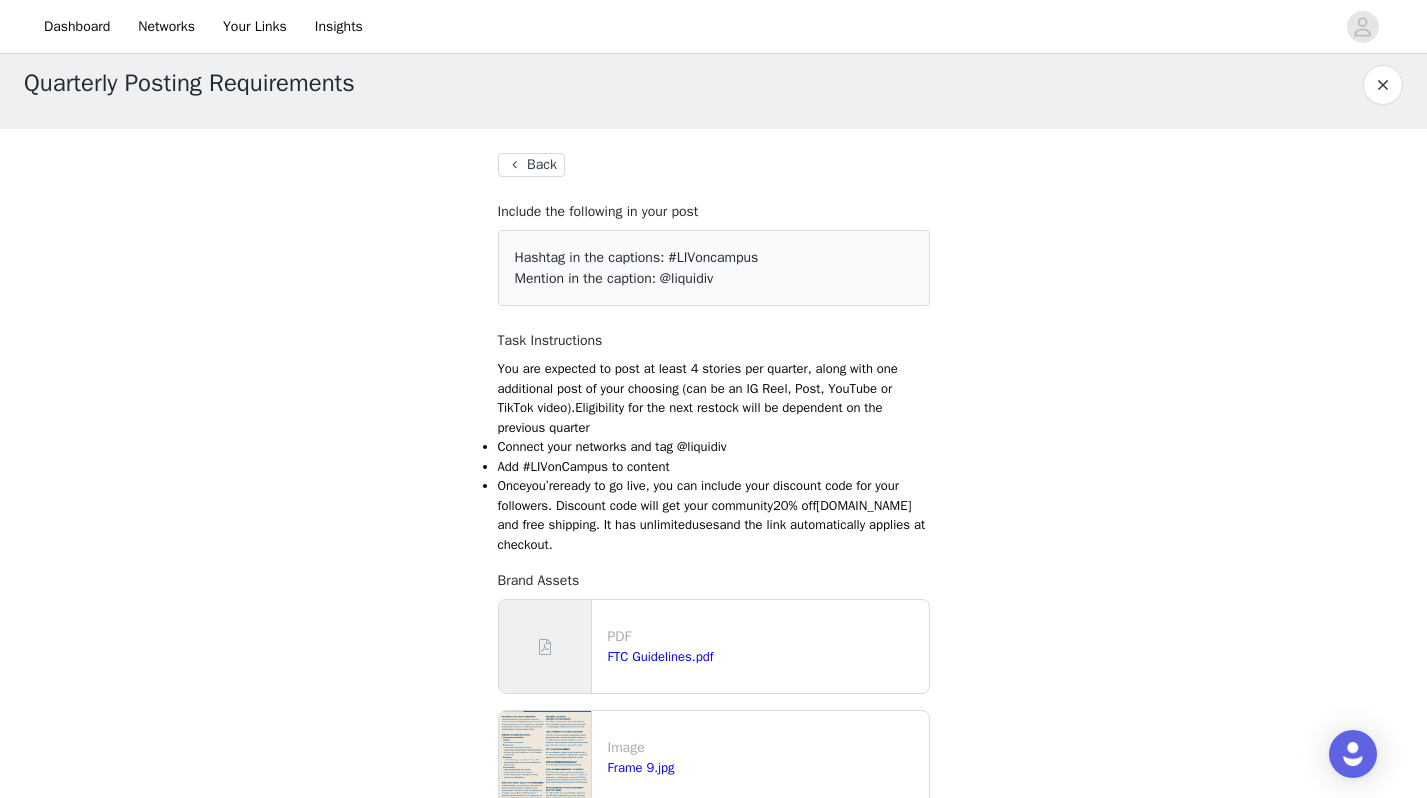 click on "Back" at bounding box center (531, 165) 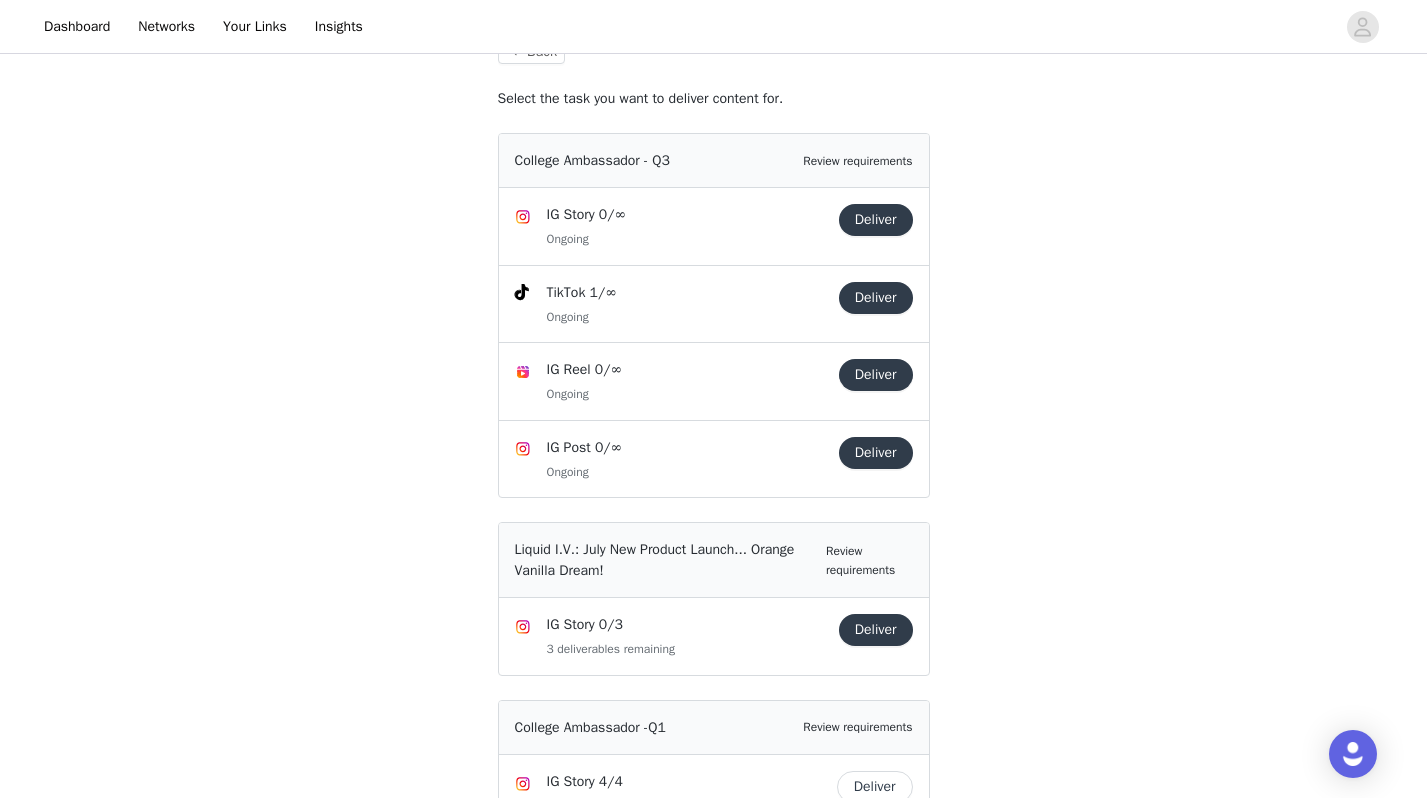 scroll, scrollTop: 106, scrollLeft: 0, axis: vertical 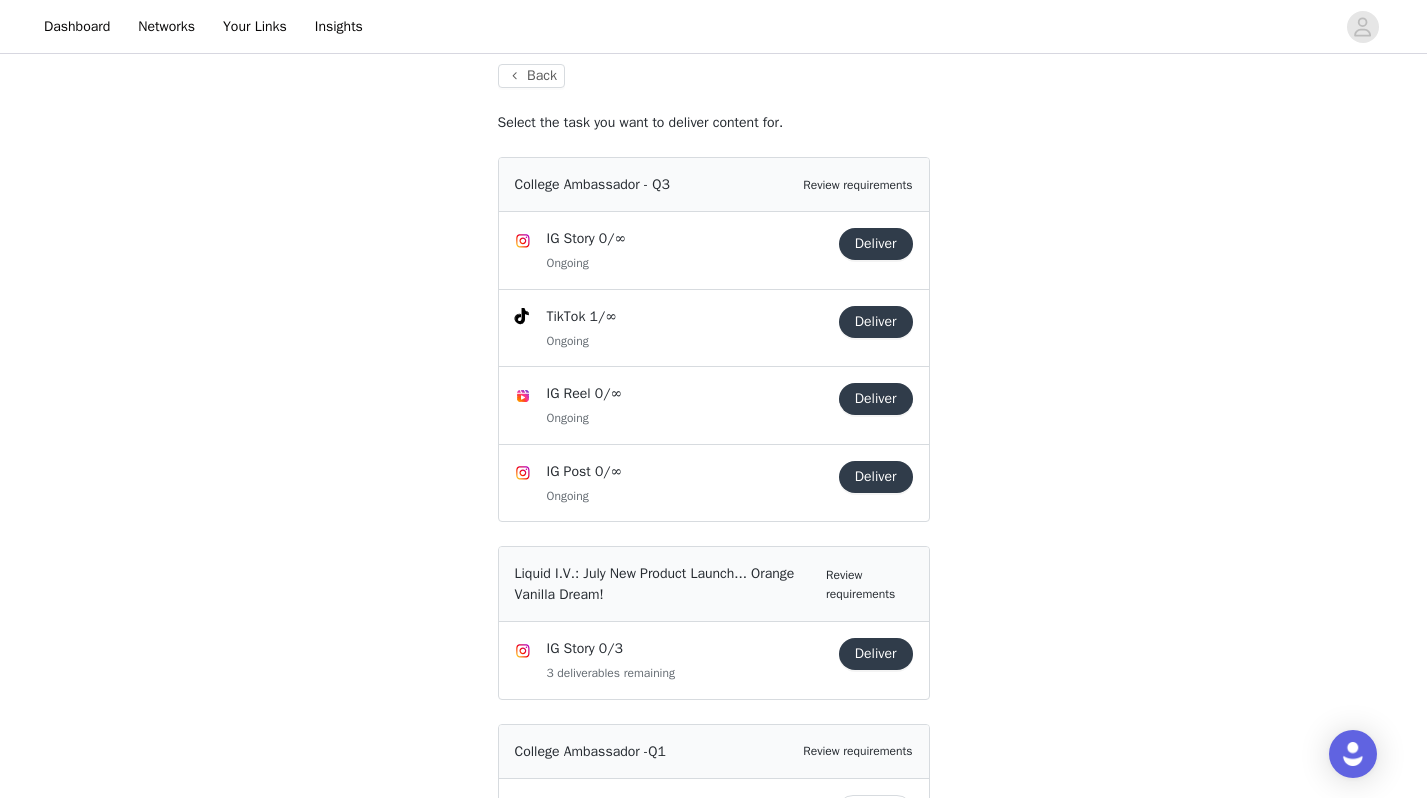 click on "Deliver" at bounding box center (876, 322) 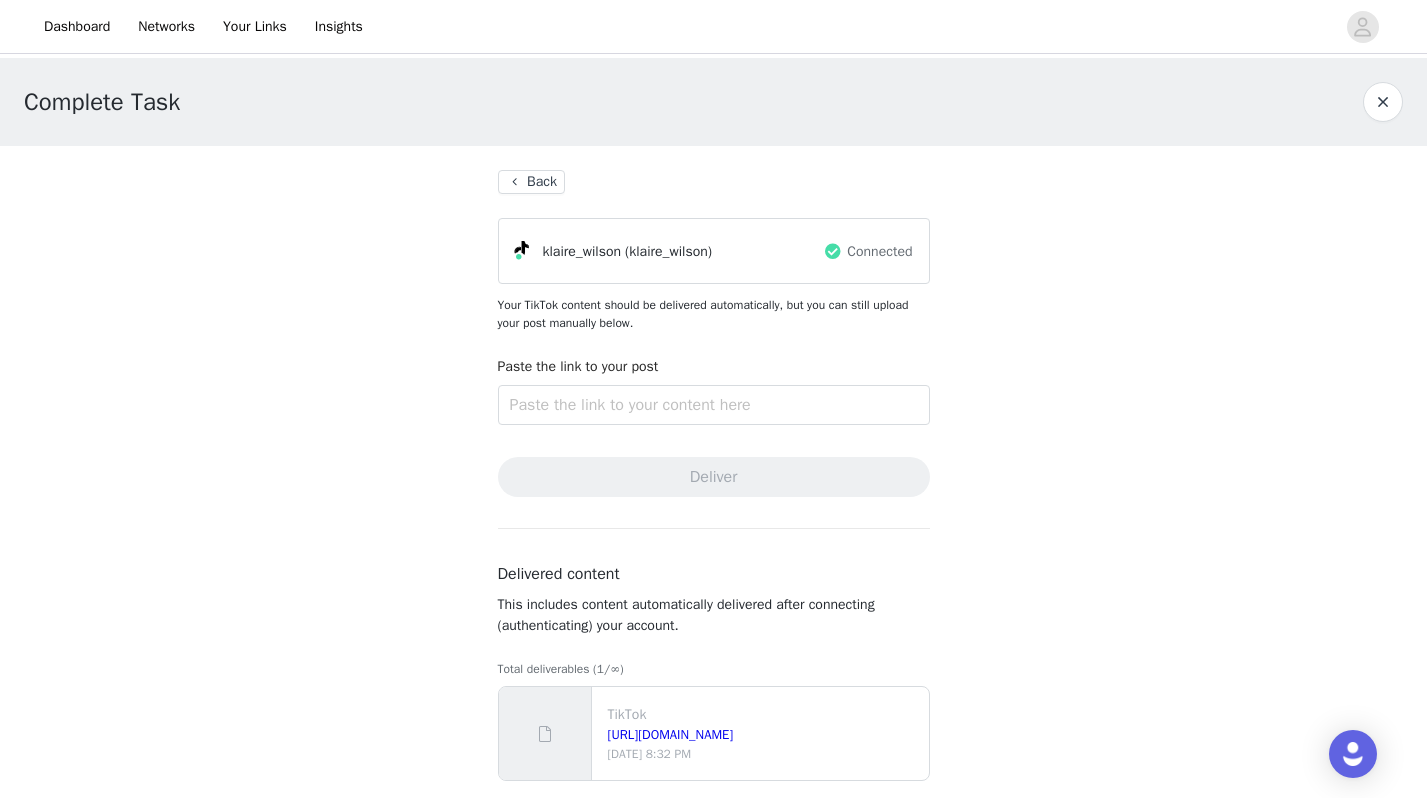 scroll, scrollTop: 23, scrollLeft: 0, axis: vertical 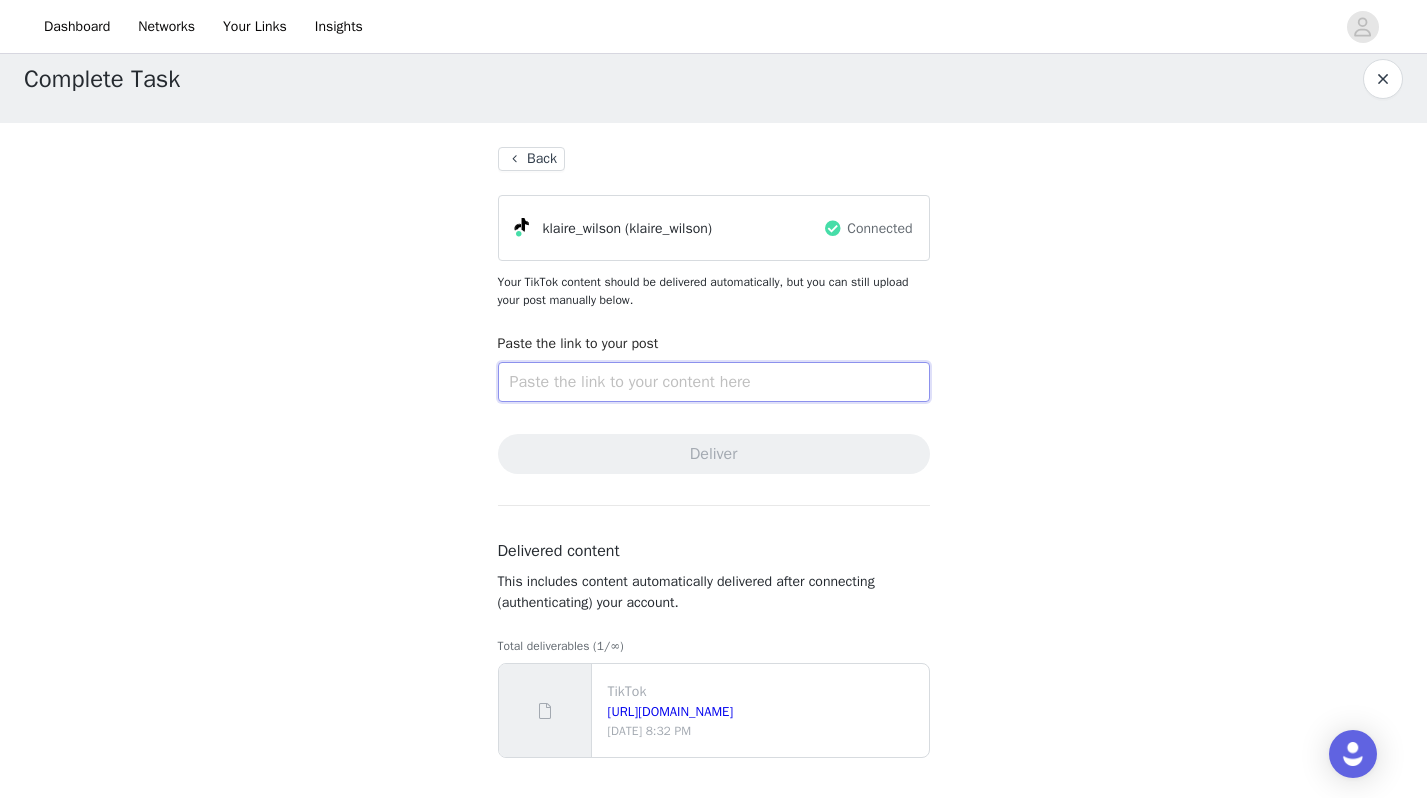 click at bounding box center [714, 382] 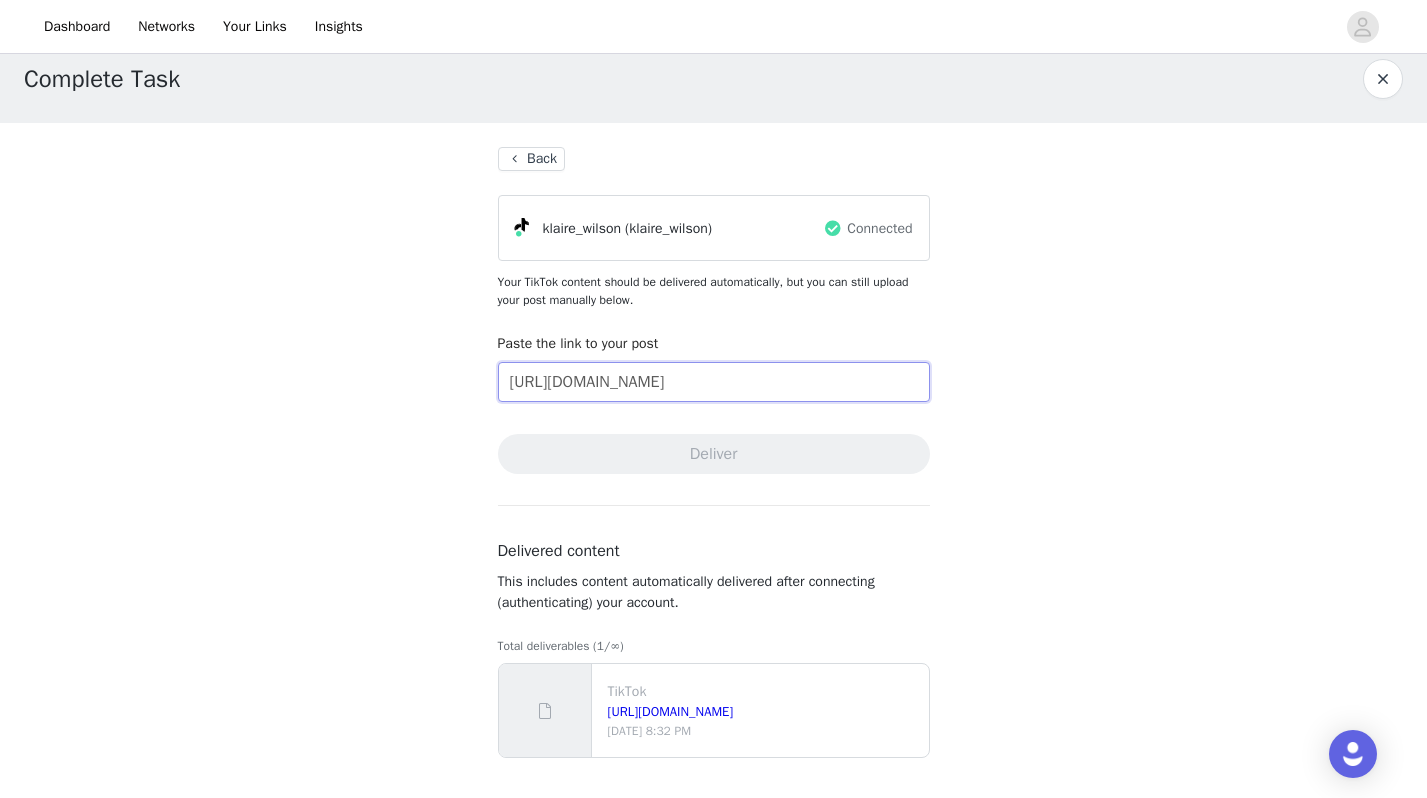 scroll, scrollTop: 0, scrollLeft: 652, axis: horizontal 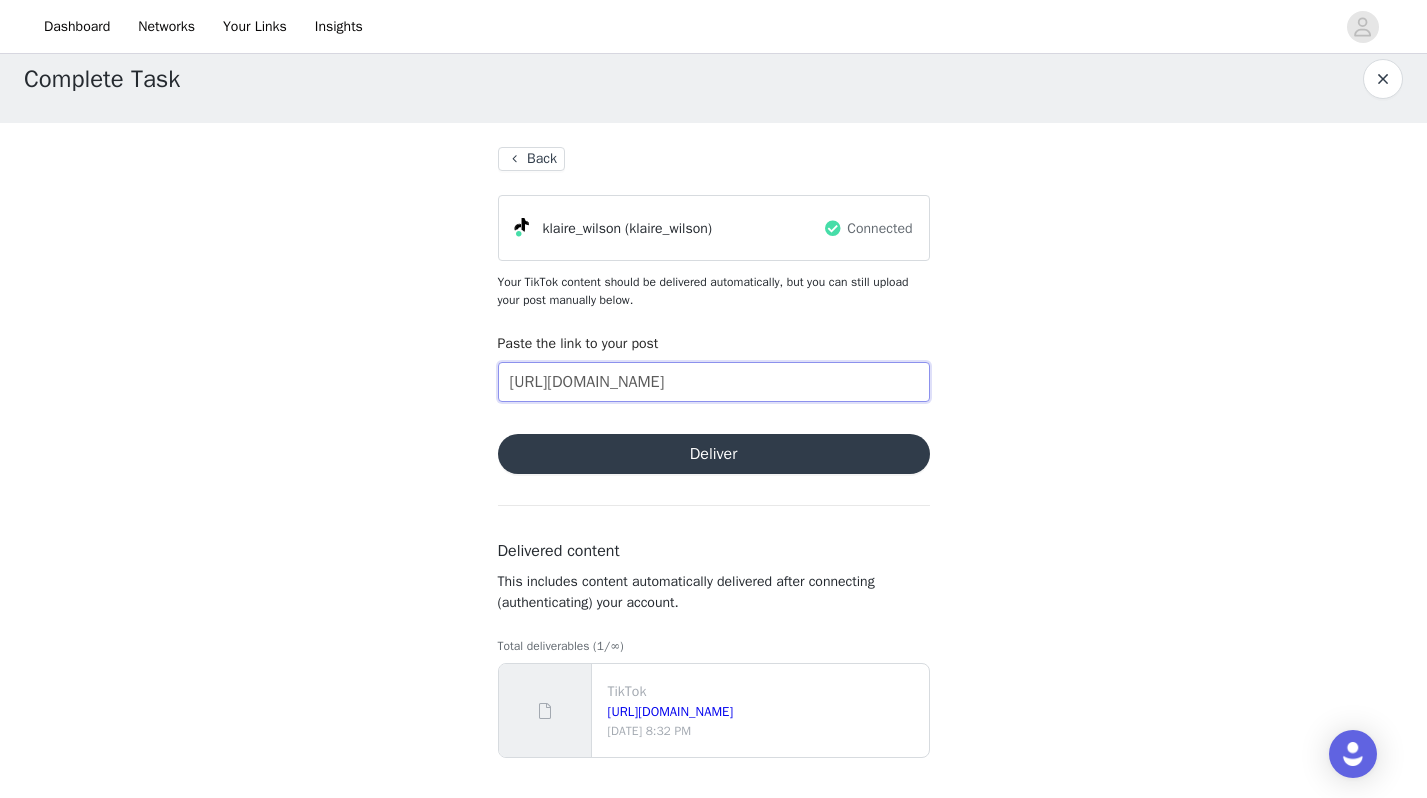 type on "[URL][DOMAIN_NAME]" 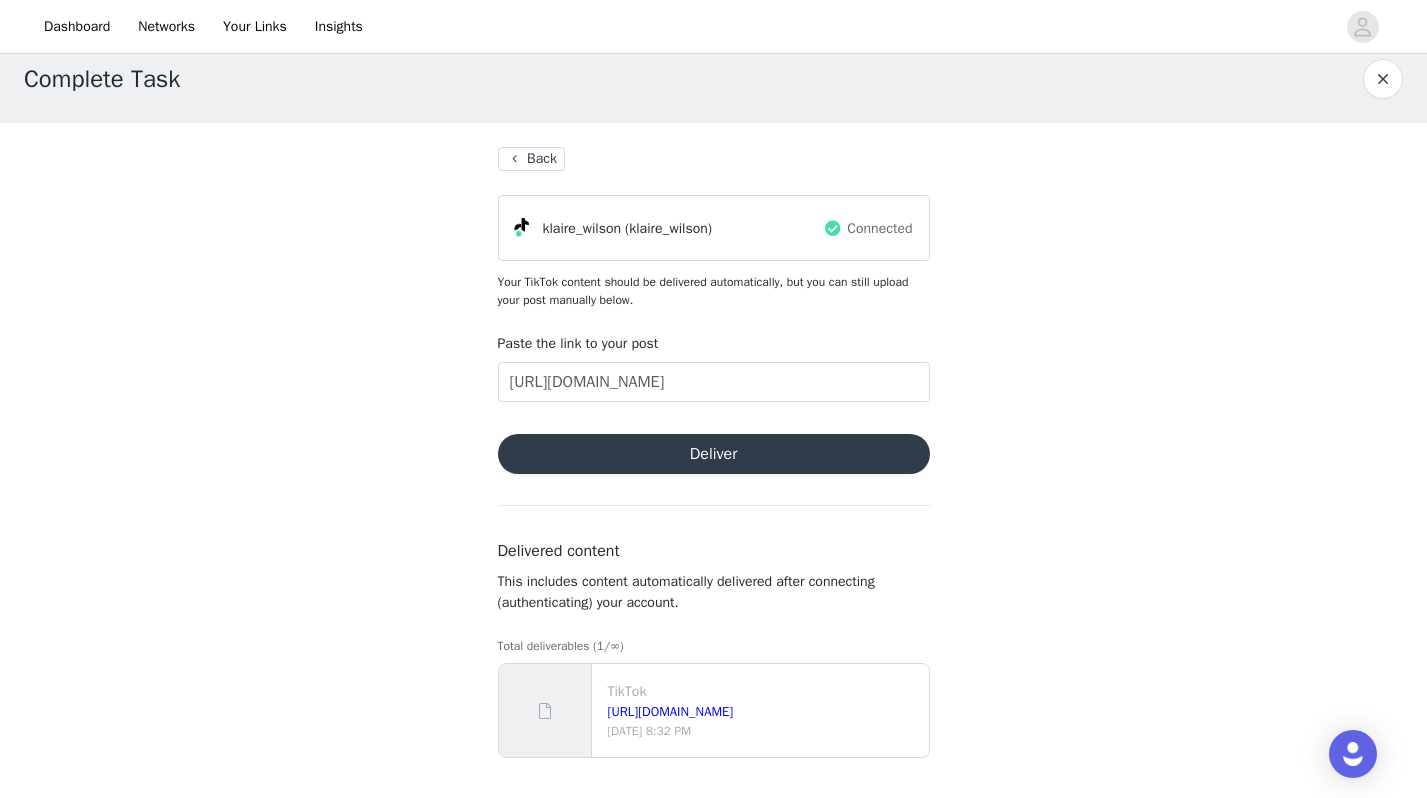 scroll, scrollTop: 0, scrollLeft: 0, axis: both 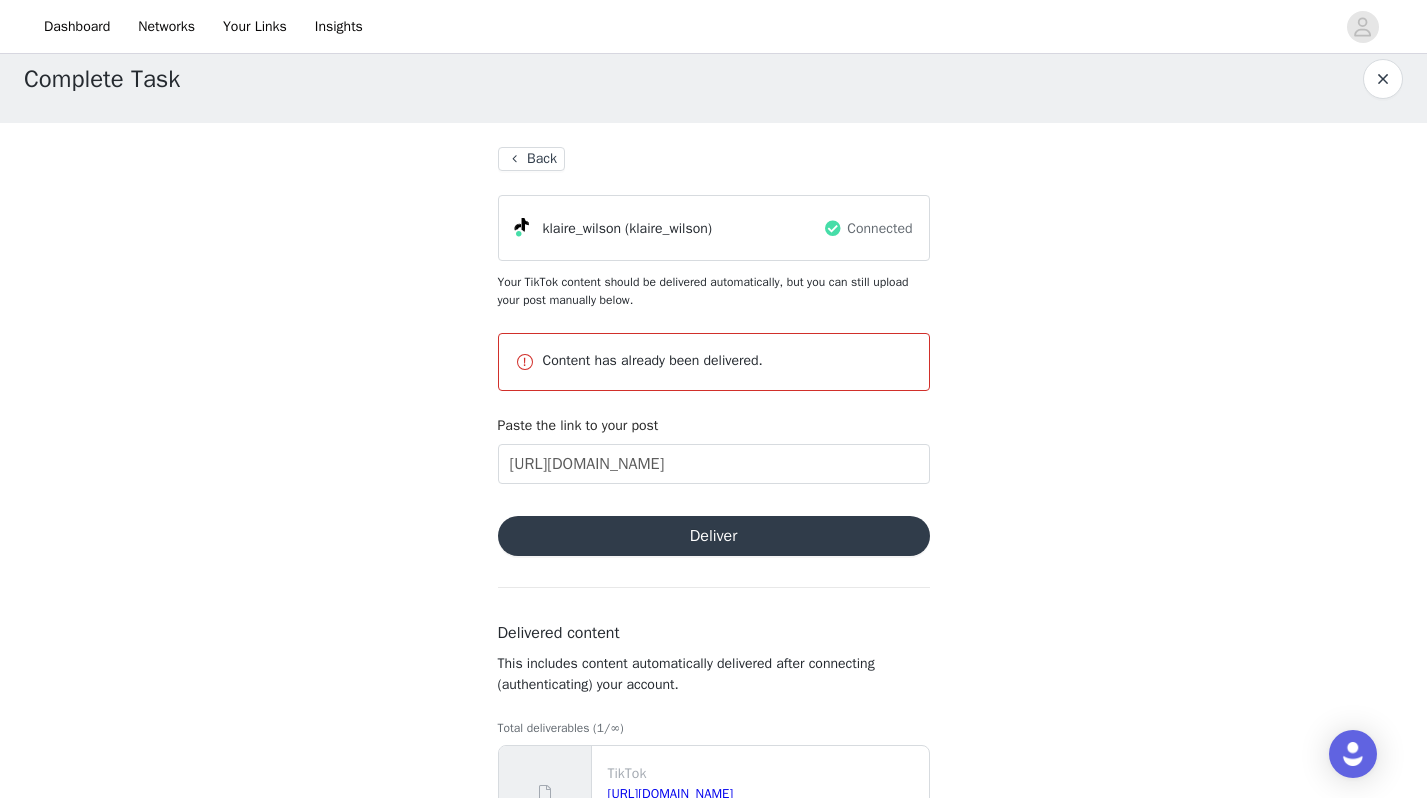 click on "Back" at bounding box center [531, 159] 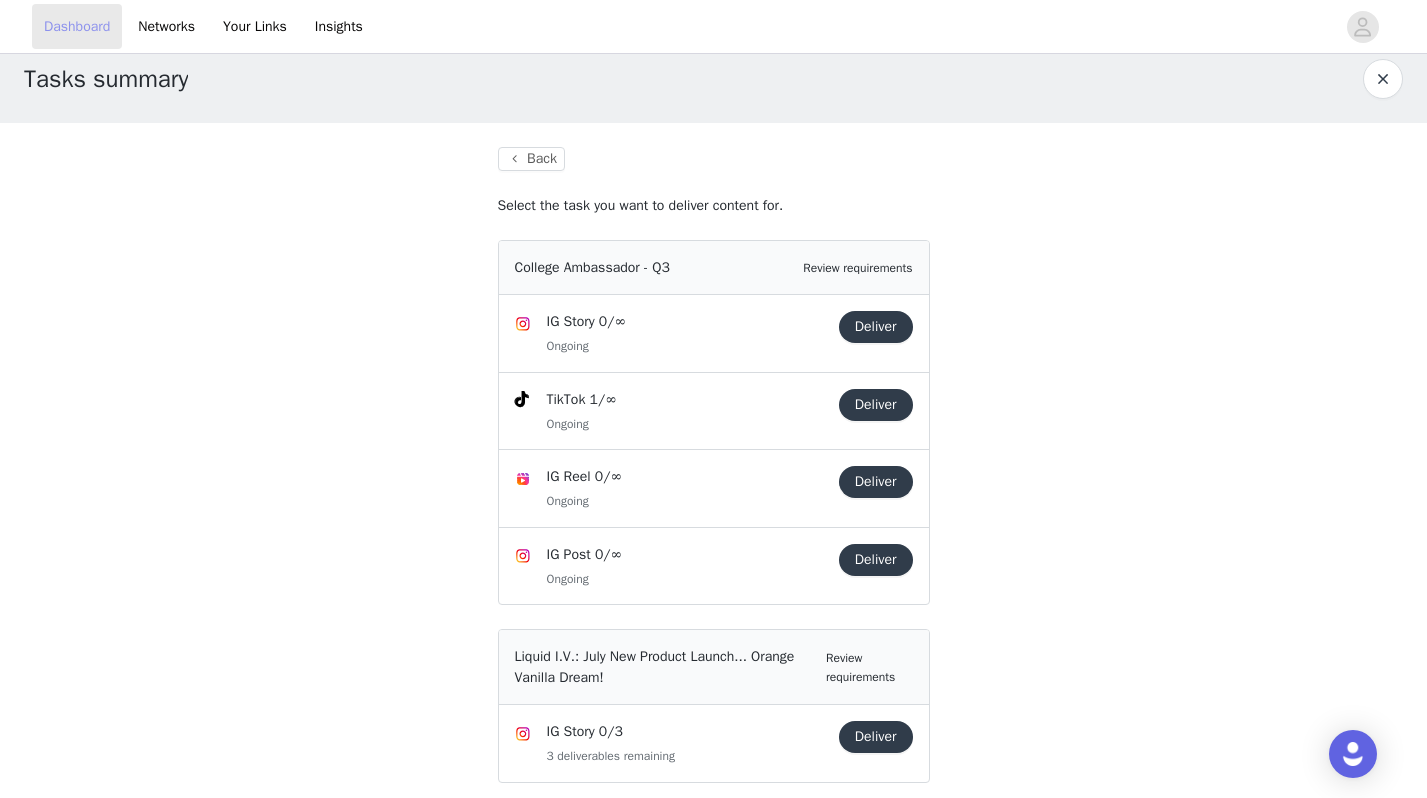 click on "Dashboard" at bounding box center [77, 26] 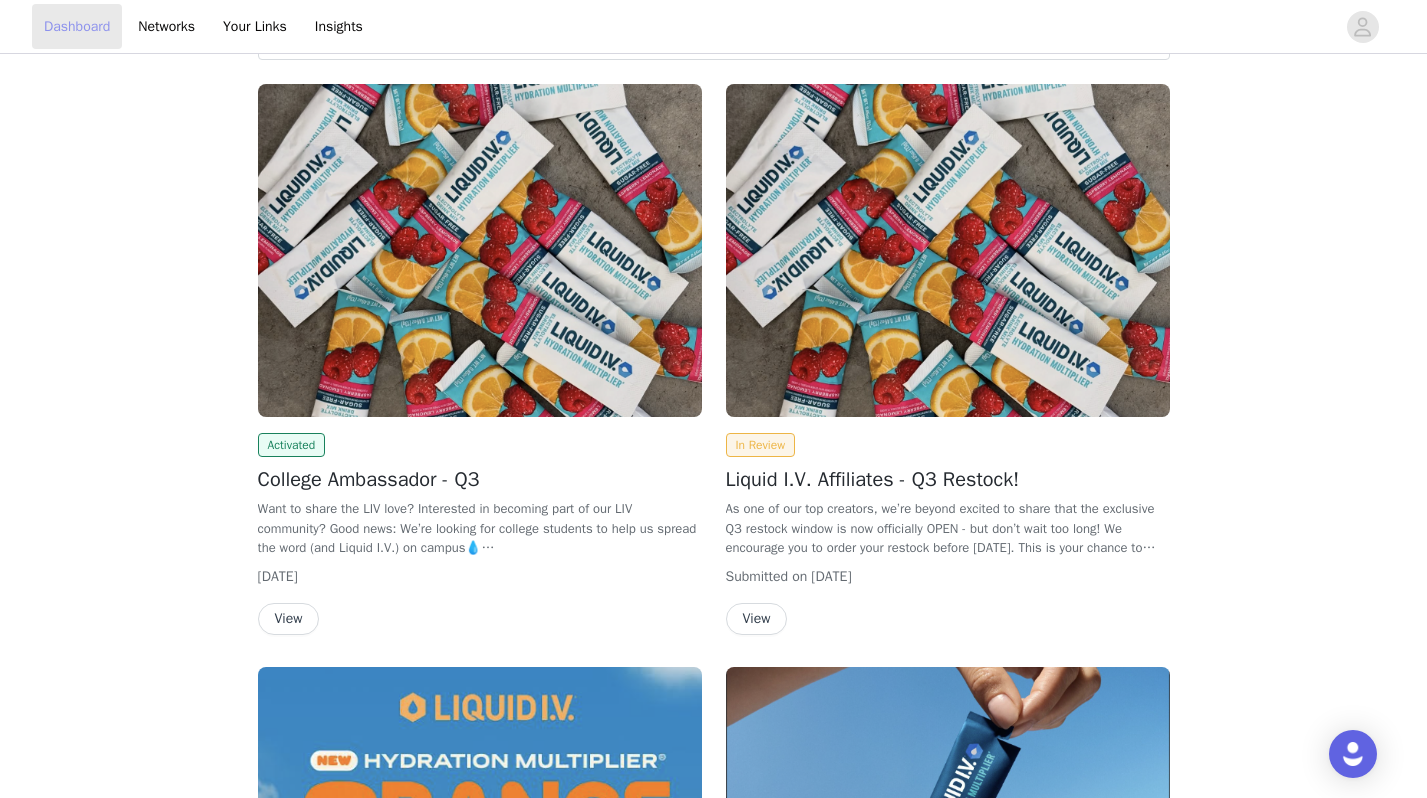 scroll, scrollTop: 242, scrollLeft: 0, axis: vertical 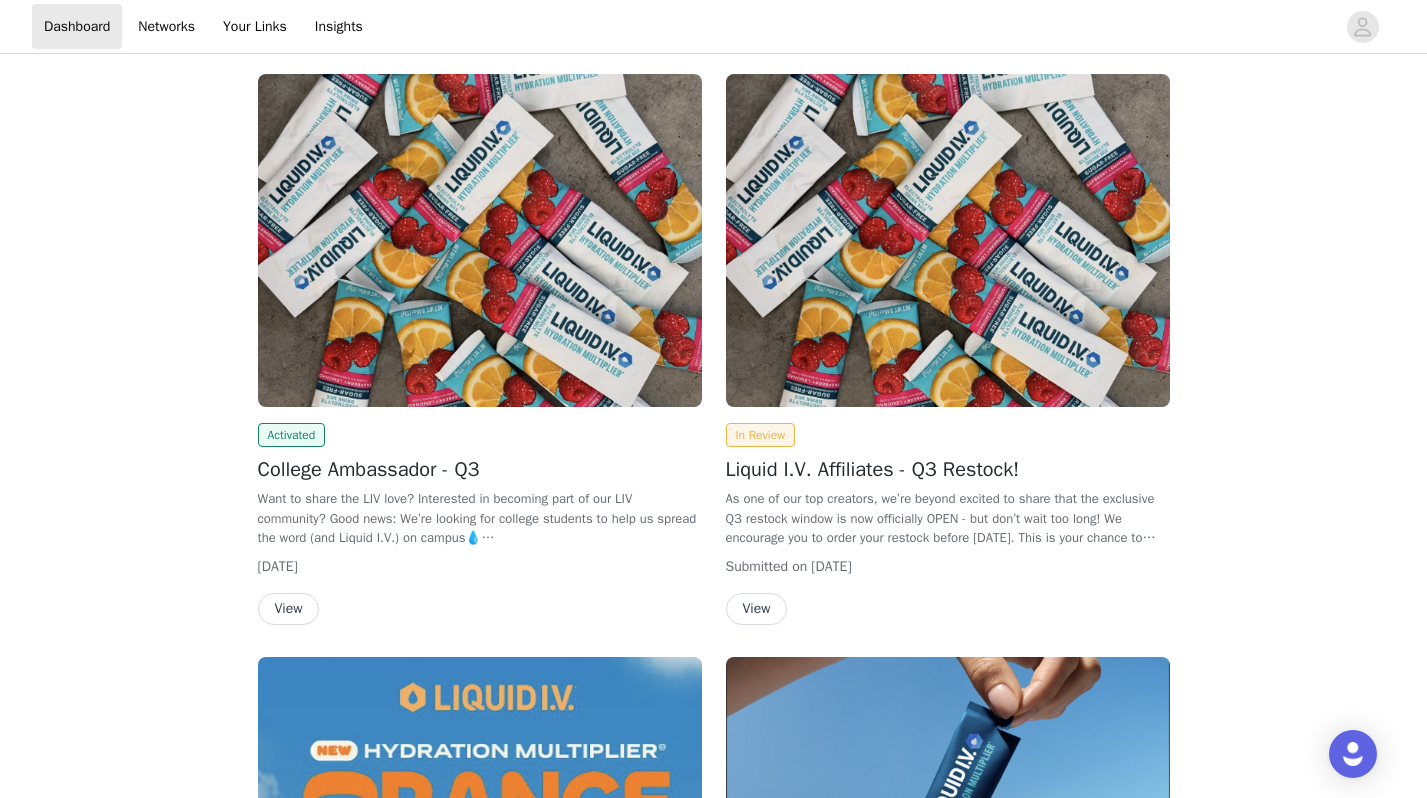 click on "View" at bounding box center [289, 609] 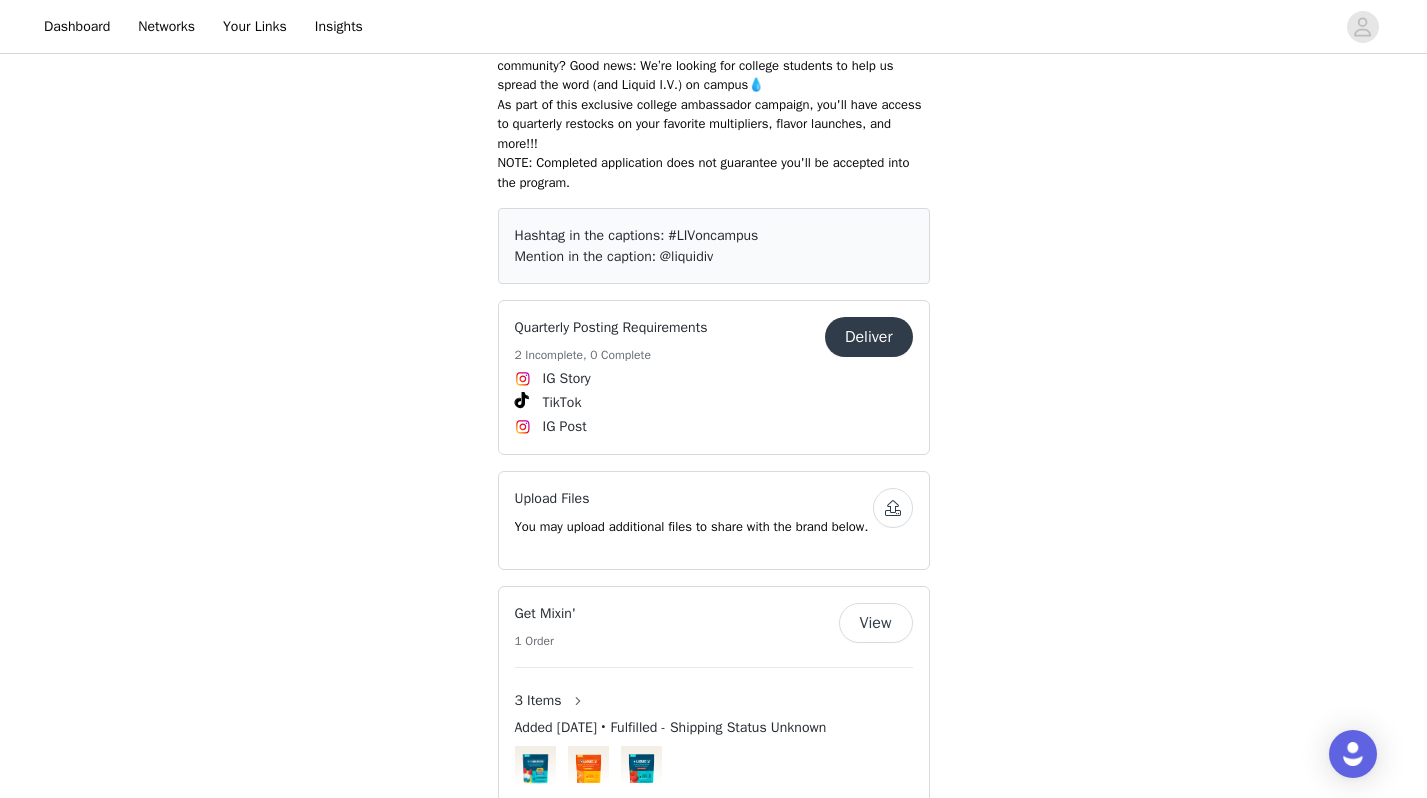 scroll, scrollTop: 624, scrollLeft: 0, axis: vertical 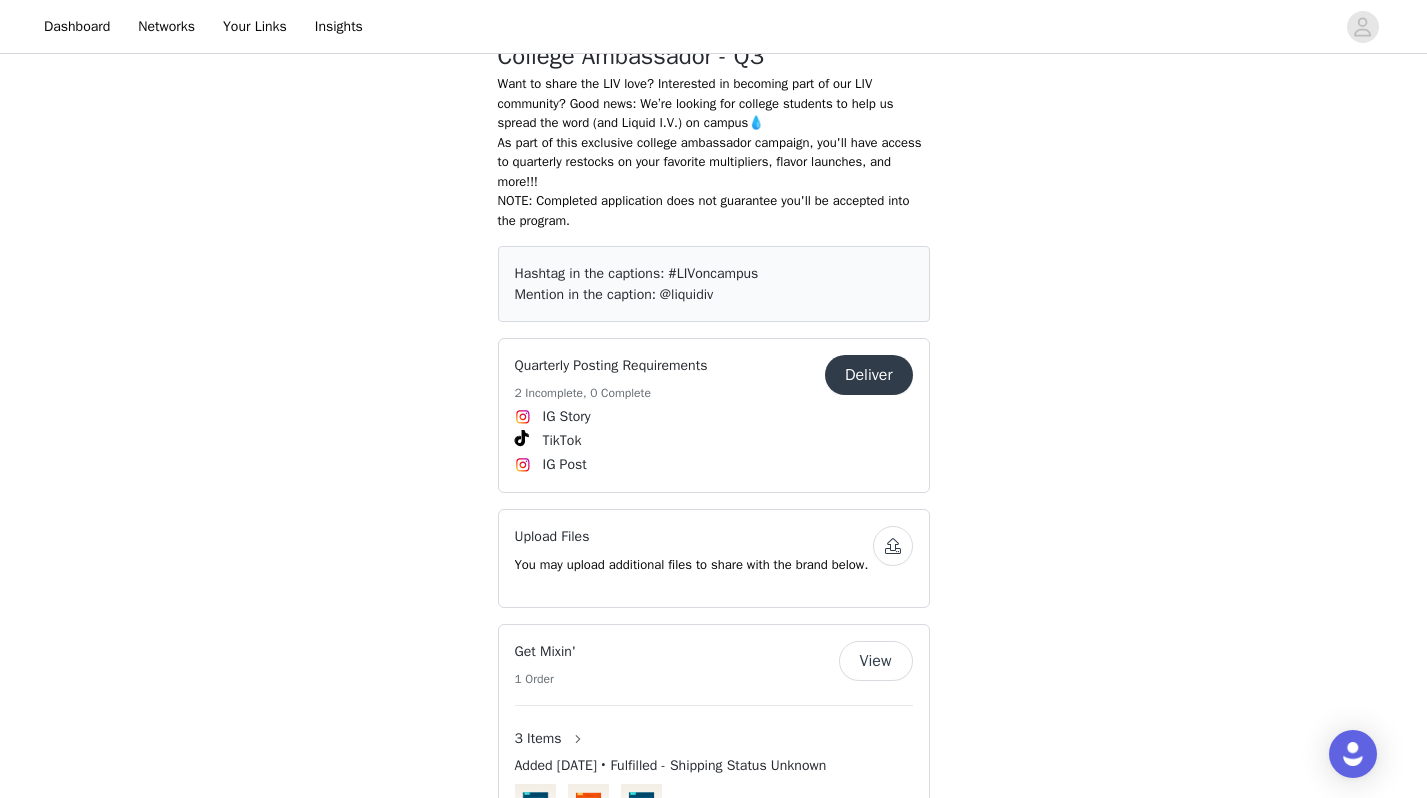 click on "Deliver" at bounding box center (869, 375) 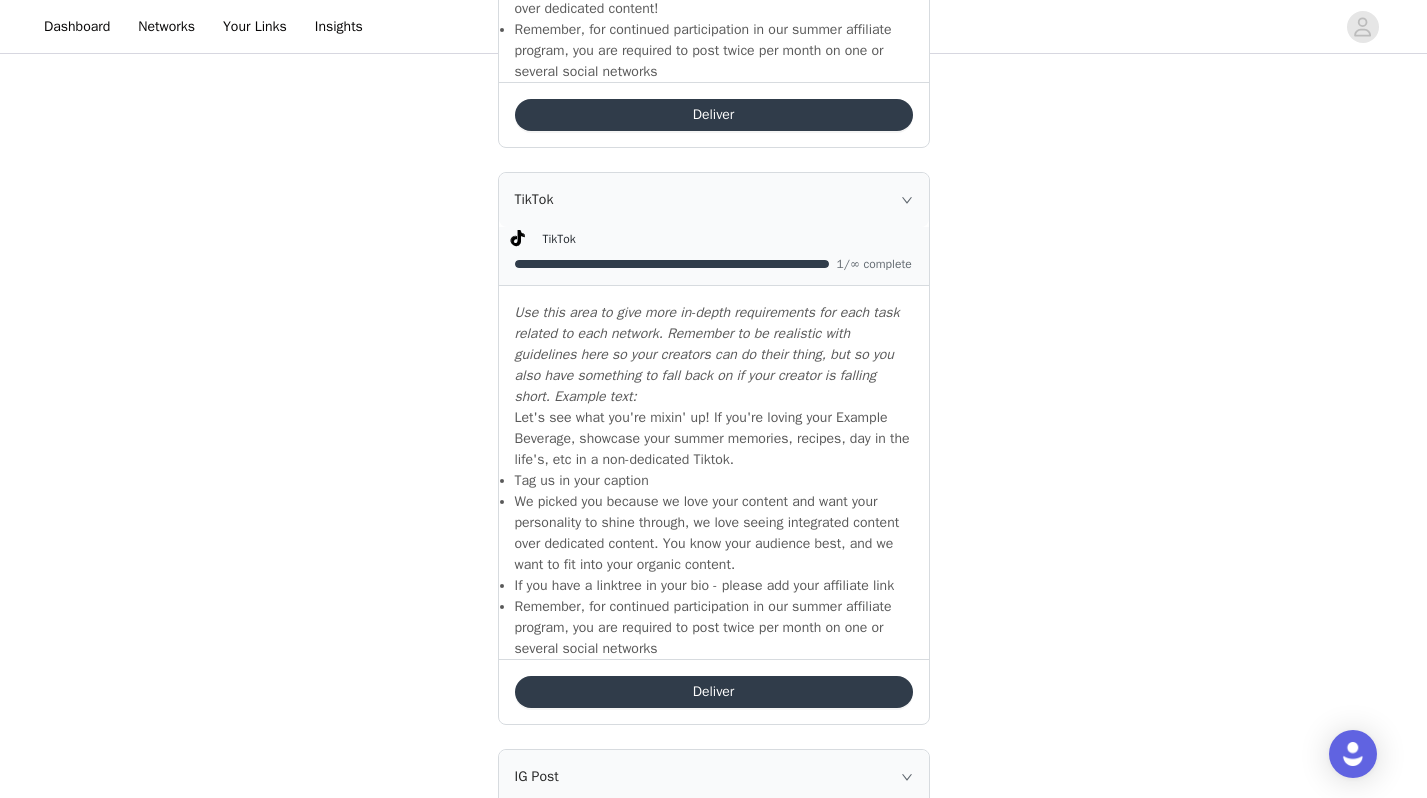 scroll, scrollTop: 1228, scrollLeft: 0, axis: vertical 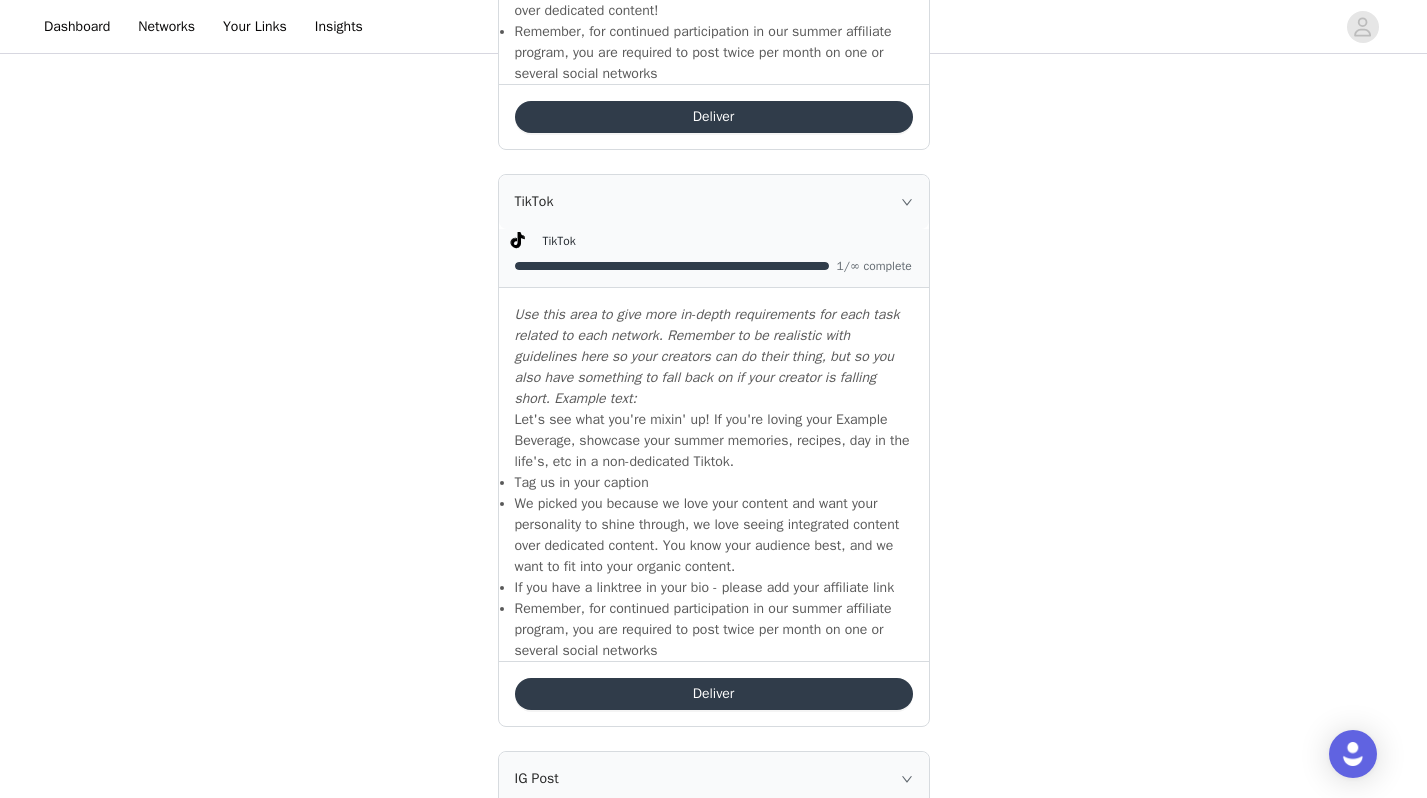 click 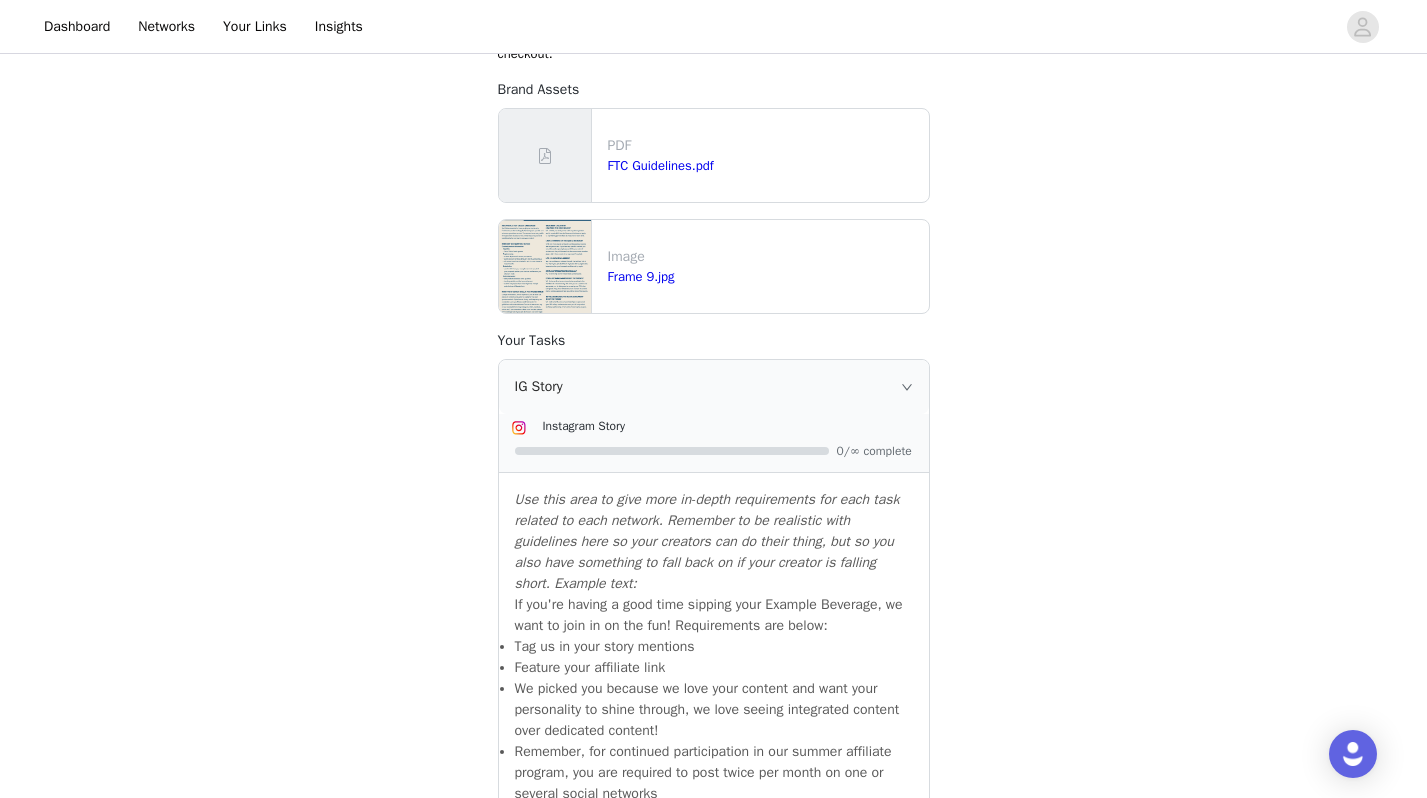 scroll, scrollTop: 502, scrollLeft: 0, axis: vertical 